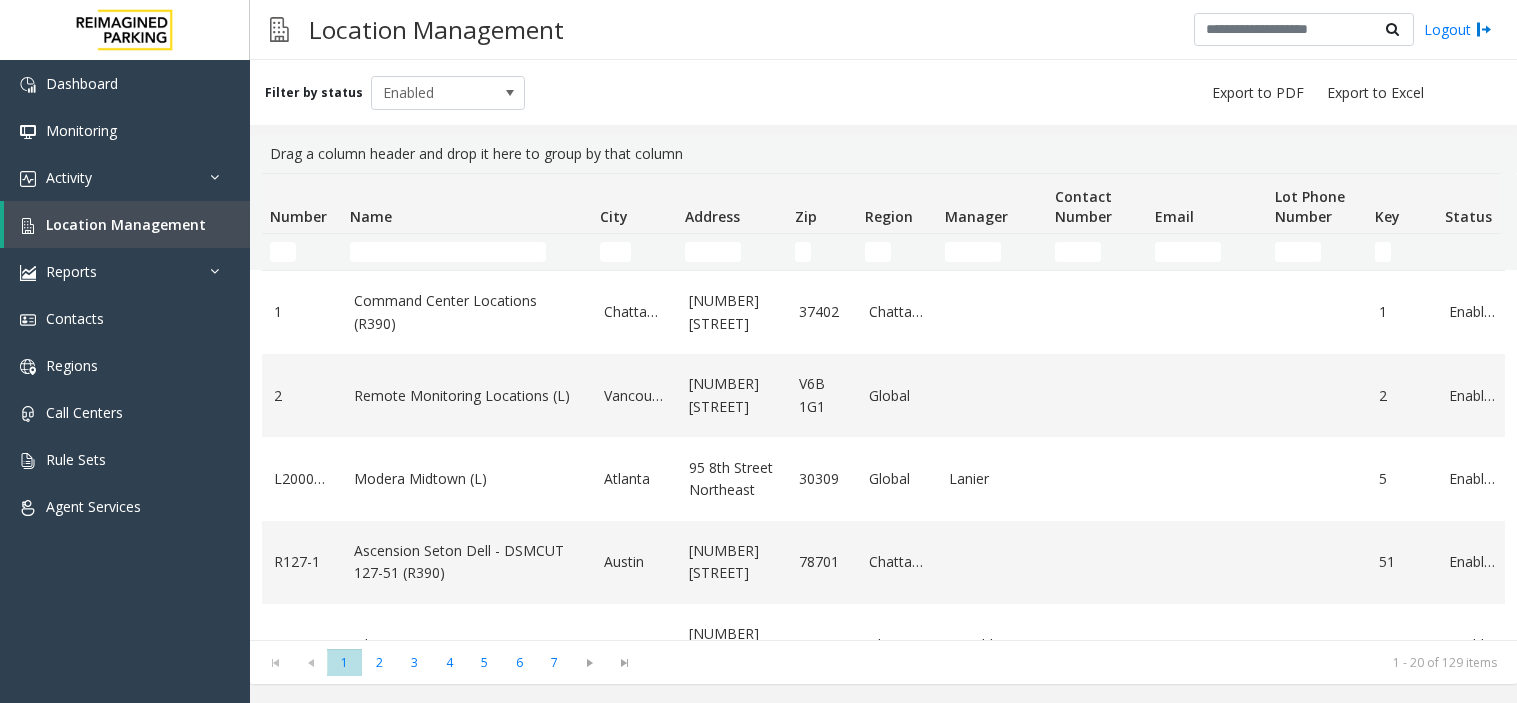 scroll, scrollTop: 0, scrollLeft: 0, axis: both 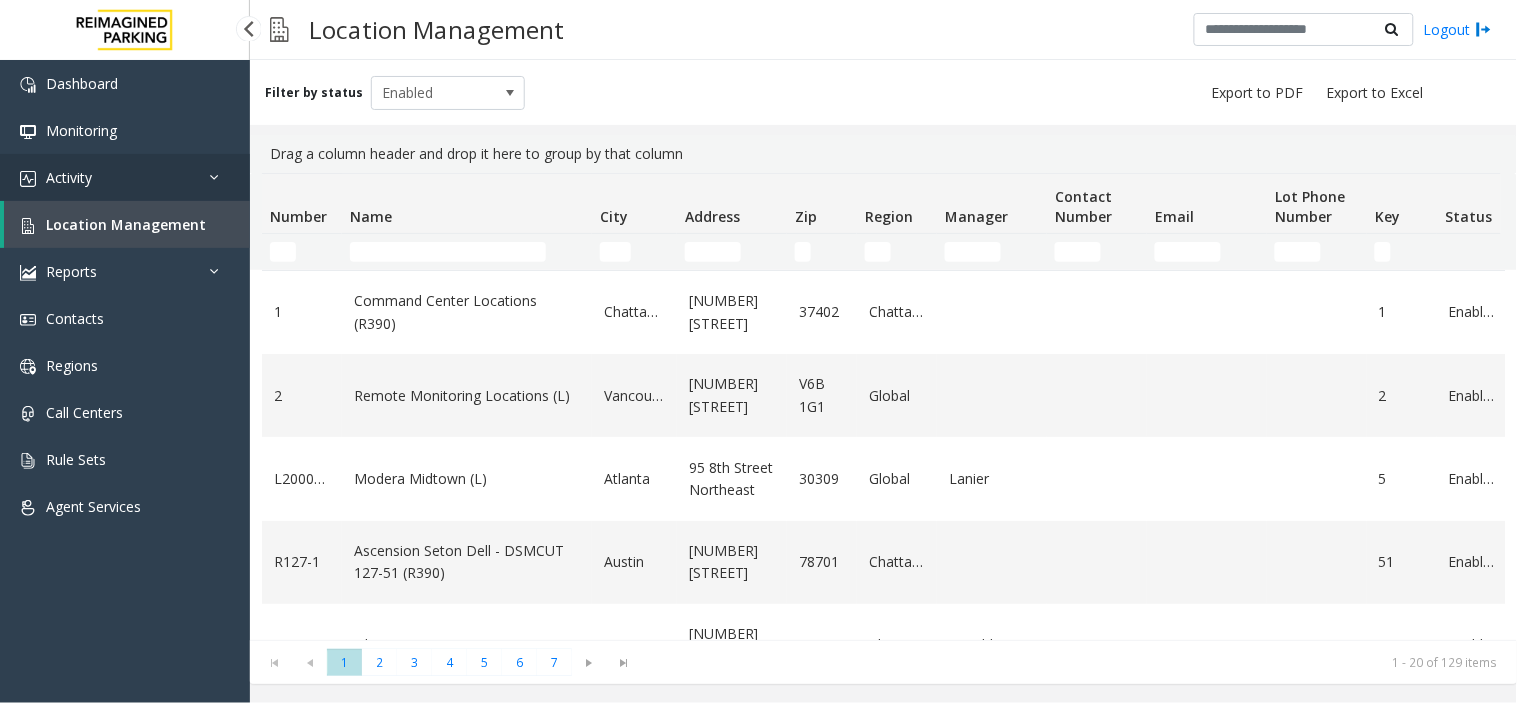 click on "Activity" at bounding box center (125, 177) 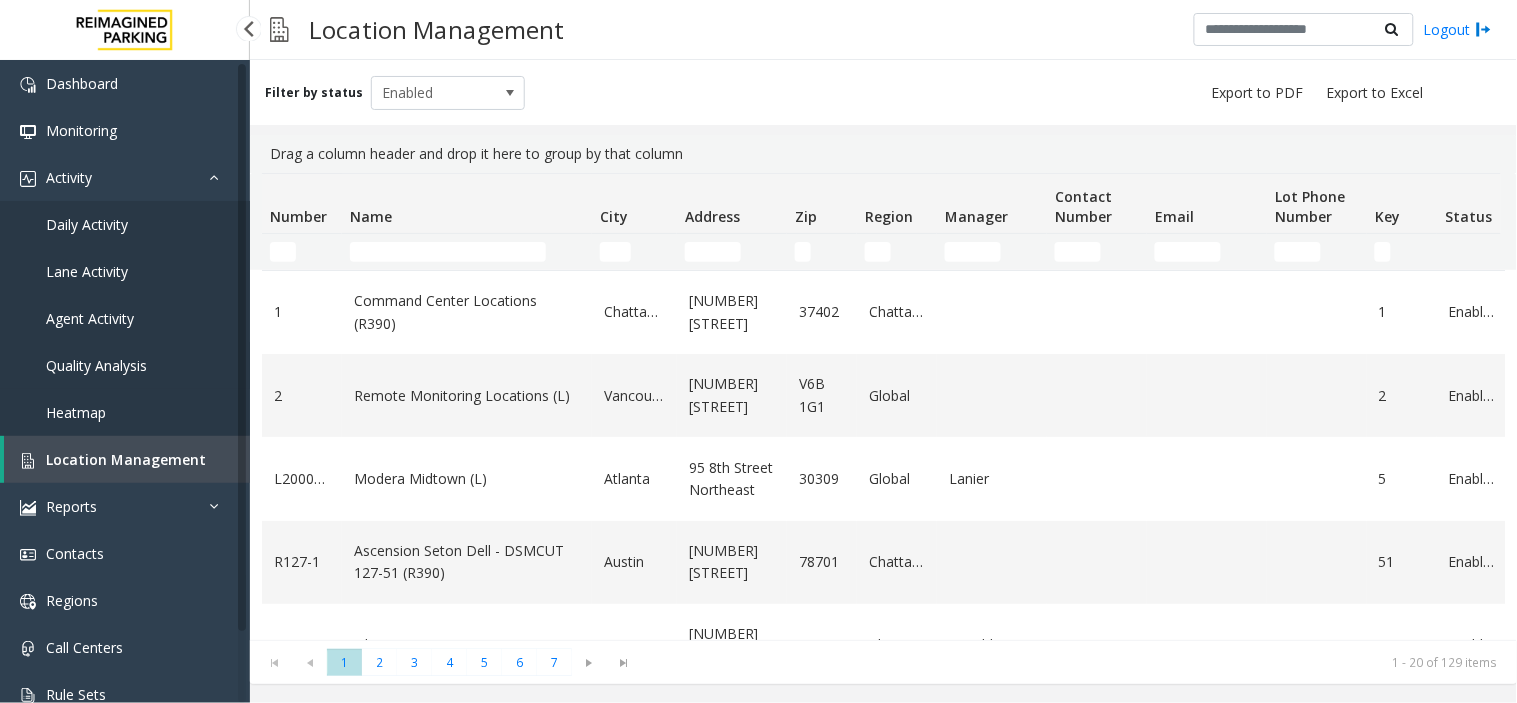click on "Quality Analysis" at bounding box center [125, 365] 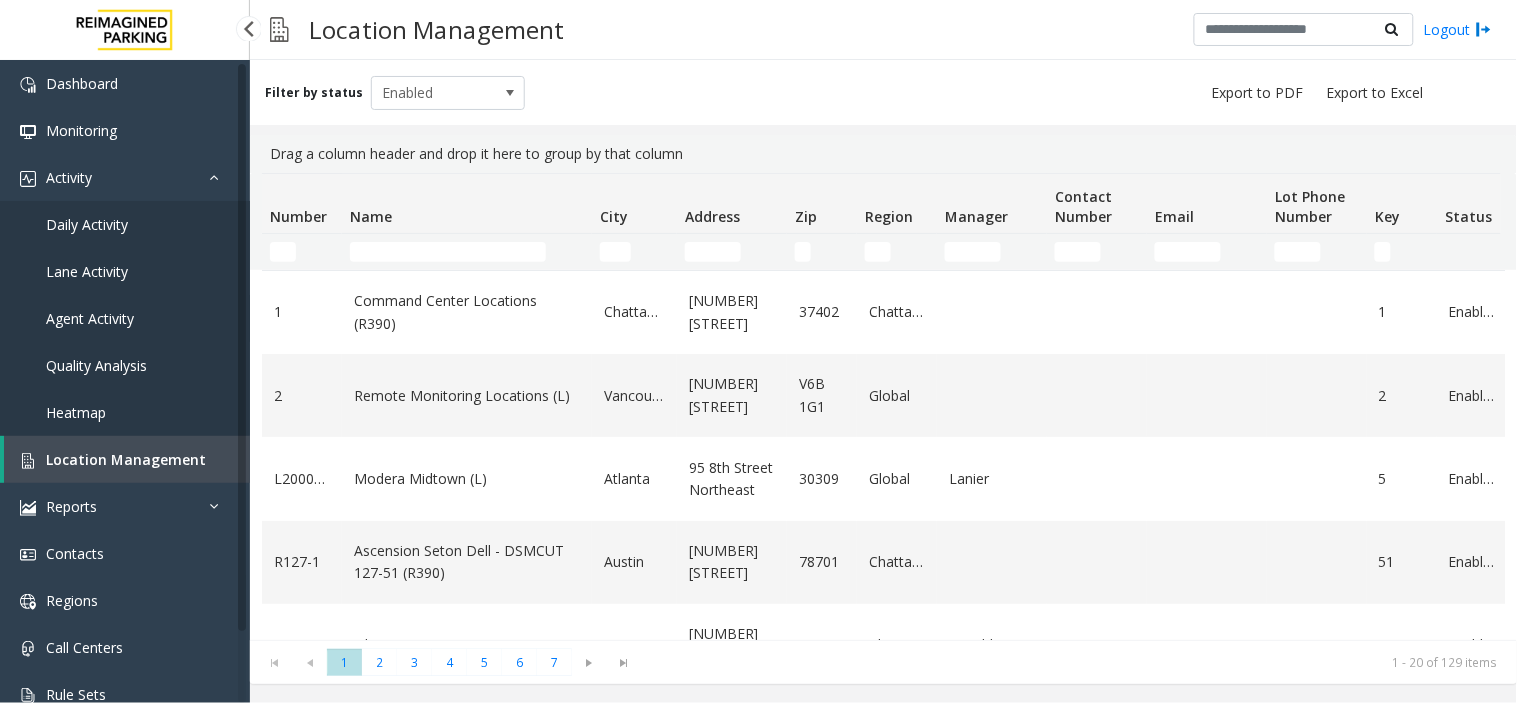click on "Agent Activity" at bounding box center [125, 318] 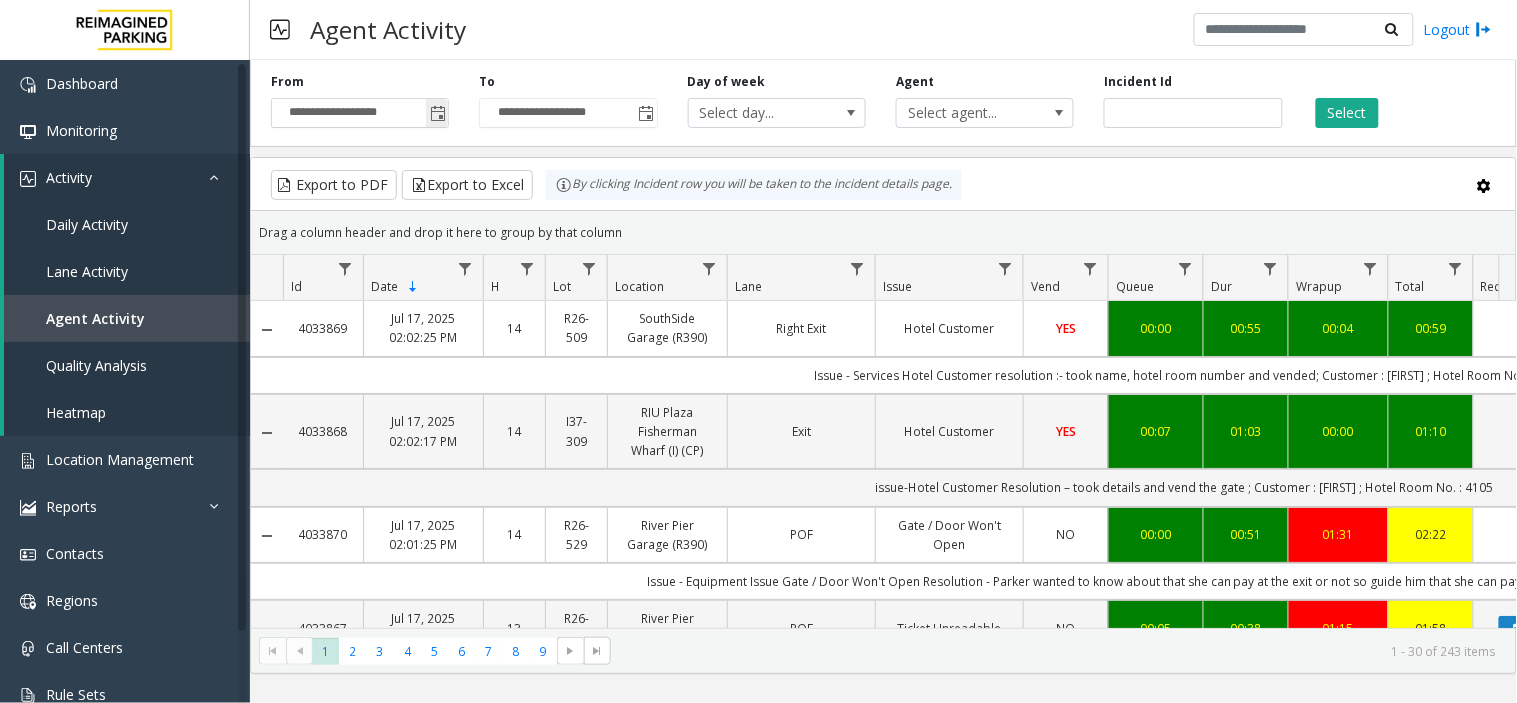 click 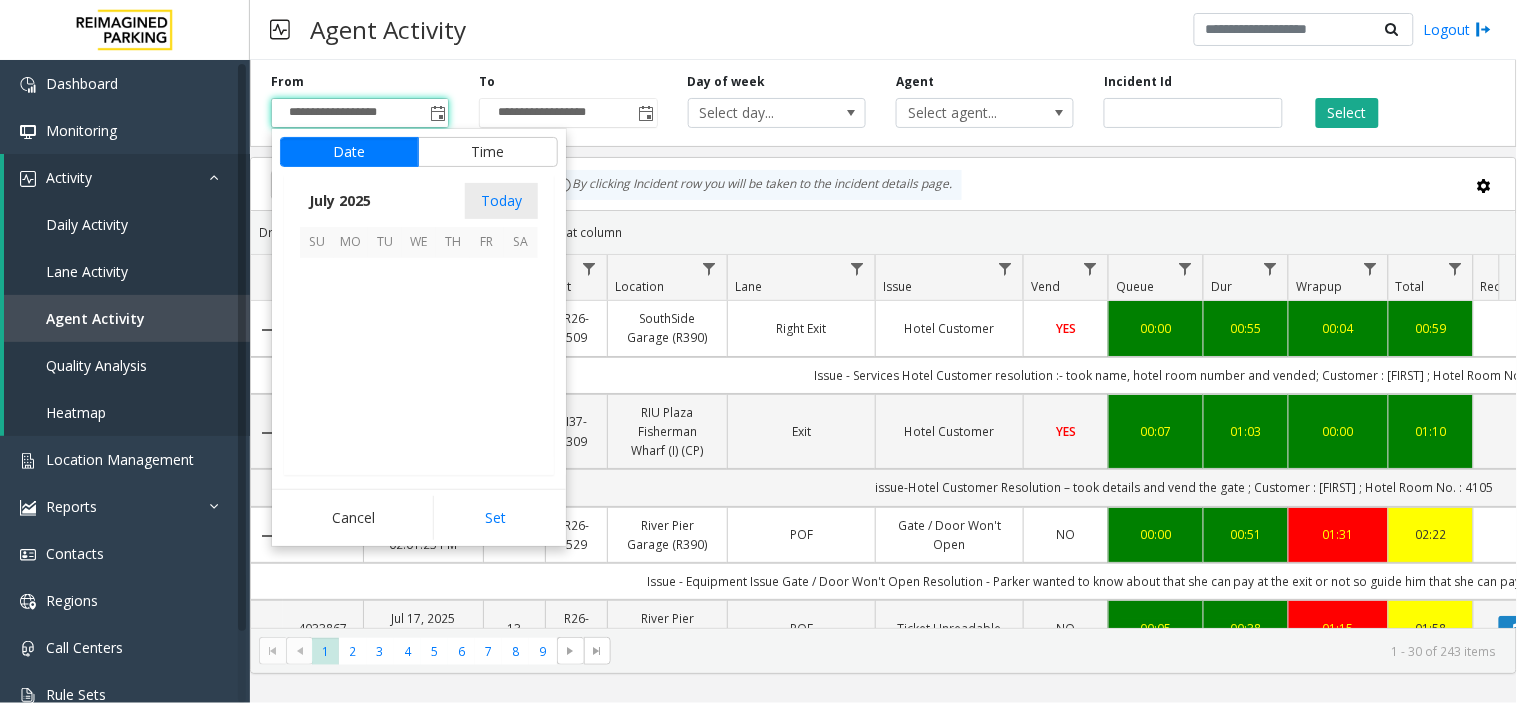 scroll, scrollTop: 358354, scrollLeft: 0, axis: vertical 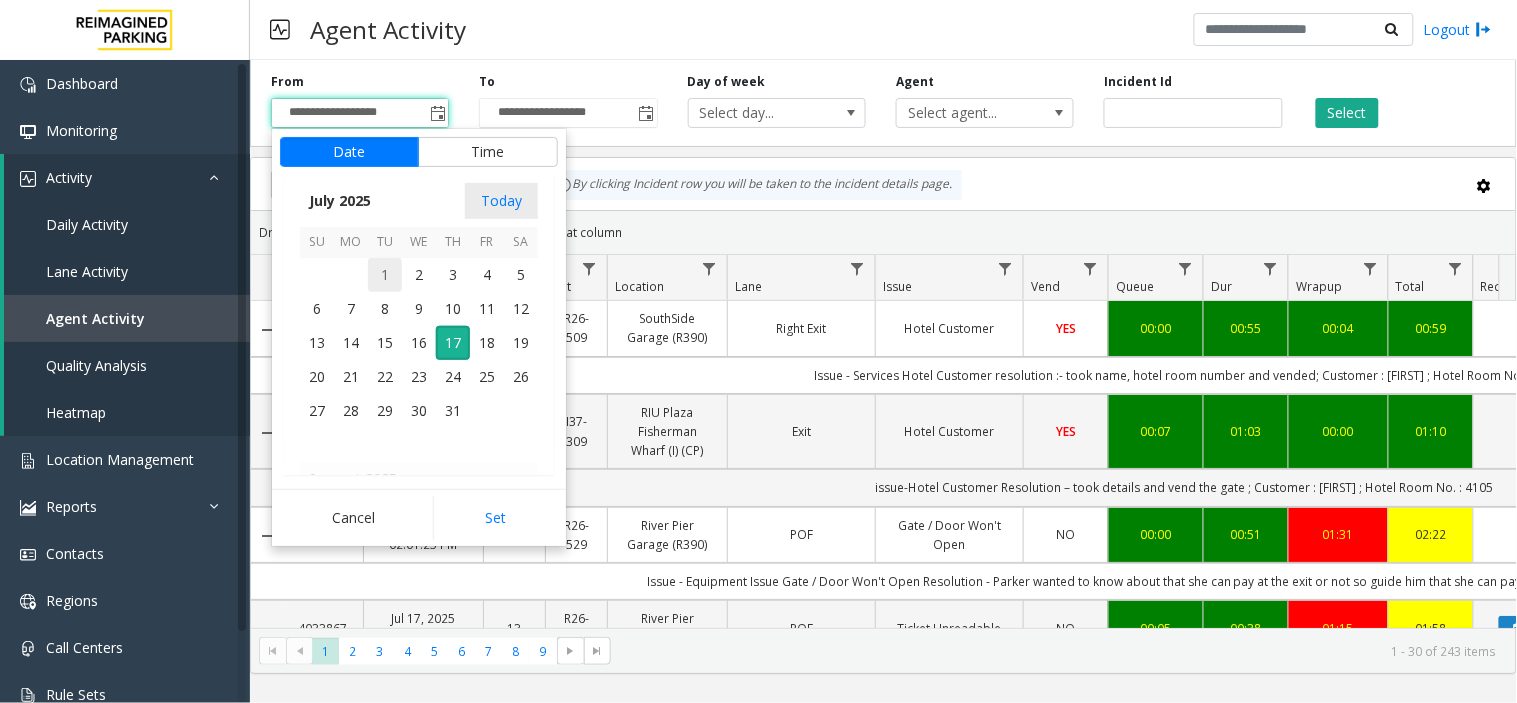 click on "1" at bounding box center [385, 275] 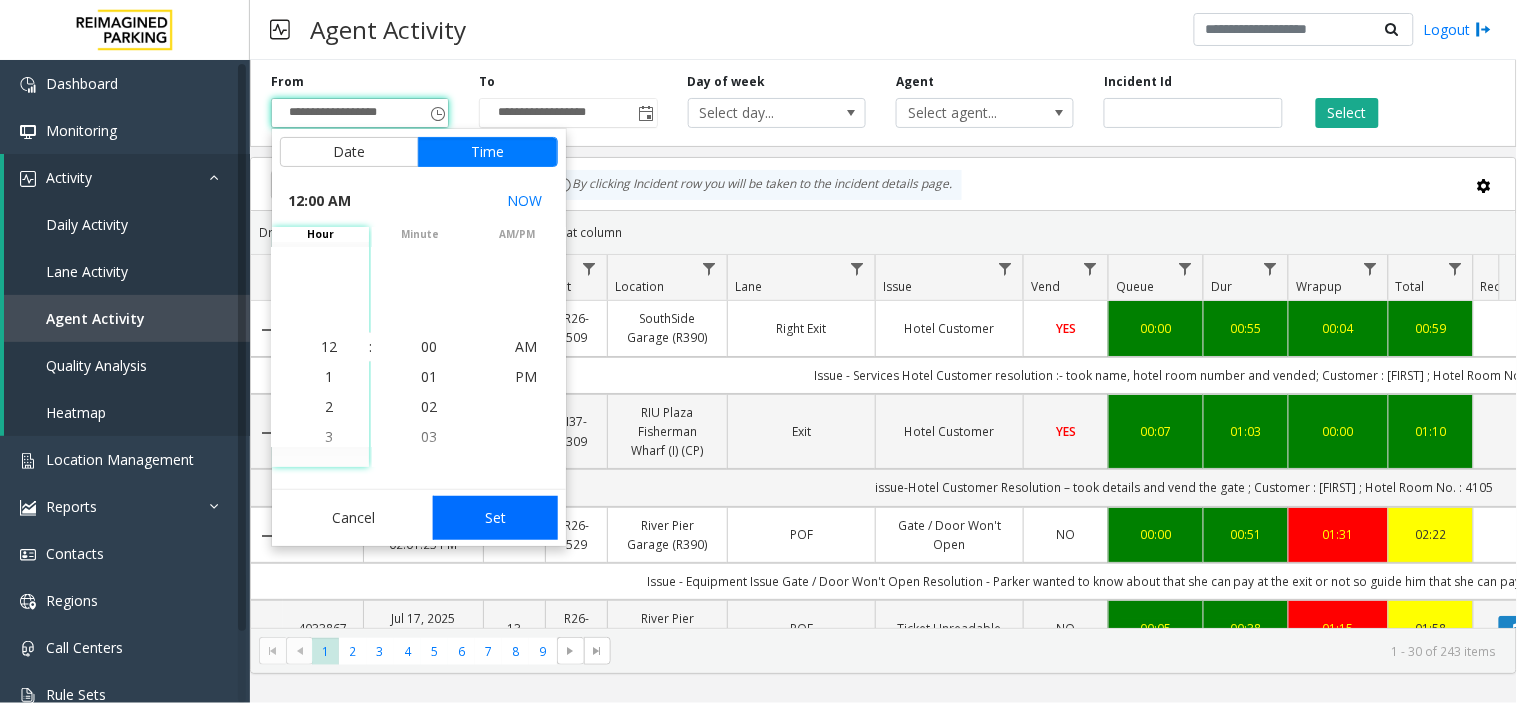 click on "Set" 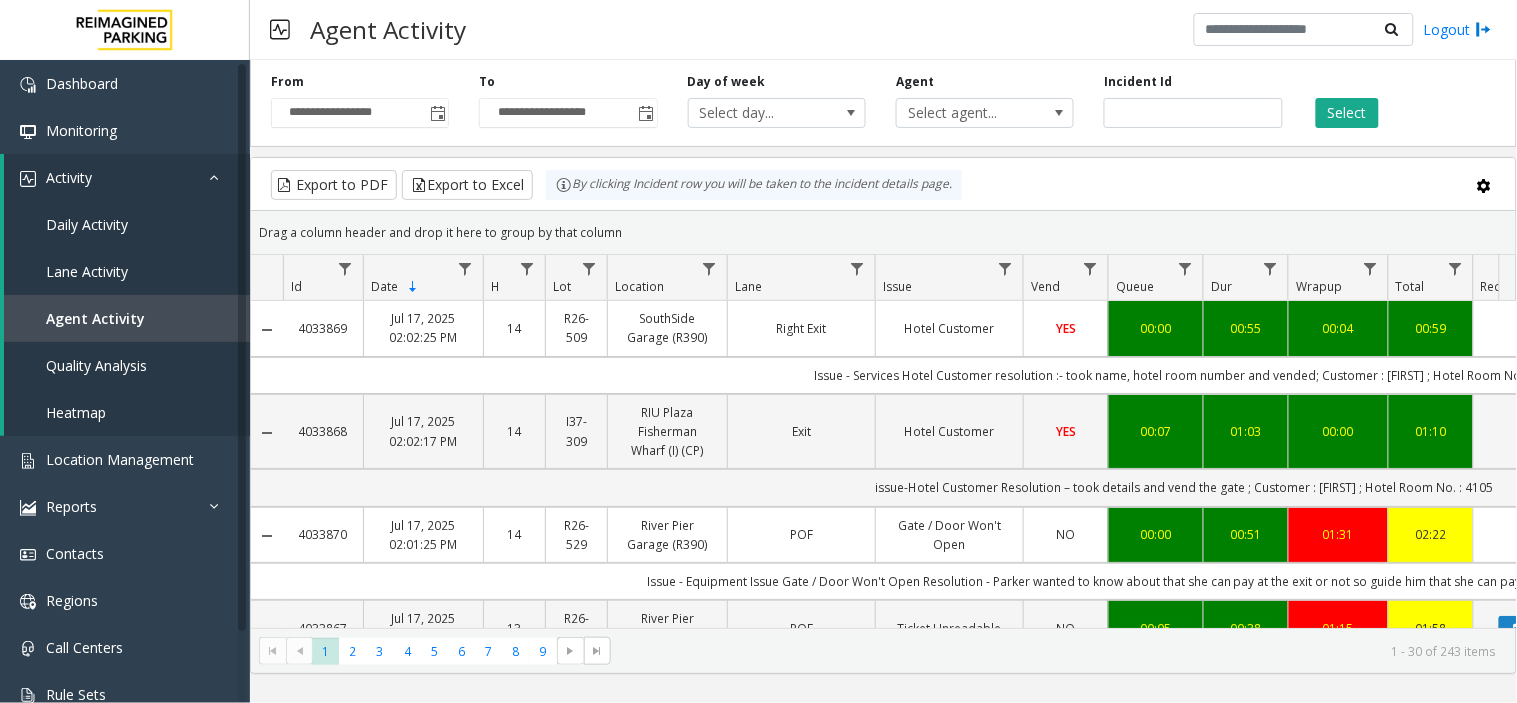 click on "Select" 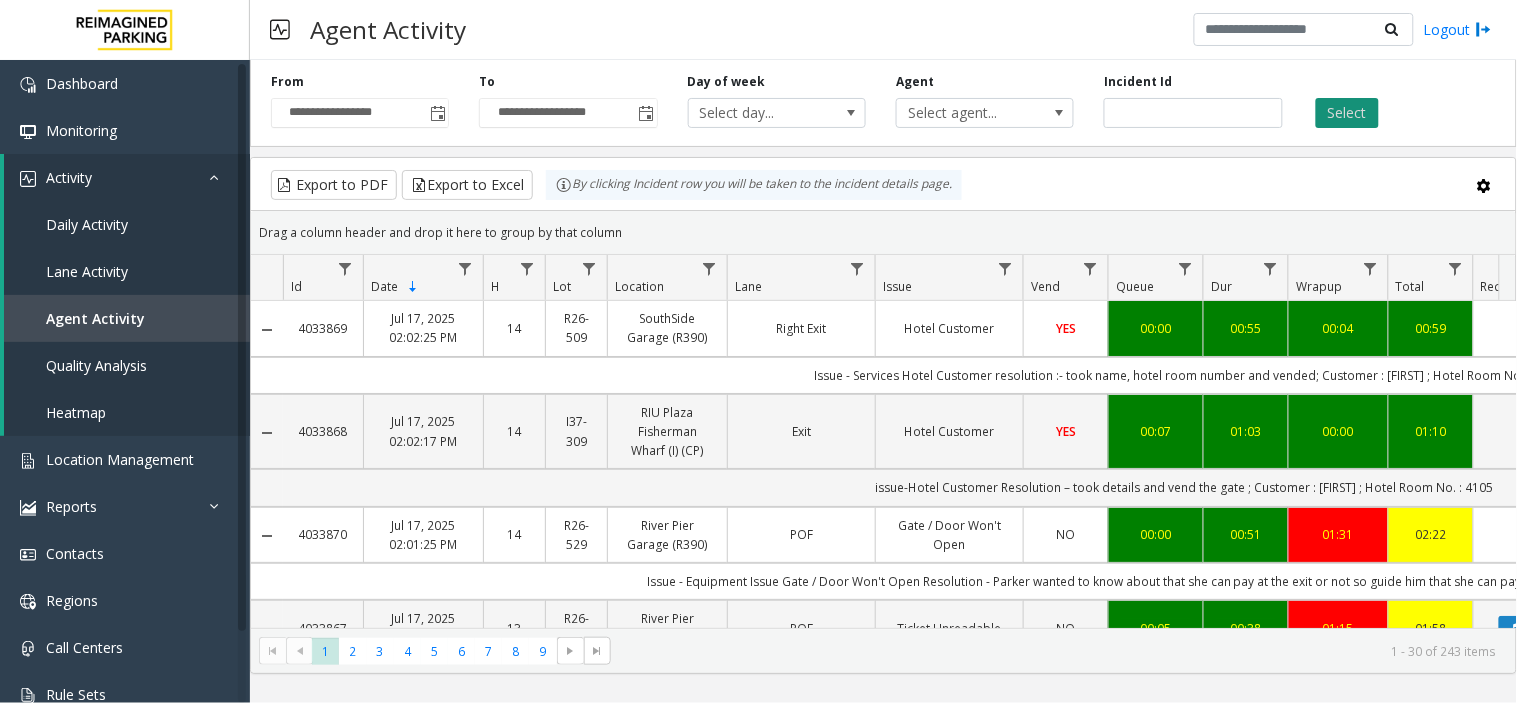 click on "Select" 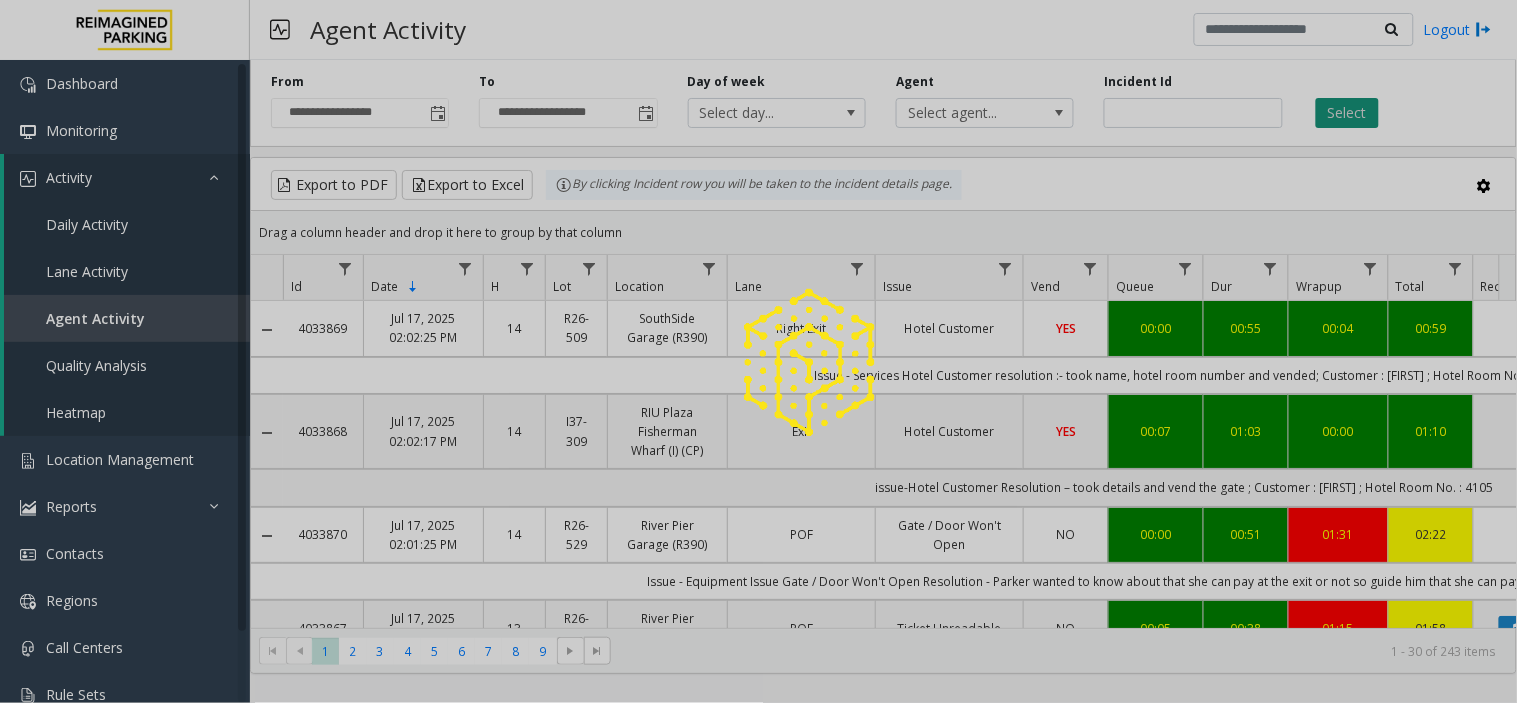 click 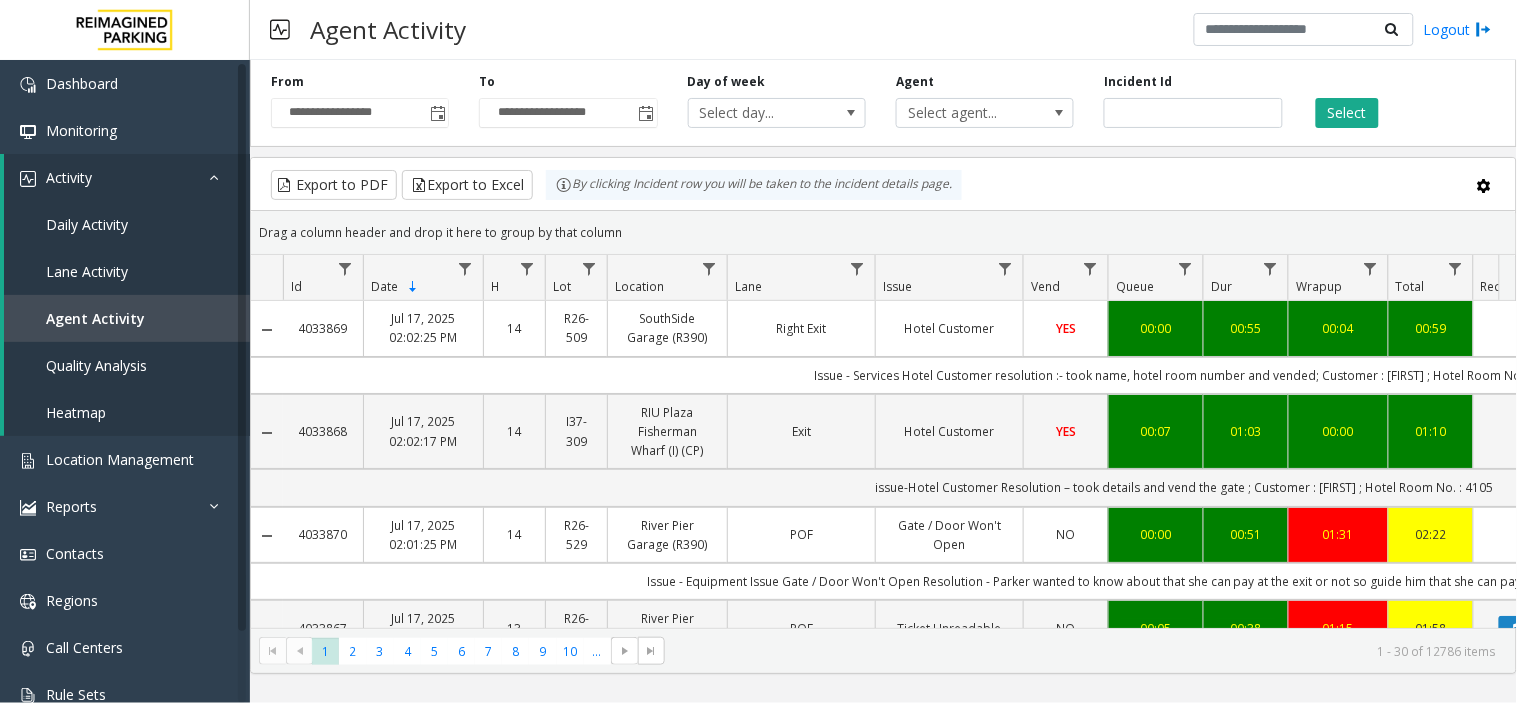 scroll, scrollTop: 0, scrollLeft: 91, axis: horizontal 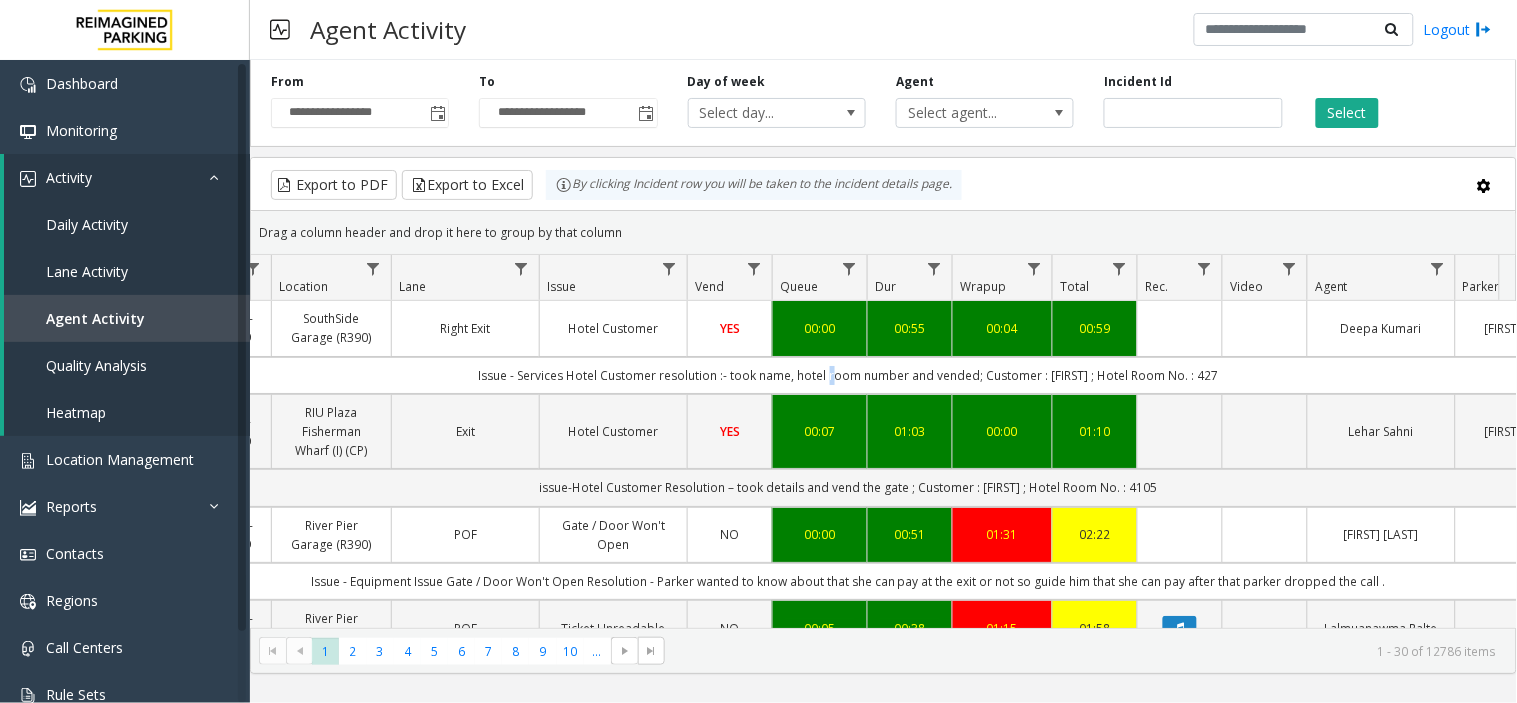 click on "Issue - Services
Hotel Customer
resolution :- took name, hotel room number and vended; Customer : Eric ; Hotel Room No. : 427" 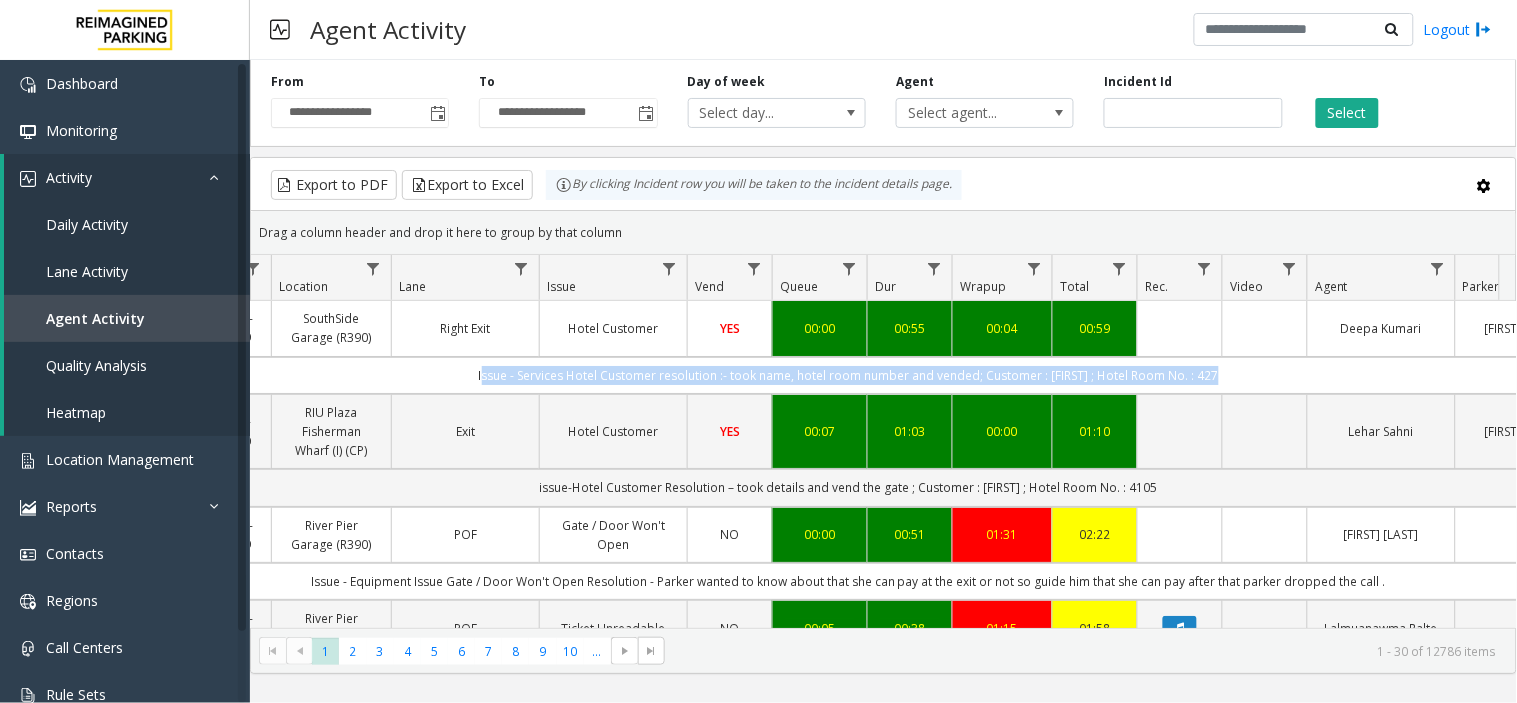 click on "Issue - Services
Hotel Customer
resolution :- took name, hotel room number and vended; Customer : Eric ; Hotel Room No. : 427" 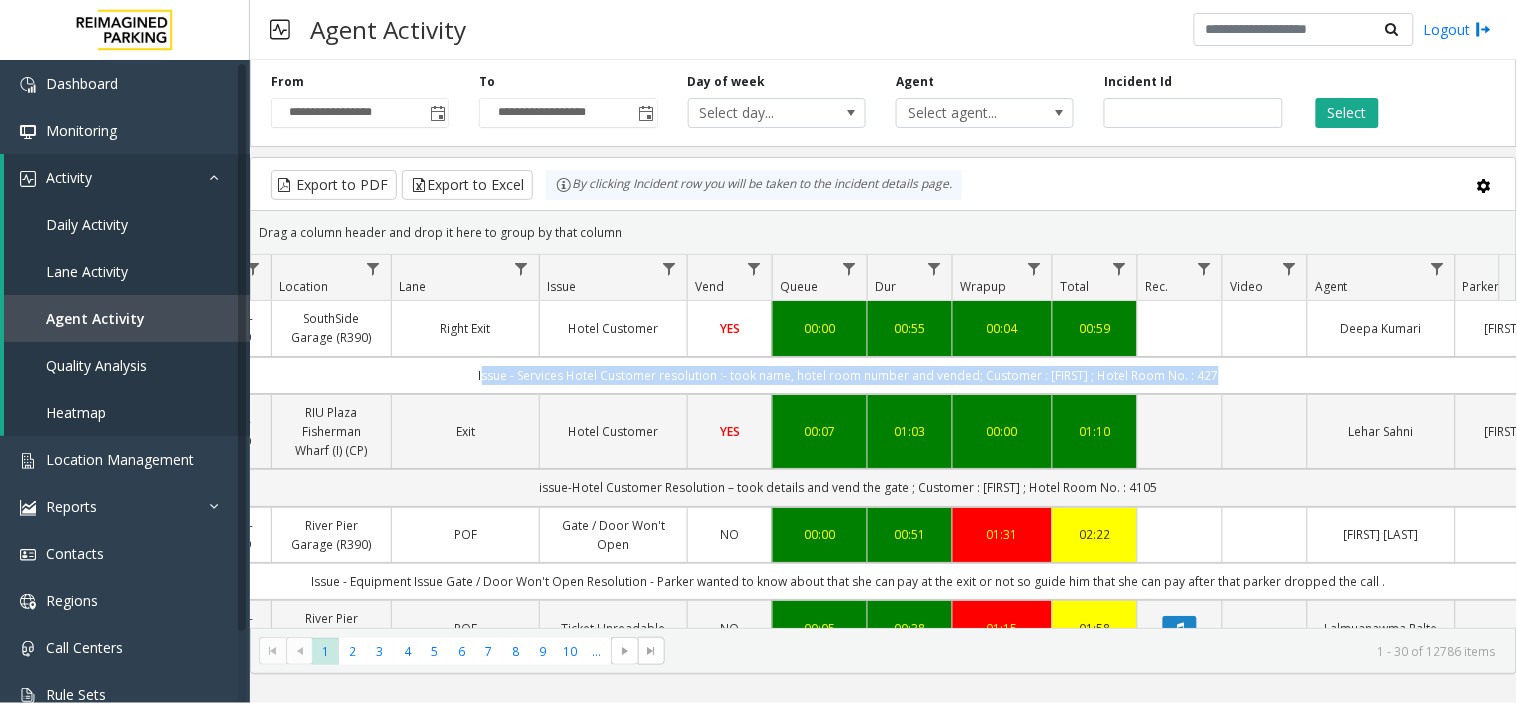 drag, startPoint x: 835, startPoint y: 390, endPoint x: 1295, endPoint y: 368, distance: 460.5258 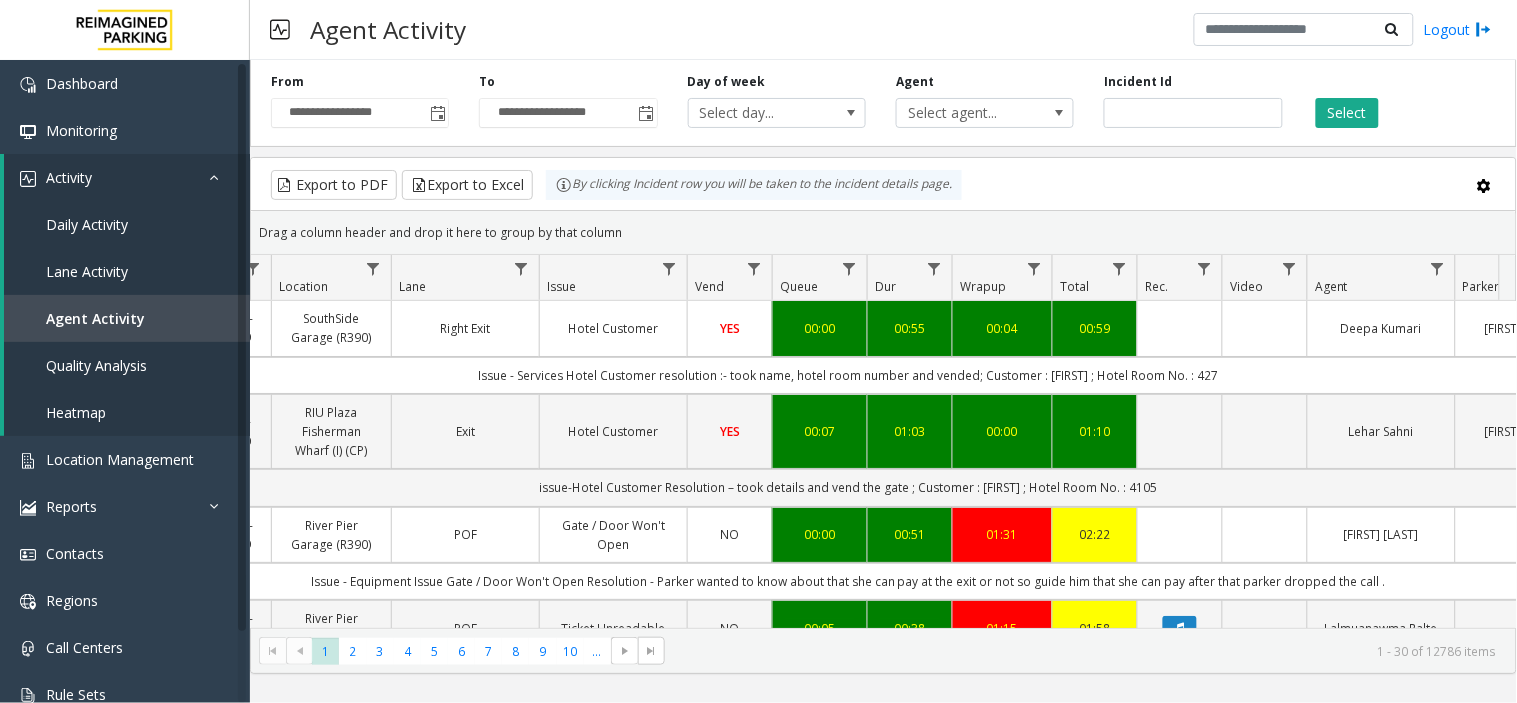 click on "Issue - Services
Hotel Customer
resolution :- took name, hotel room number and vended; Customer : Eric ; Hotel Room No. : 427" 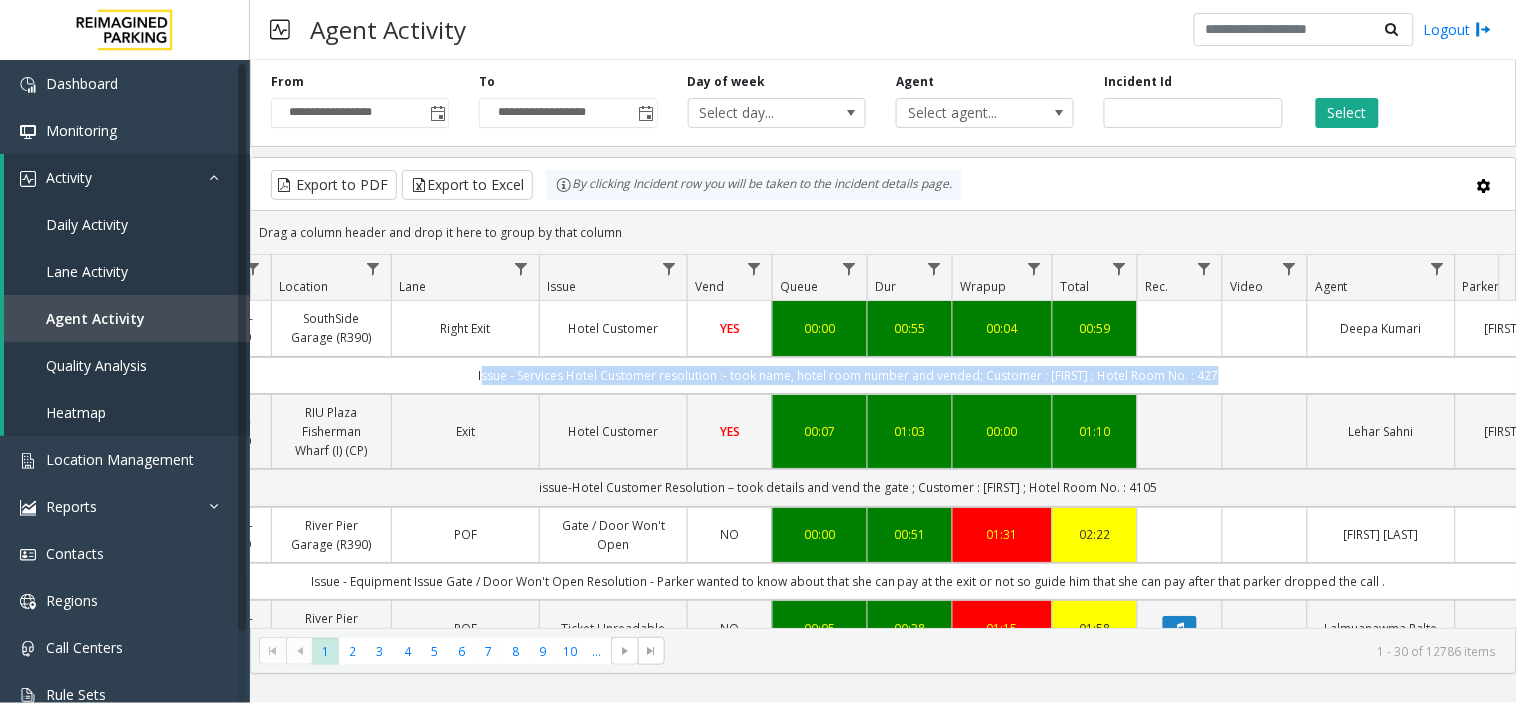 click on "Issue - Services
Hotel Customer
resolution :- took name, hotel room number and vended; Customer : Eric ; Hotel Room No. : 427" 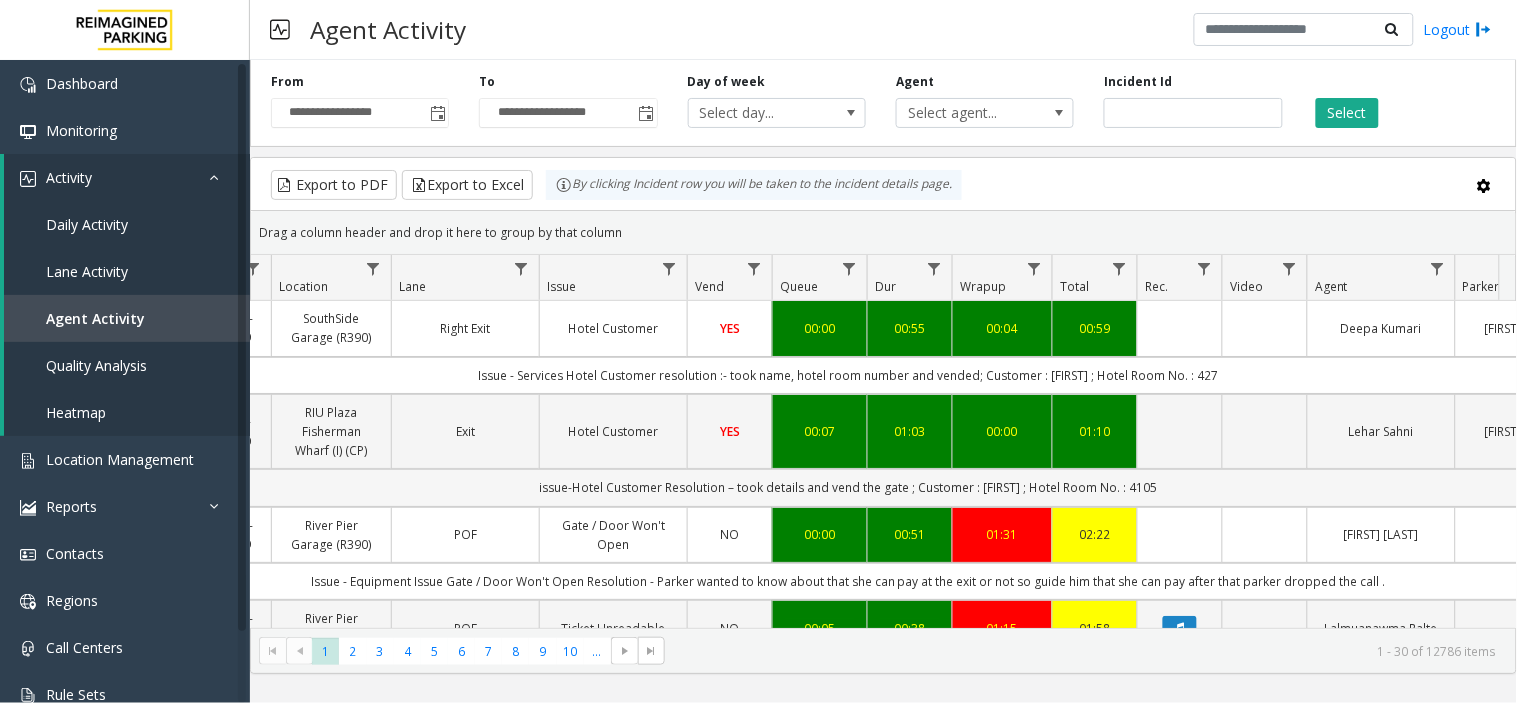 click on "issue-Hotel Customer
Resolution – took details and vend the gate ; Customer : Isabella ; Hotel Room No. : 4105" 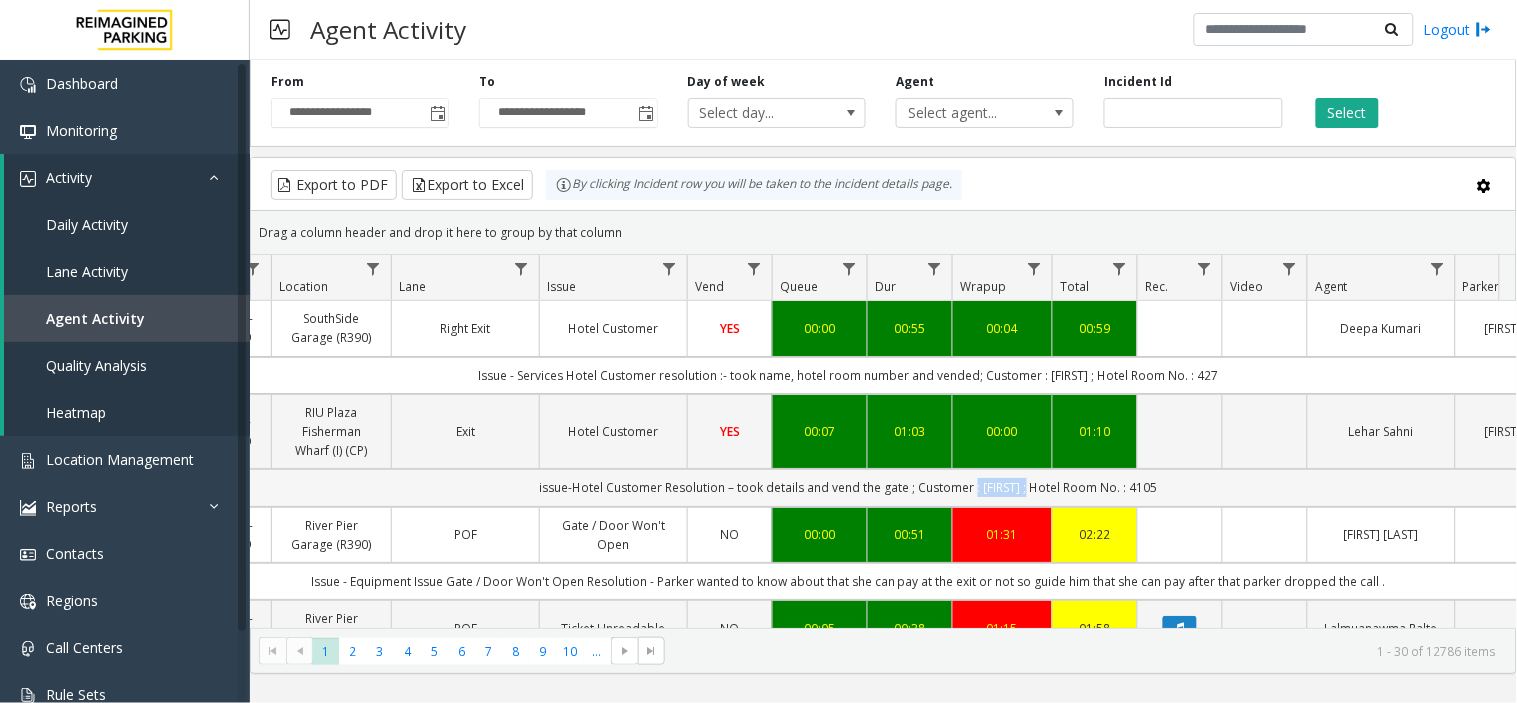 drag, startPoint x: 1012, startPoint y: 495, endPoint x: 966, endPoint y: 476, distance: 49.76947 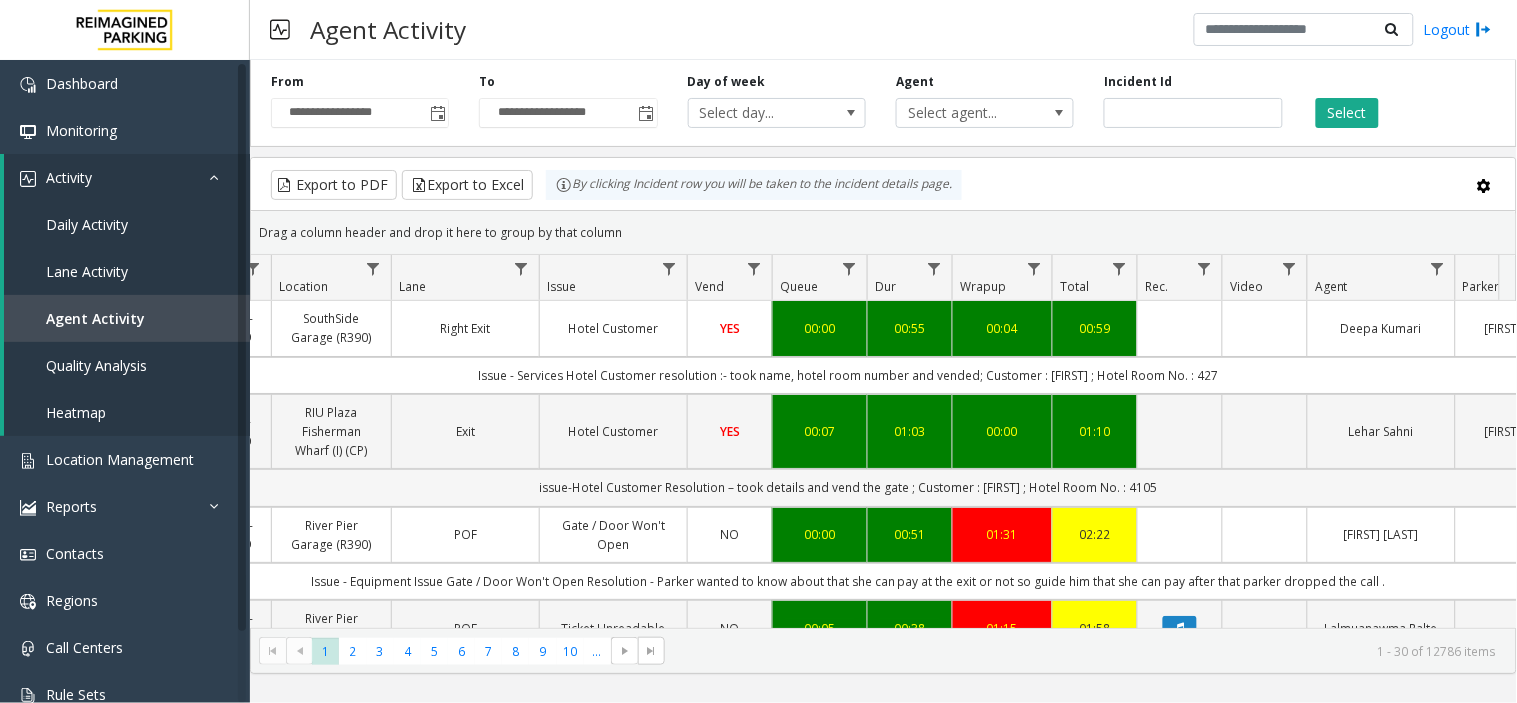 click on "issue-Hotel Customer
Resolution – took details and vend the gate ; Customer : Isabella ; Hotel Room No. : 4105" 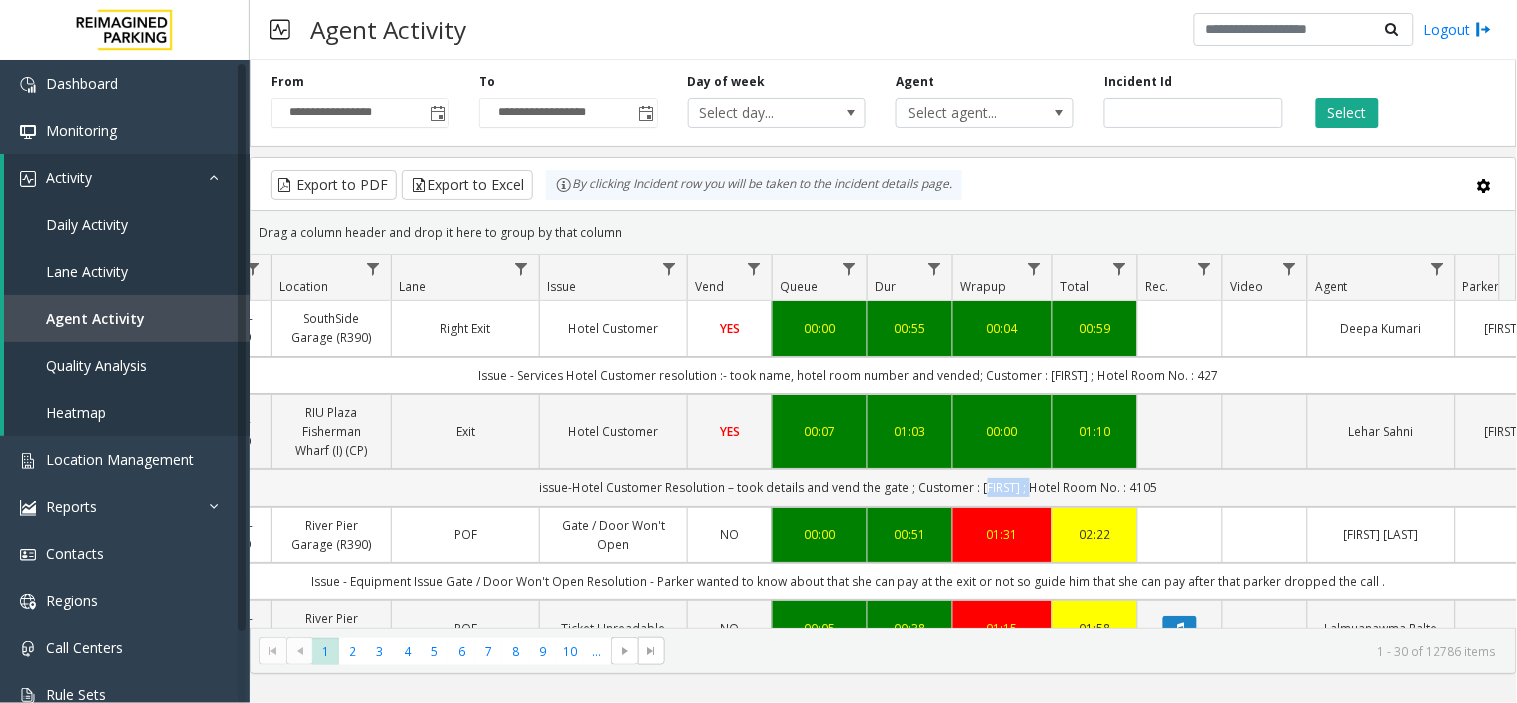 click on "issue-Hotel Customer
Resolution – took details and vend the gate ; Customer : Isabella ; Hotel Room No. : 4105" 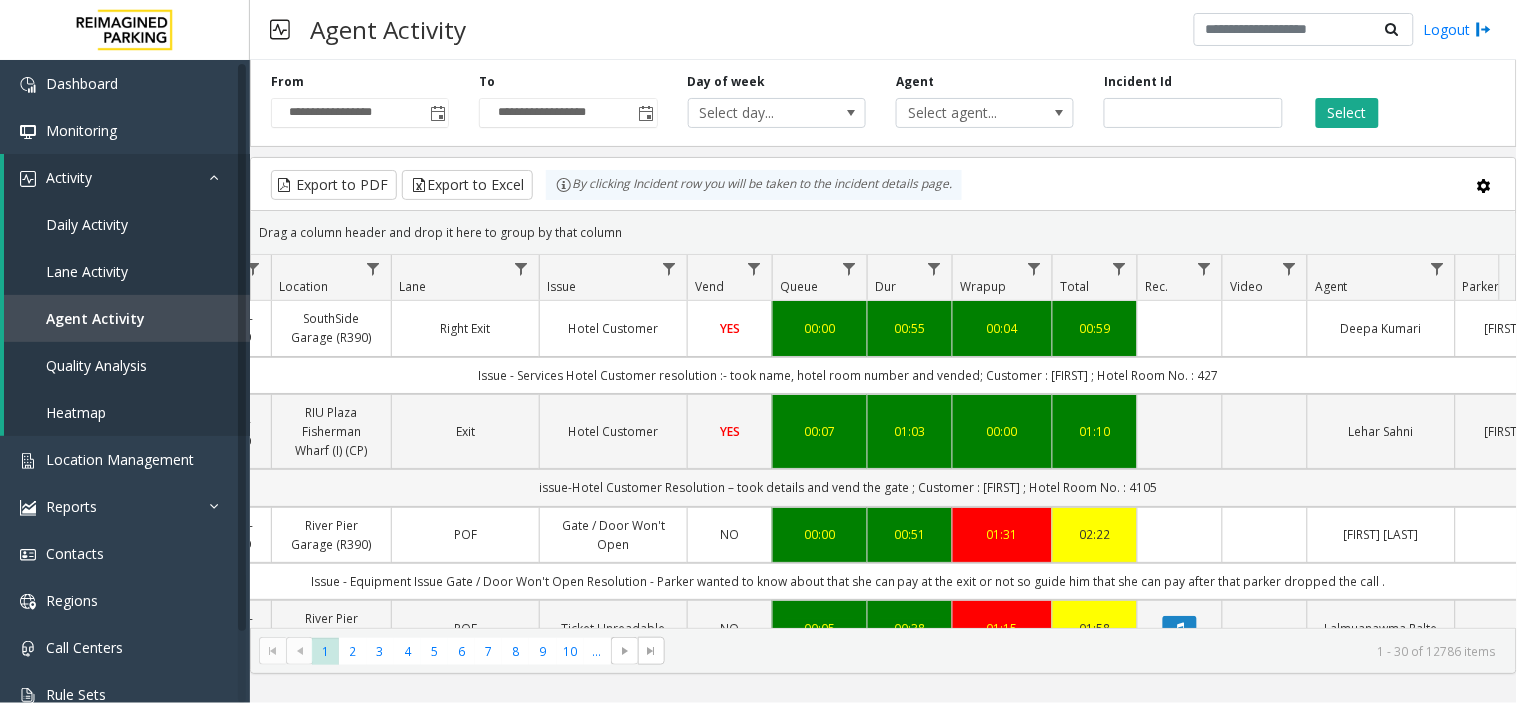 click on "issue-Hotel Customer
Resolution – took details and vend the gate ; Customer : Isabella ; Hotel Room No. : 4105" 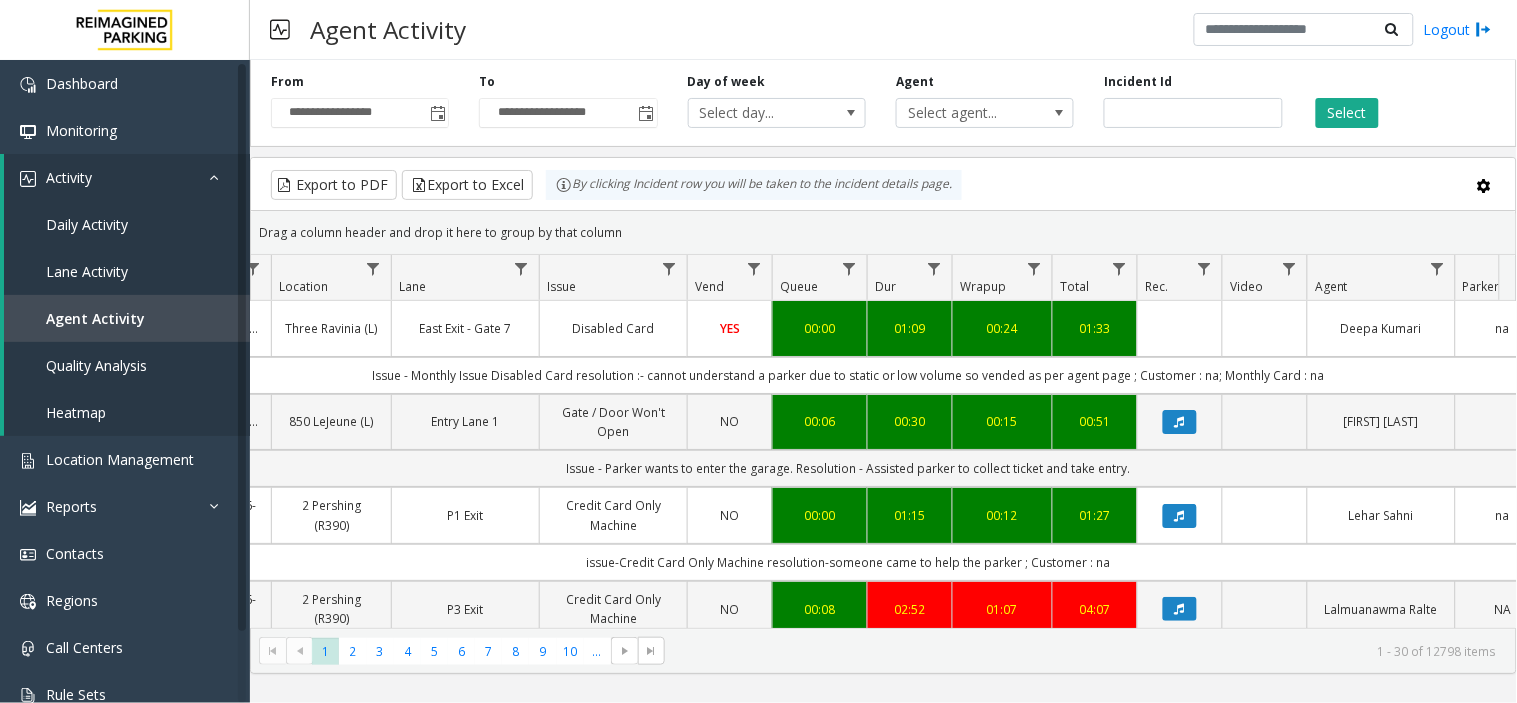 click on "Issue - Monthly Issue
Disabled Card
resolution :- cannot understand a parker due to static or low volume so vended as per agent page ; Customer : na; Monthly Card : na" 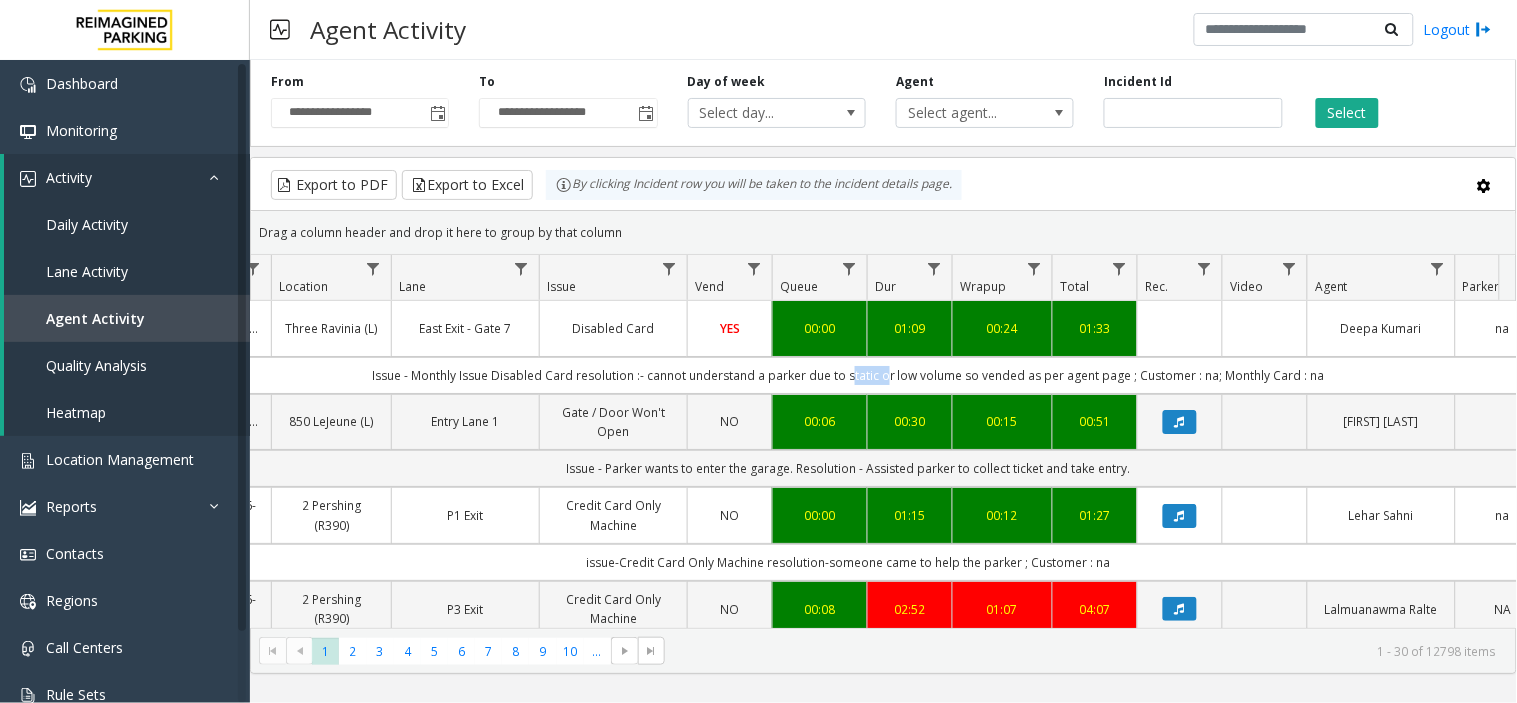 click on "Issue - Monthly Issue
Disabled Card
resolution :- cannot understand a parker due to static or low volume so vended as per agent page ; Customer : na; Monthly Card : na" 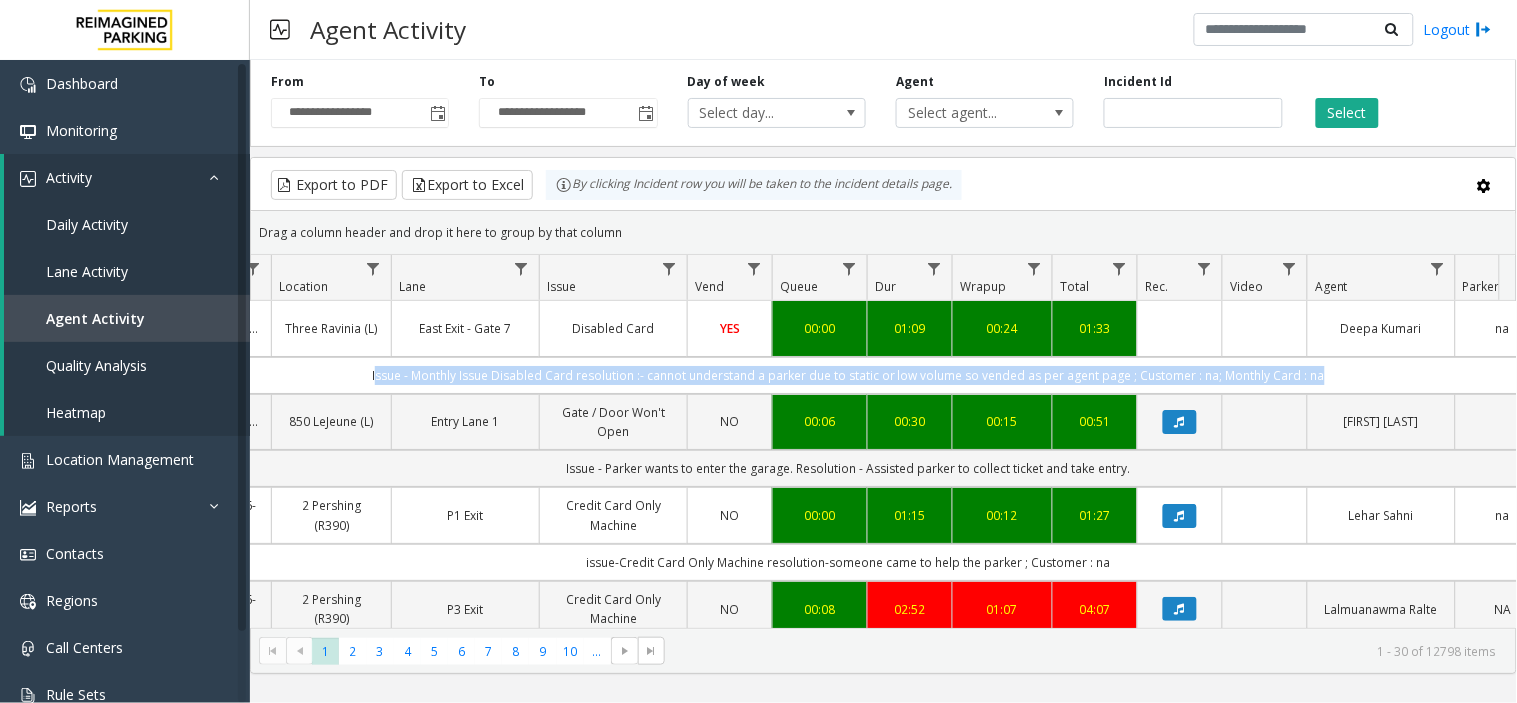 click on "Issue - Monthly Issue
Disabled Card
resolution :- cannot understand a parker due to static or low volume so vended as per agent page ; Customer : na; Monthly Card : na" 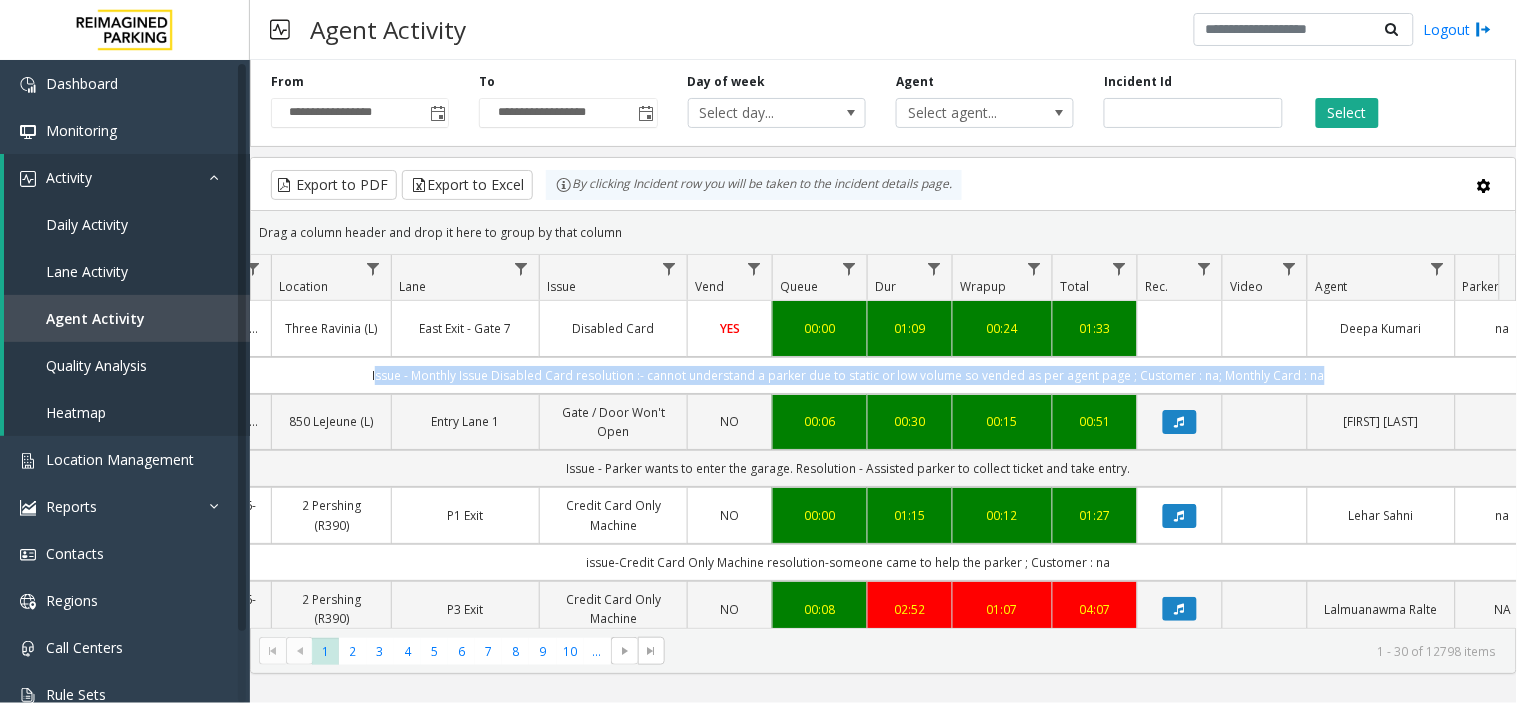 click on "Issue - Monthly Issue
Disabled Card
resolution :- cannot understand a parker due to static or low volume so vended as per agent page ; Customer : na; Monthly Card : na" 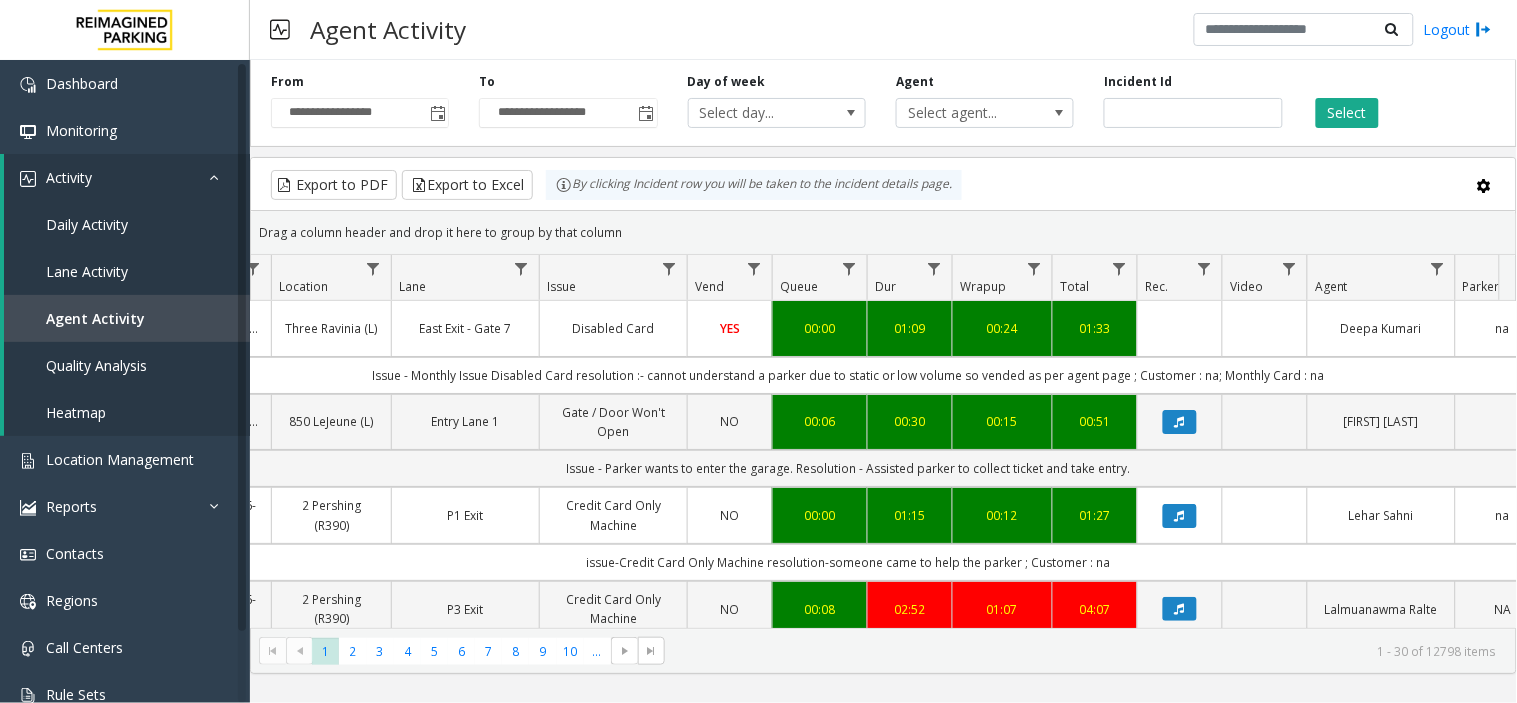 drag, startPoint x: 676, startPoint y: 381, endPoint x: 1331, endPoint y: 380, distance: 655.0008 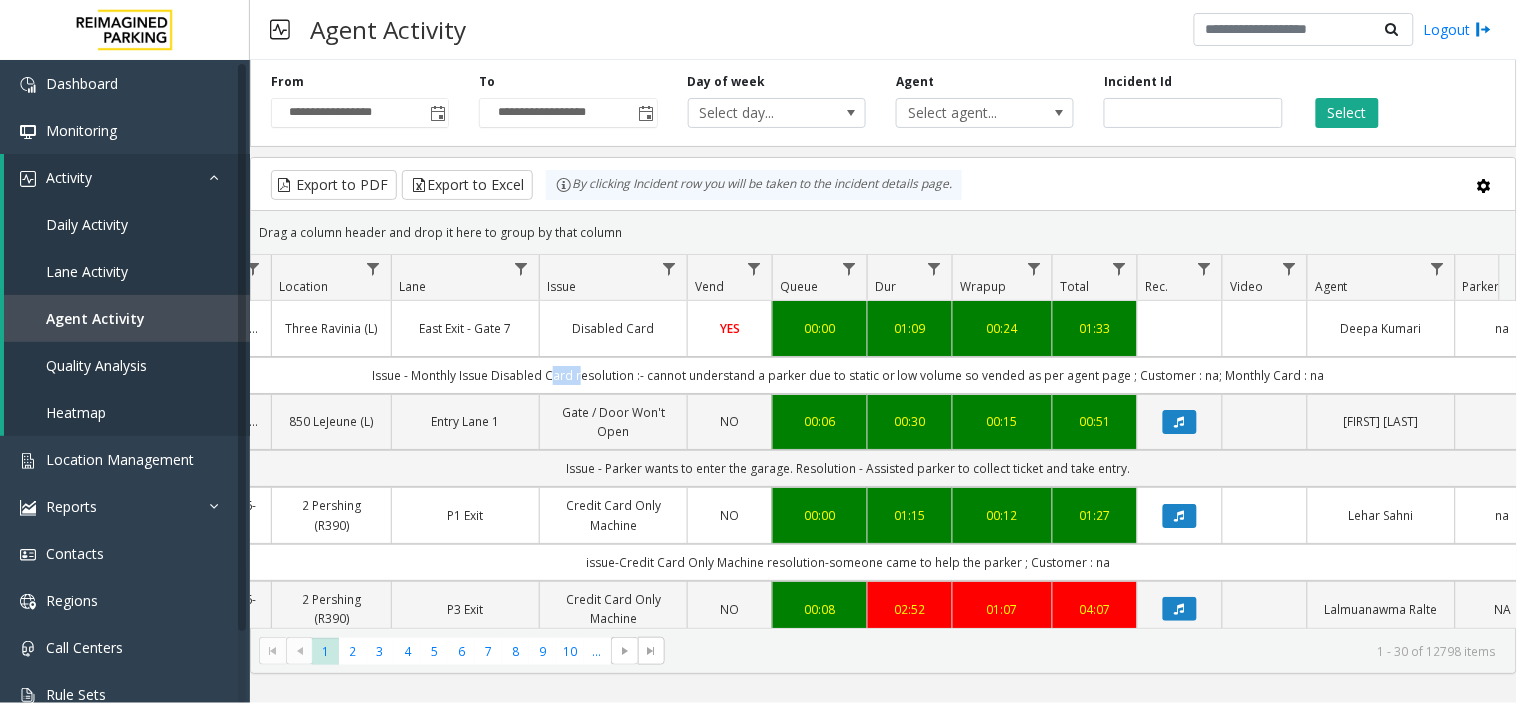 click on "Issue - Monthly Issue
Disabled Card
resolution :- cannot understand a parker due to static or low volume so vended as per agent page ; Customer : na; Monthly Card : na" 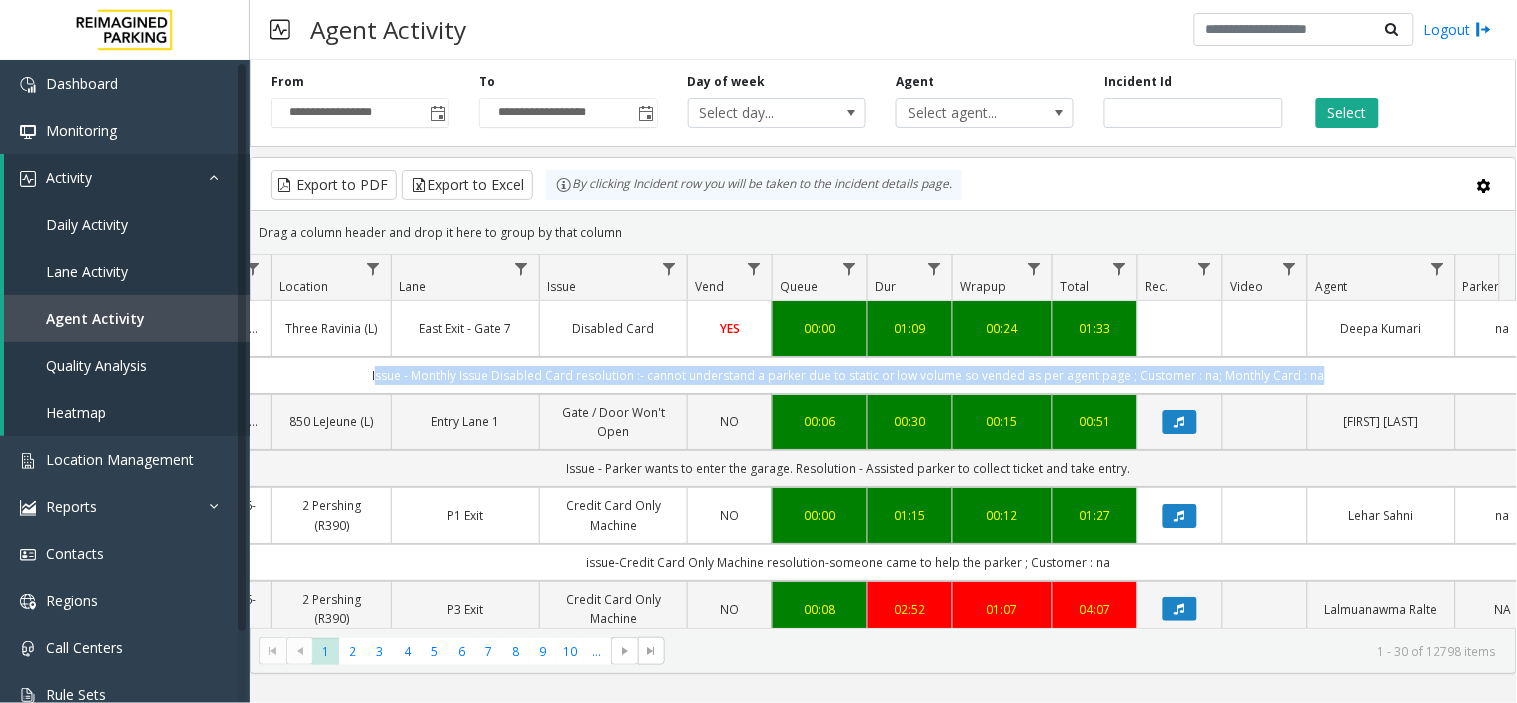 drag, startPoint x: 568, startPoint y: 381, endPoint x: 1353, endPoint y: 372, distance: 785.0516 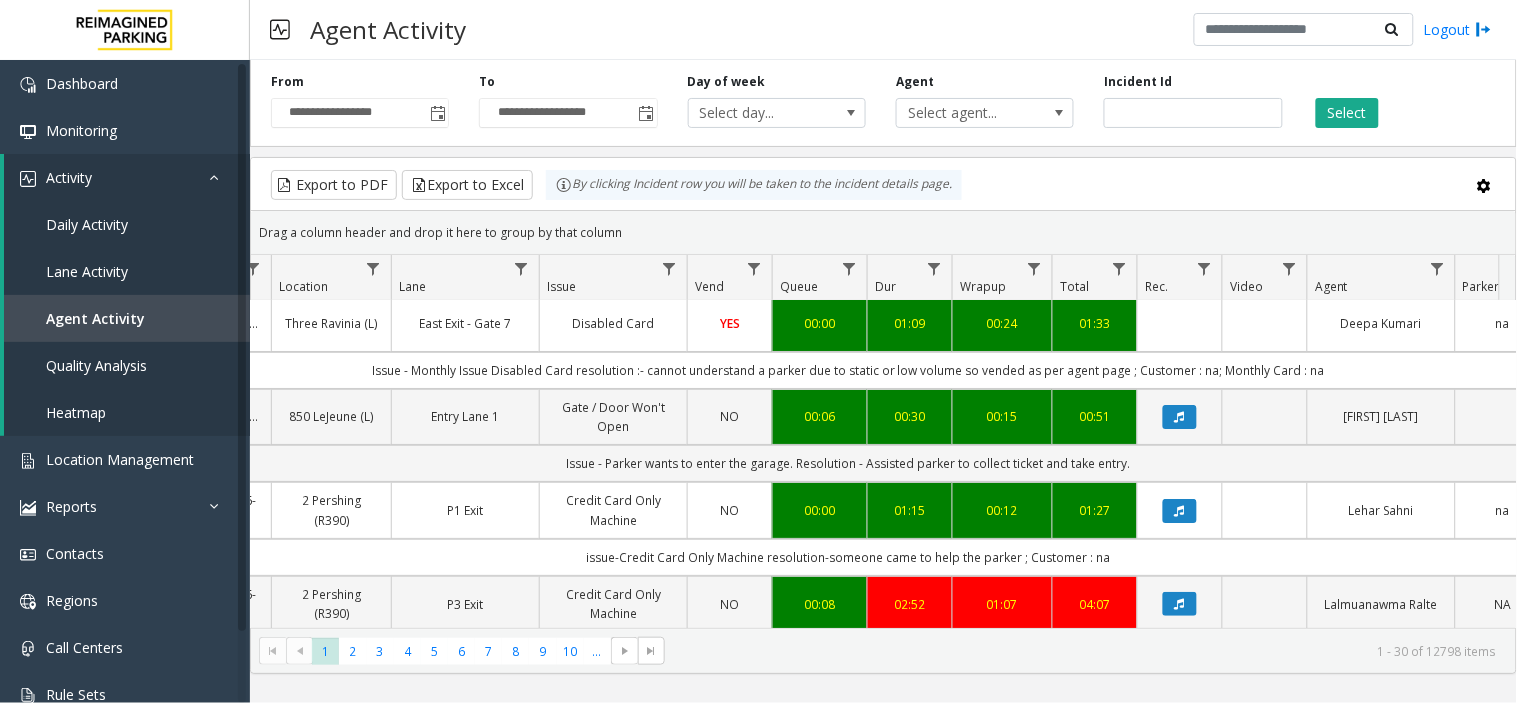 scroll, scrollTop: 0, scrollLeft: 336, axis: horizontal 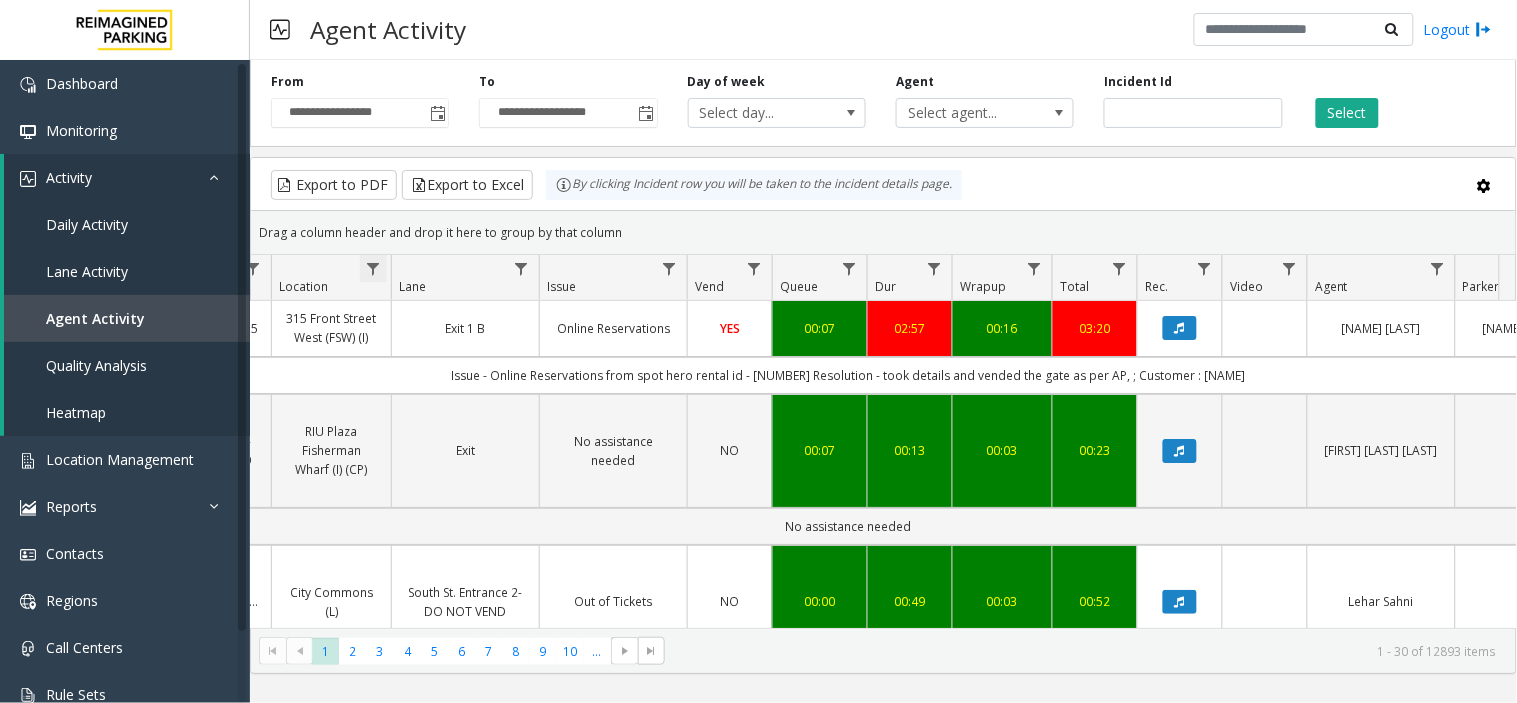 click 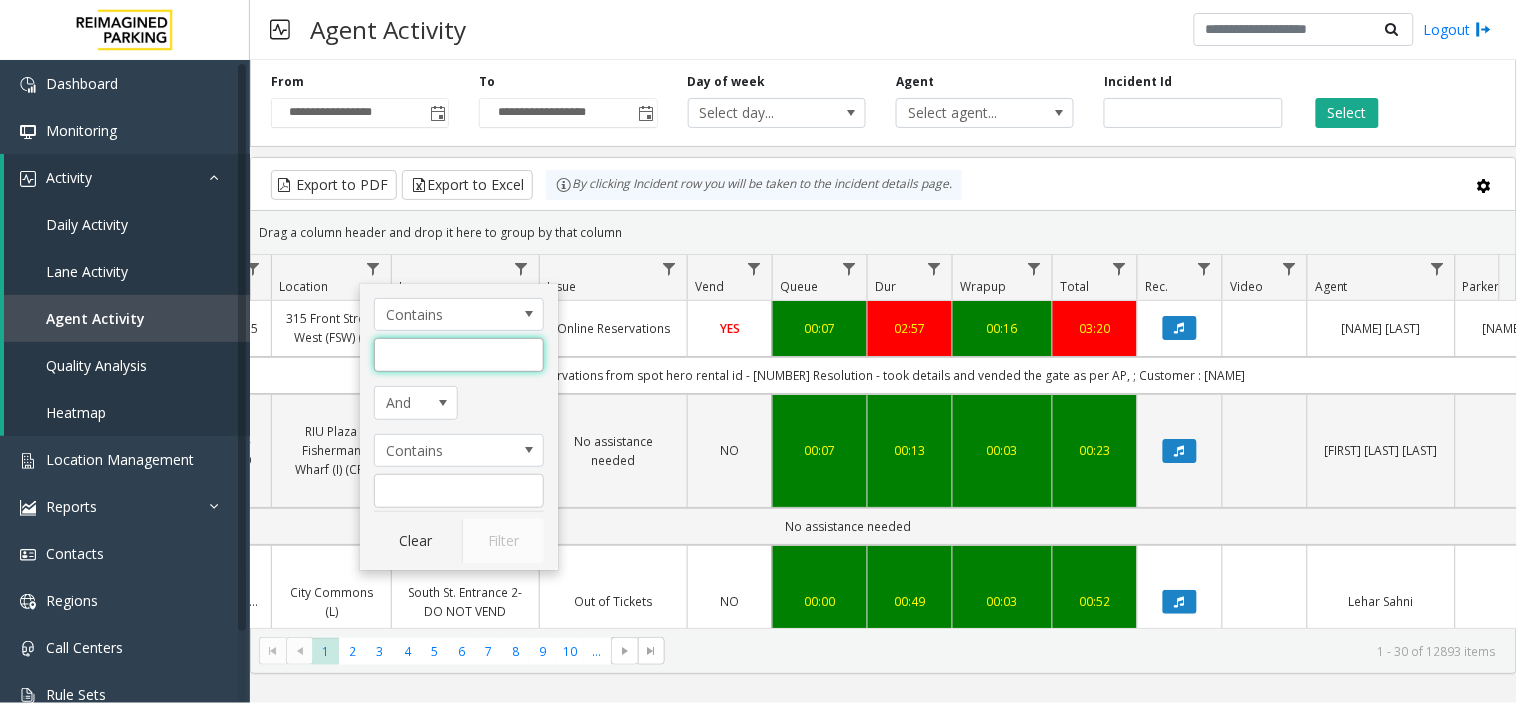 click 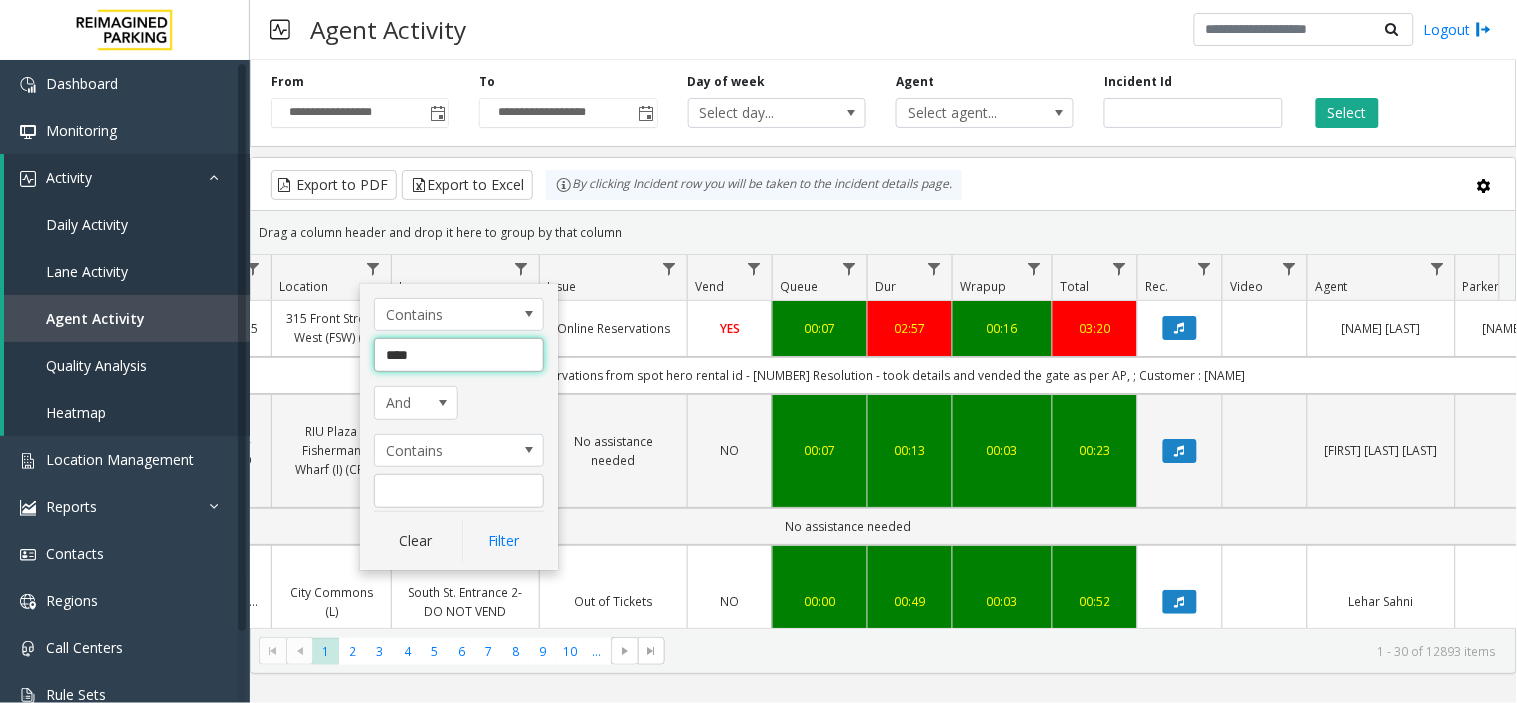 type on "*****" 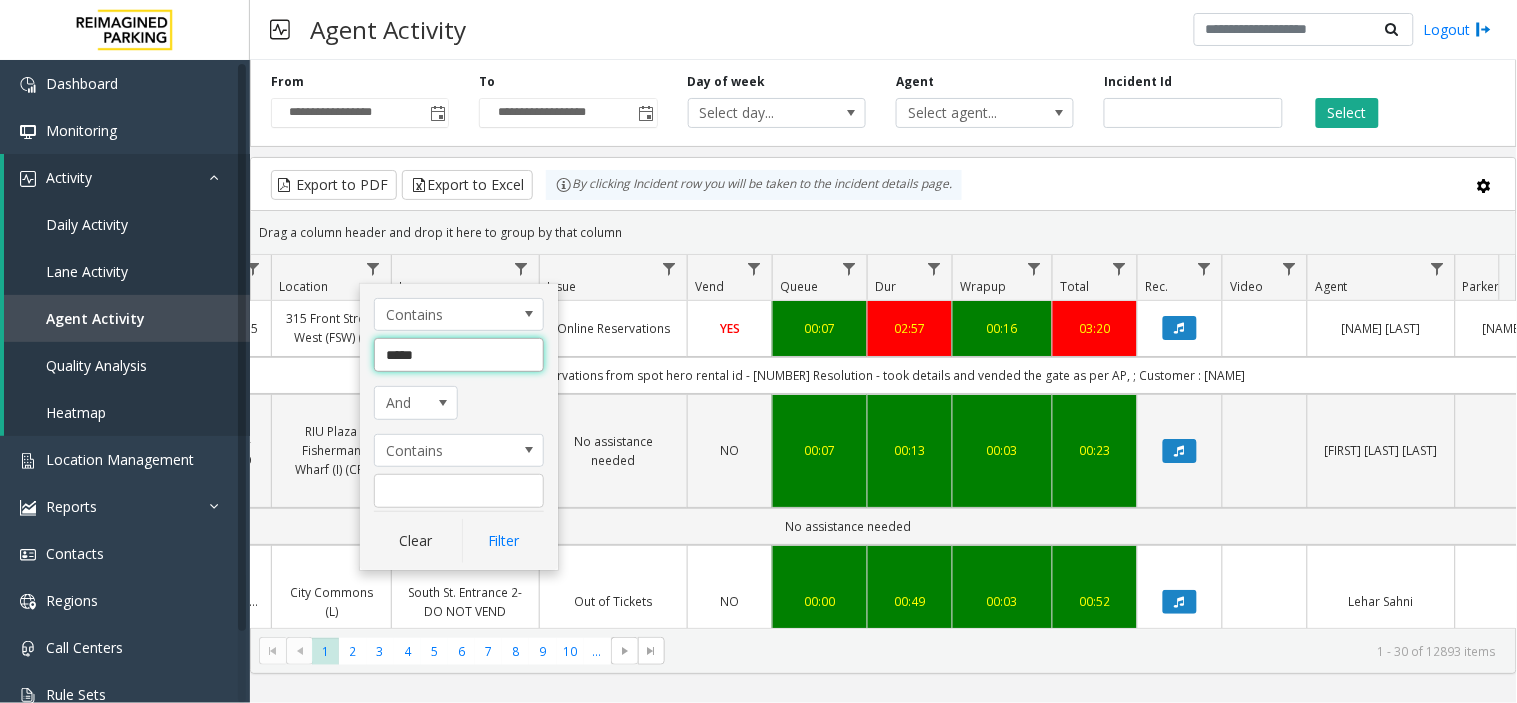 click on "Filter" 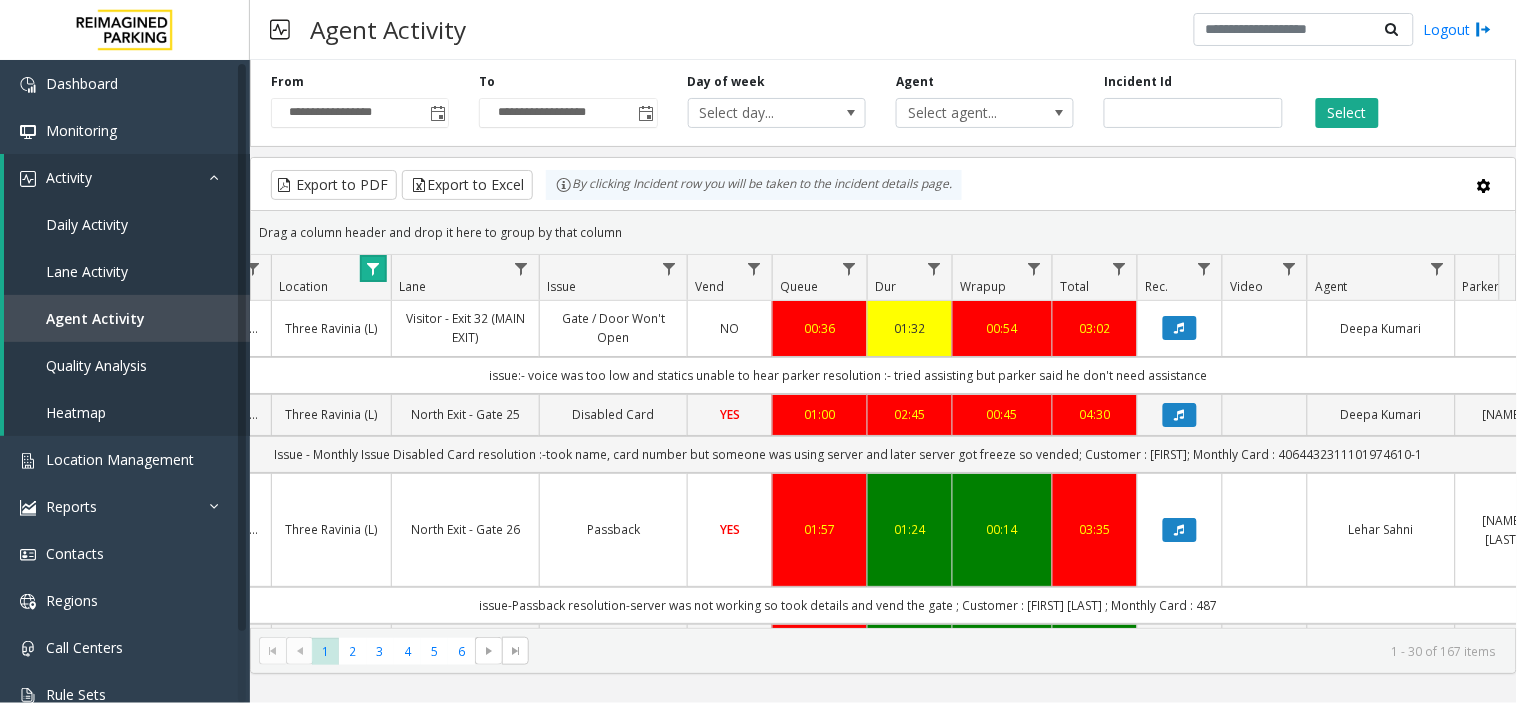click on "Agent" 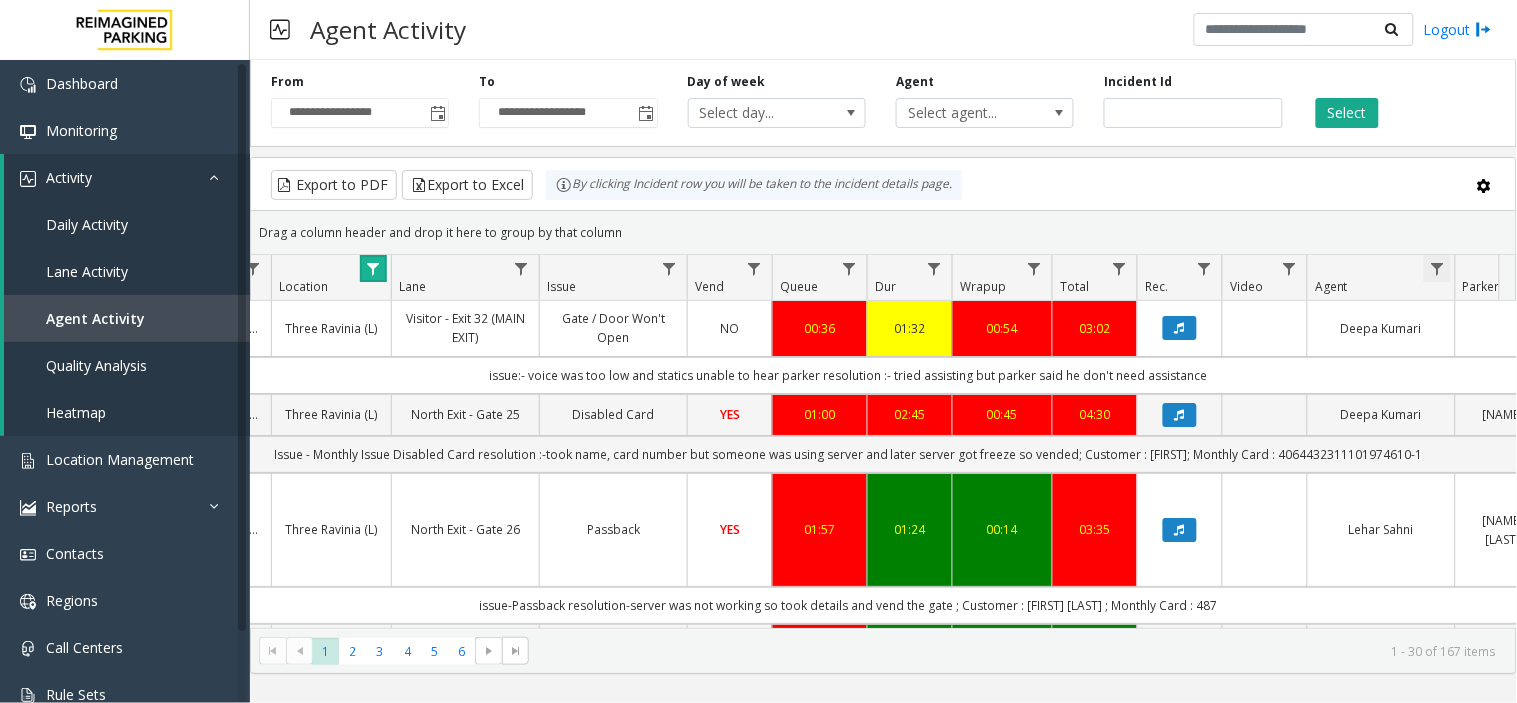 click 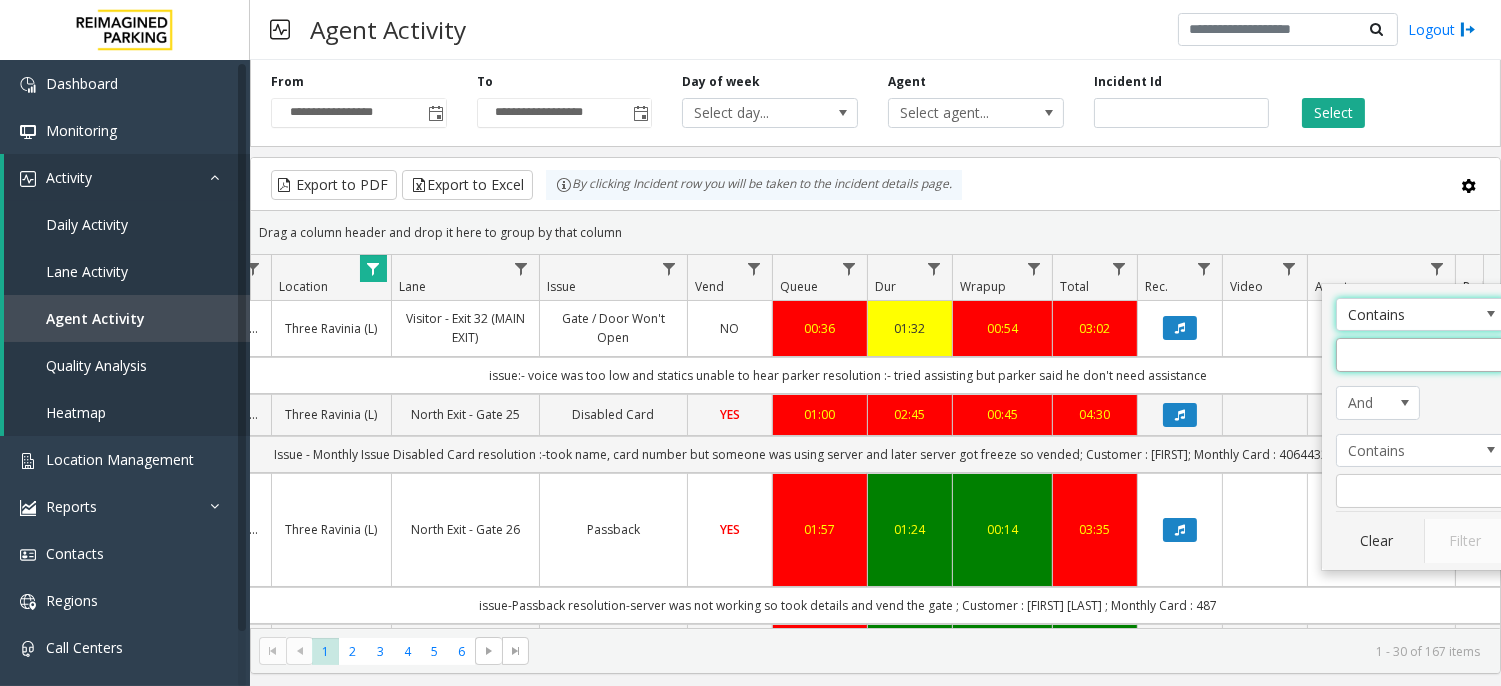 click 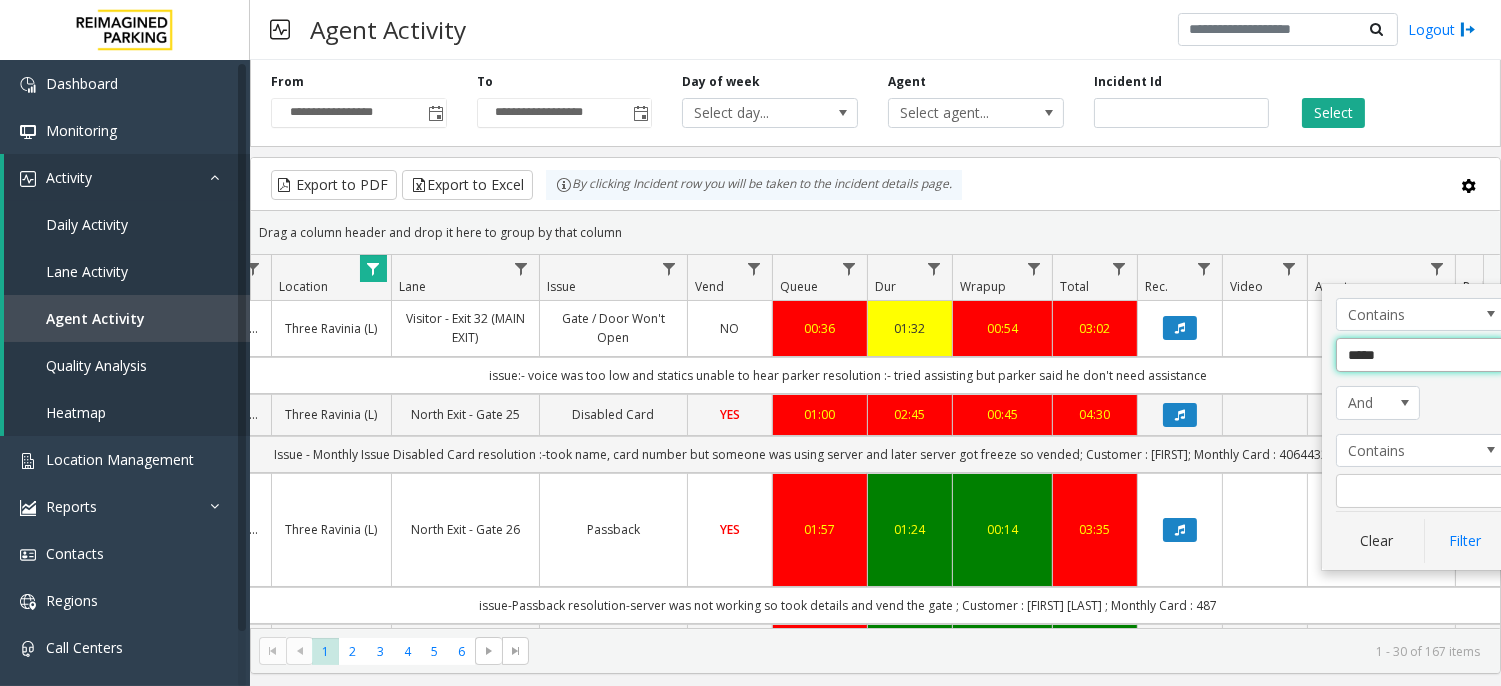 type on "******" 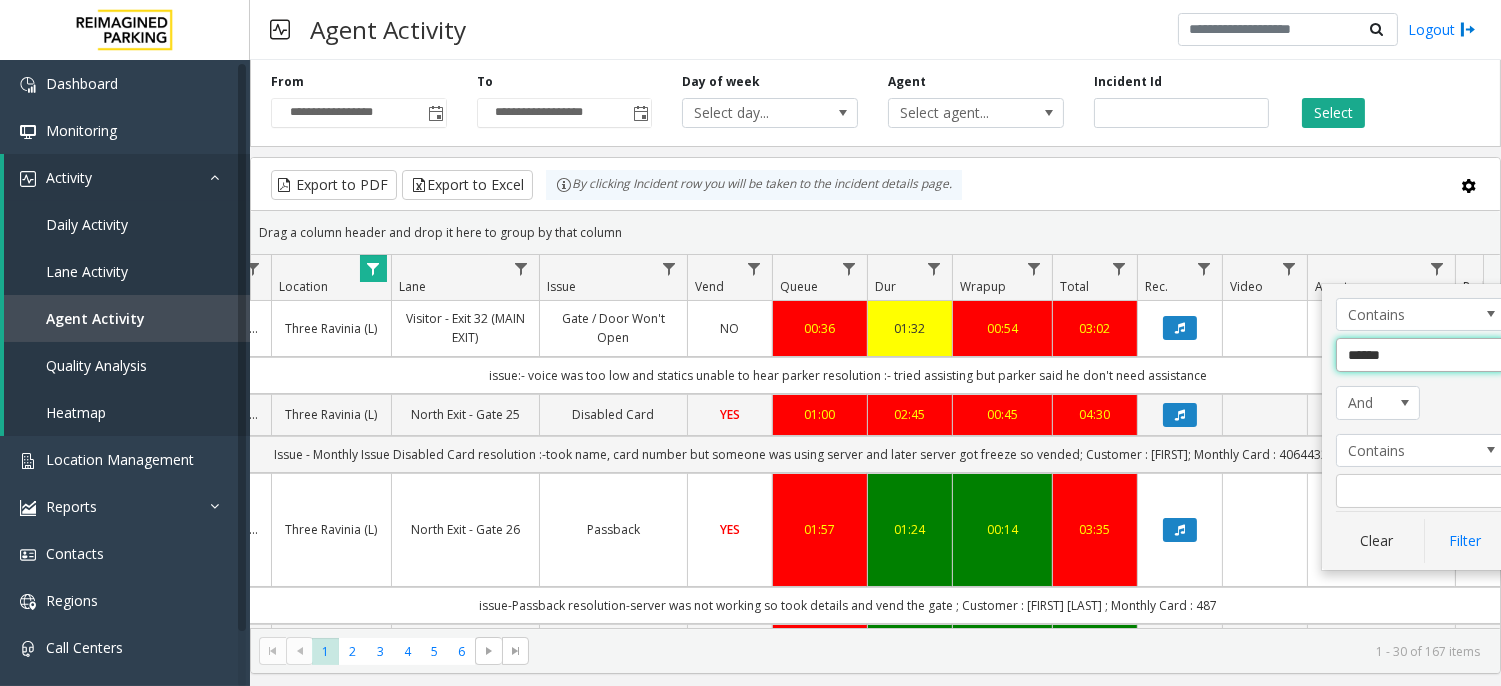 click on "Filter" 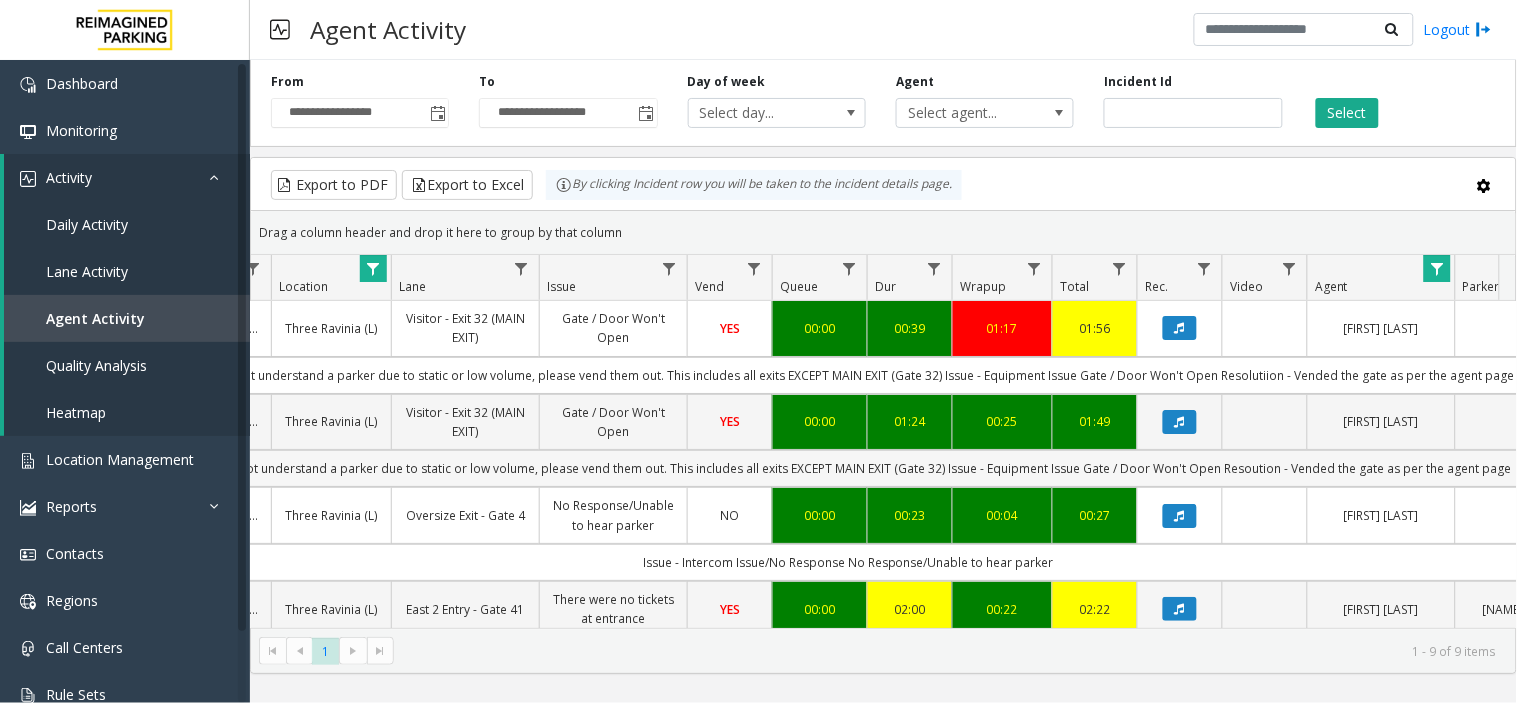 scroll, scrollTop: 0, scrollLeft: 218, axis: horizontal 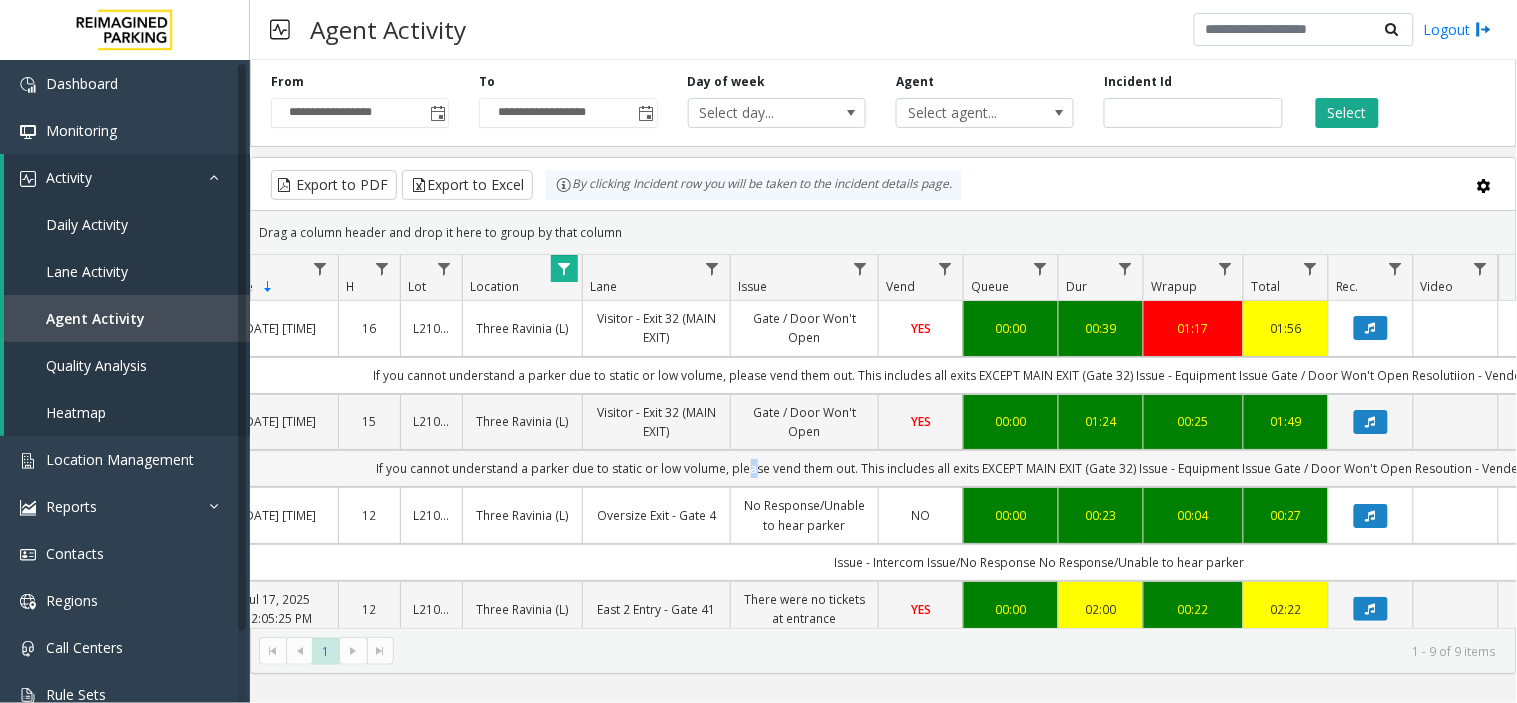 click on "If you cannot understand a parker due to static or low volume, please vend them out. This includes all exits EXCEPT MAIN EXIT (Gate 32)
Issue - Equipment Issue
Gate / Door Won't Open
Resoution - Vended the gate as per the agent page" 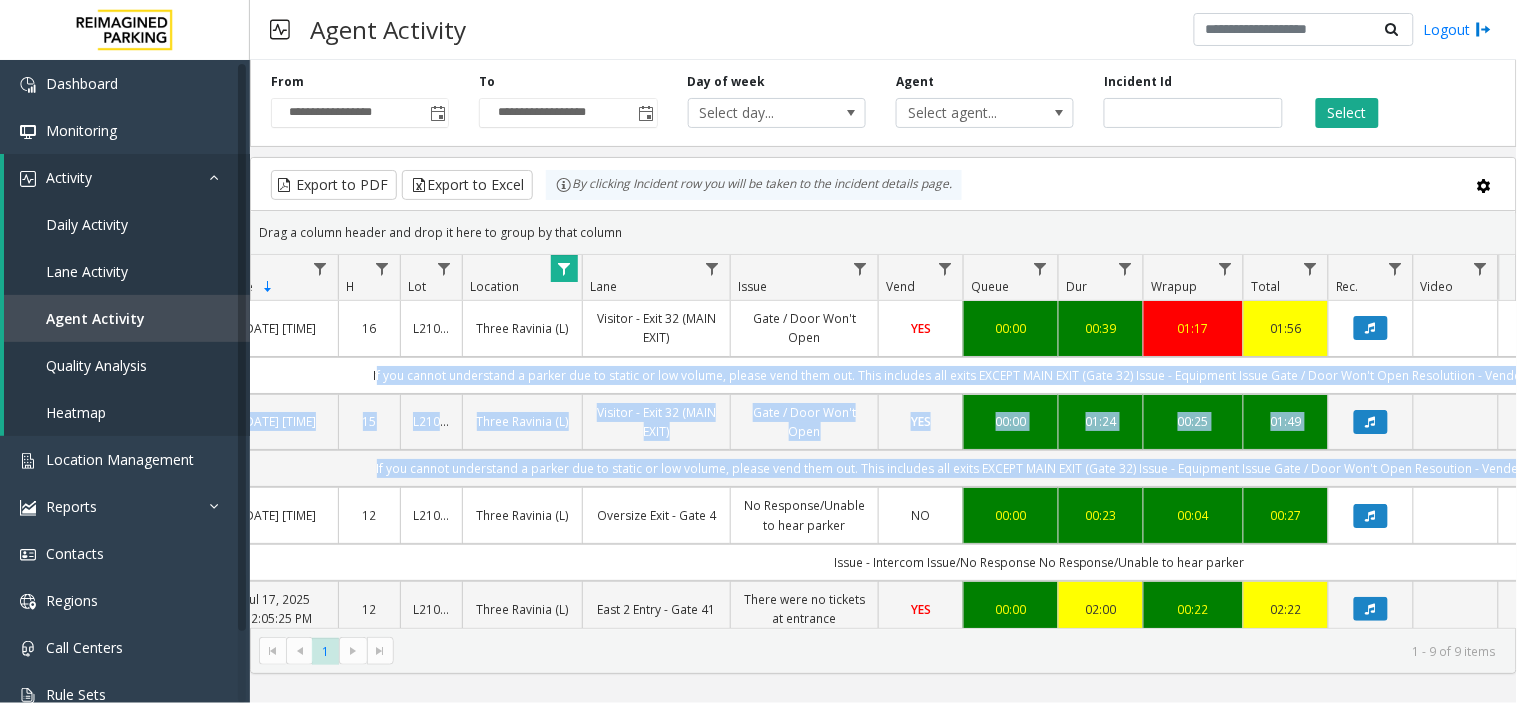drag, startPoint x: 731, startPoint y: 481, endPoint x: 460, endPoint y: 394, distance: 284.62256 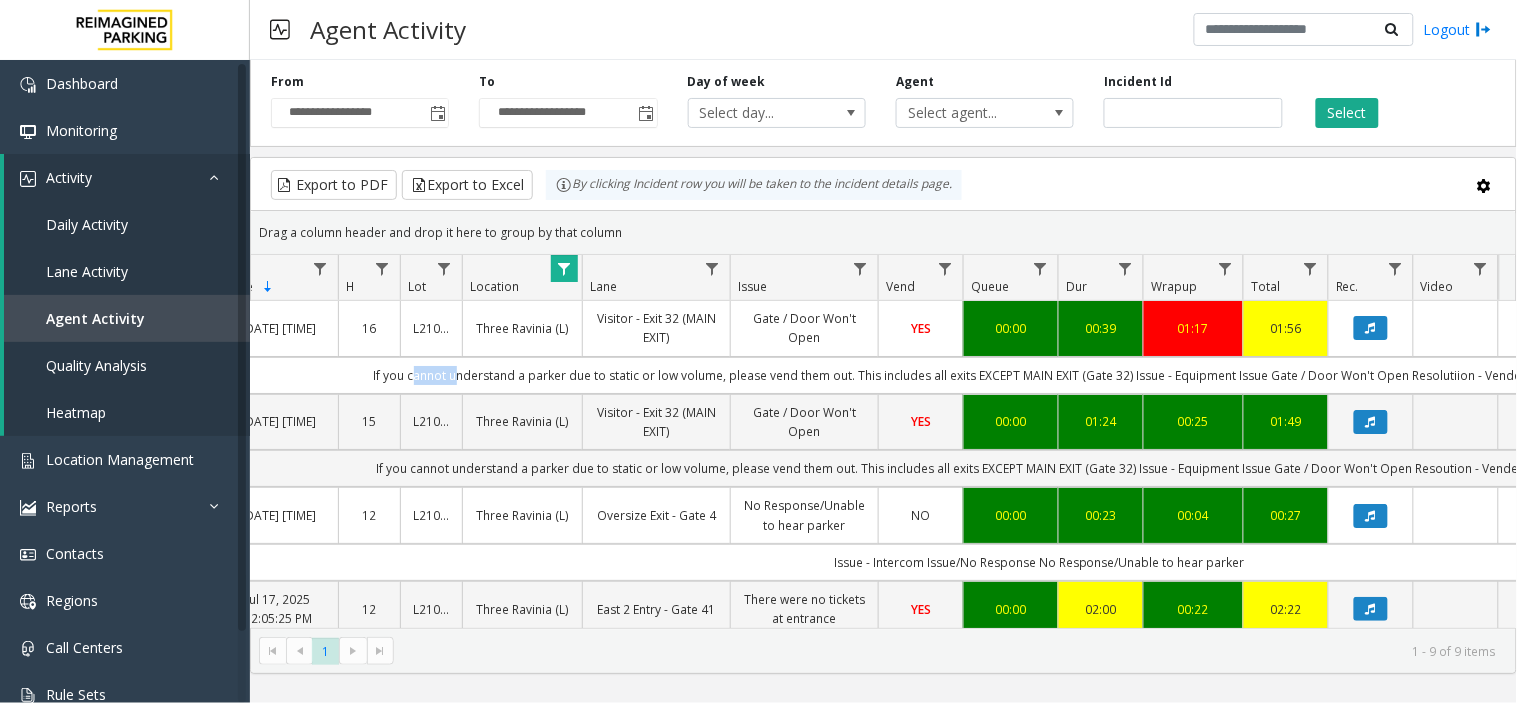 click on "If you cannot understand a parker due to static or low volume, please vend them out. This includes all exits EXCEPT MAIN EXIT (Gate 32)
Issue - Equipment Issue
Gate / Door Won't Open
Resolutiion - Vended the gate as per the agent page" 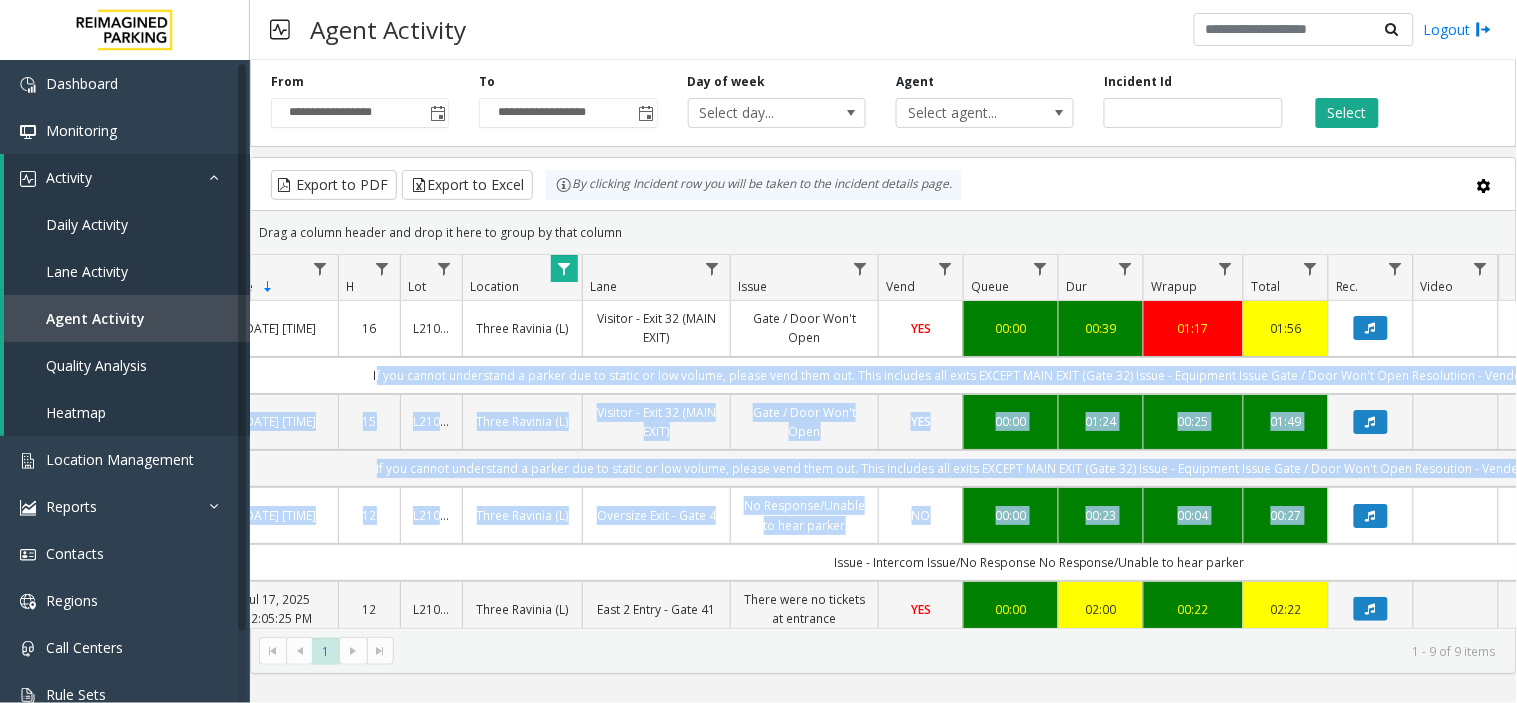 scroll, scrollTop: 0, scrollLeft: 408, axis: horizontal 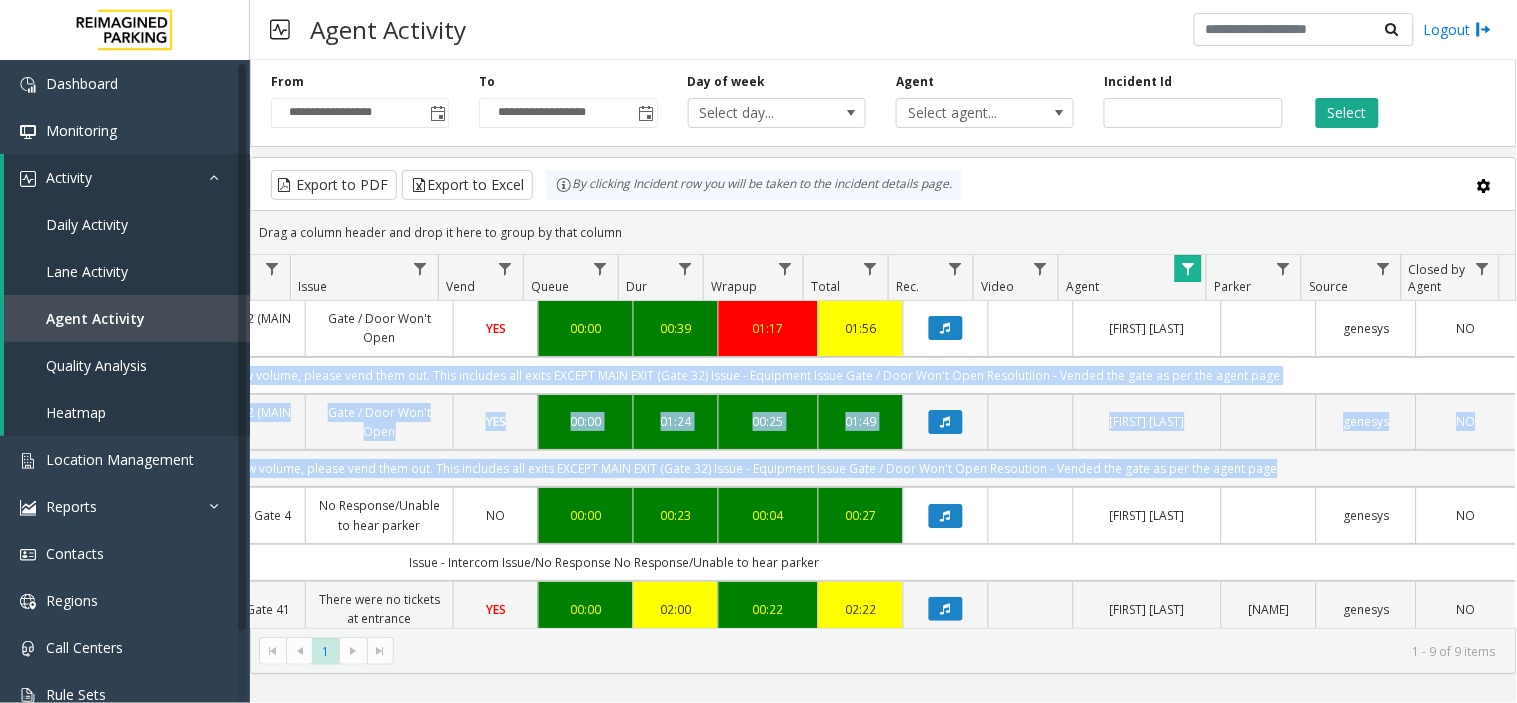 drag, startPoint x: 413, startPoint y: 380, endPoint x: 1233, endPoint y: 473, distance: 825.25696 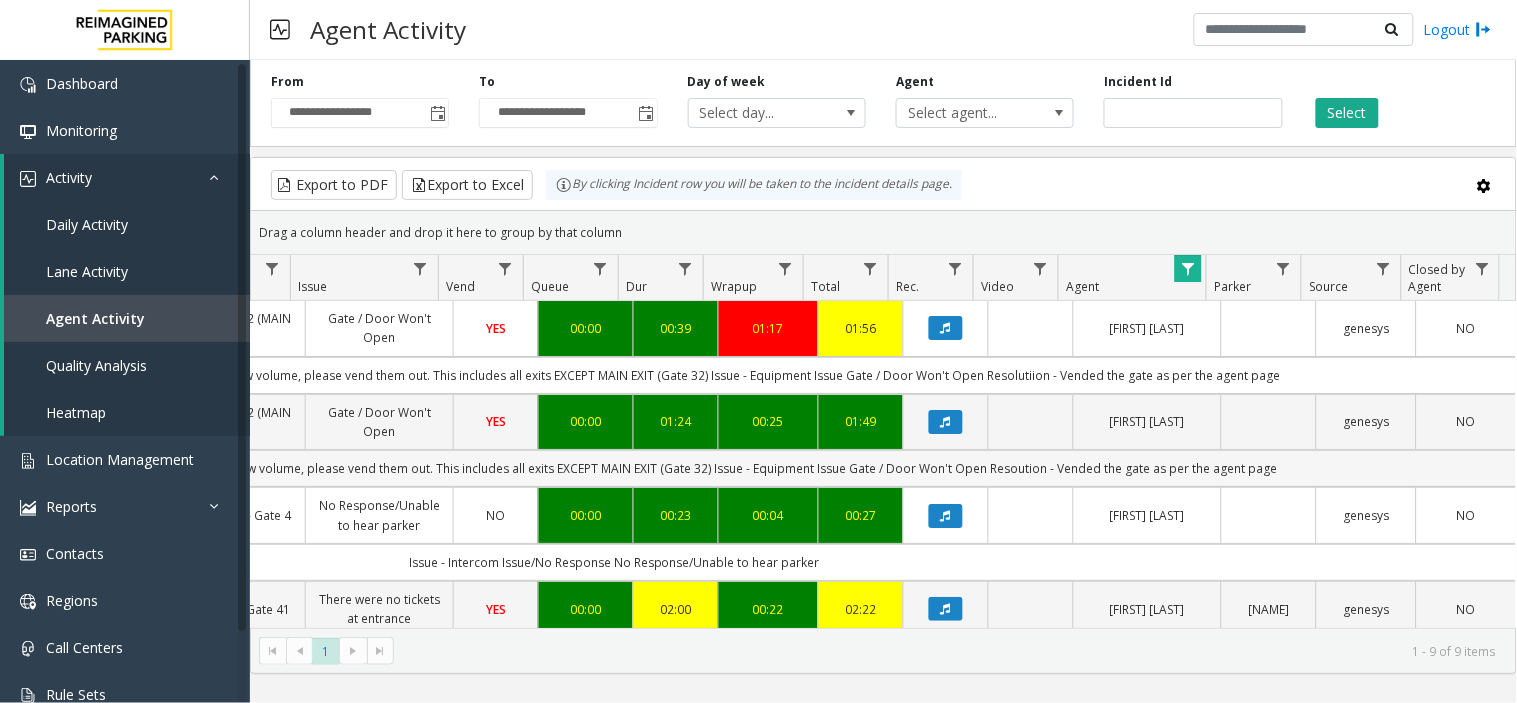 click on "If you cannot understand a parker due to static or low volume, please vend them out. This includes all exits EXCEPT MAIN EXIT (Gate 32)
Issue - Equipment Issue
Gate / Door Won't Open
Resoution - Vended the gate as per the agent page" 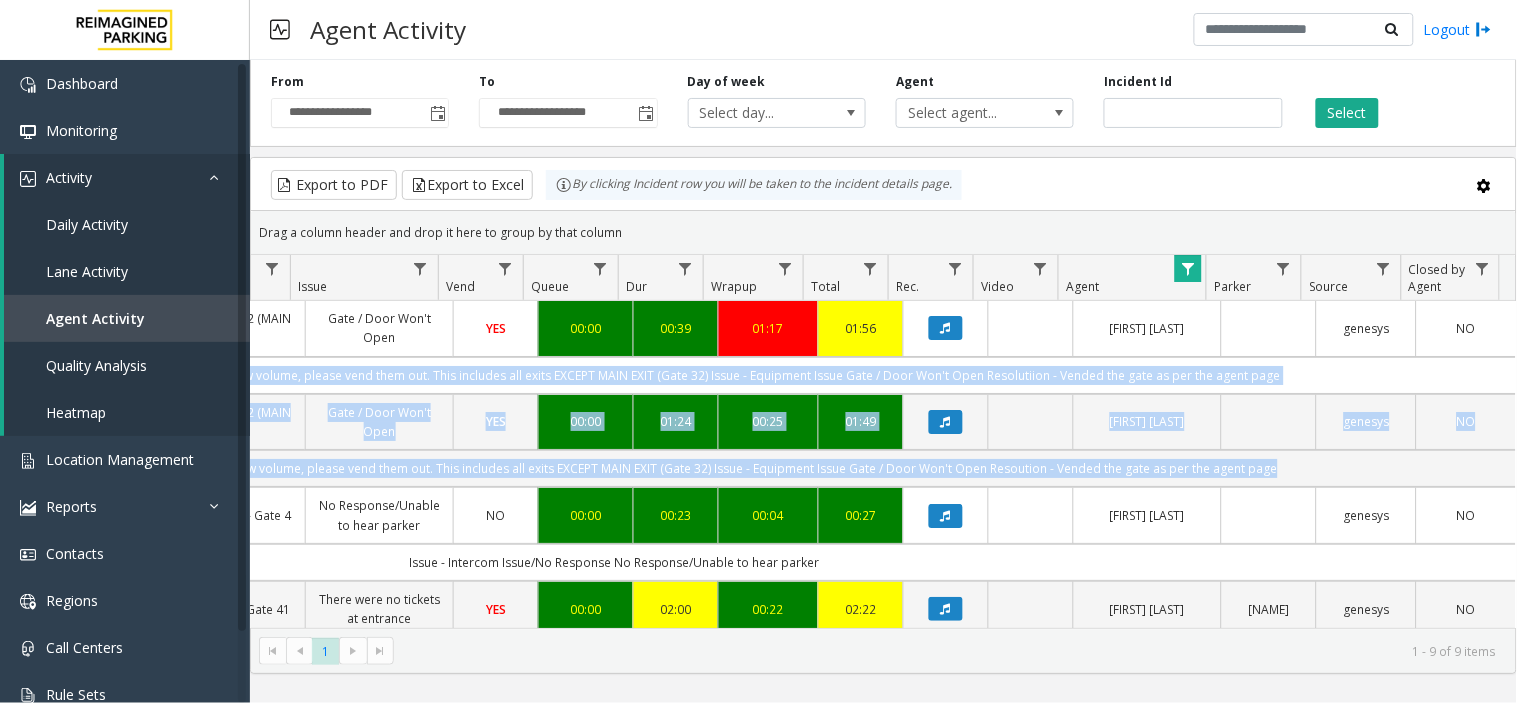 drag, startPoint x: 1233, startPoint y: 473, endPoint x: 1043, endPoint y: 394, distance: 205.76929 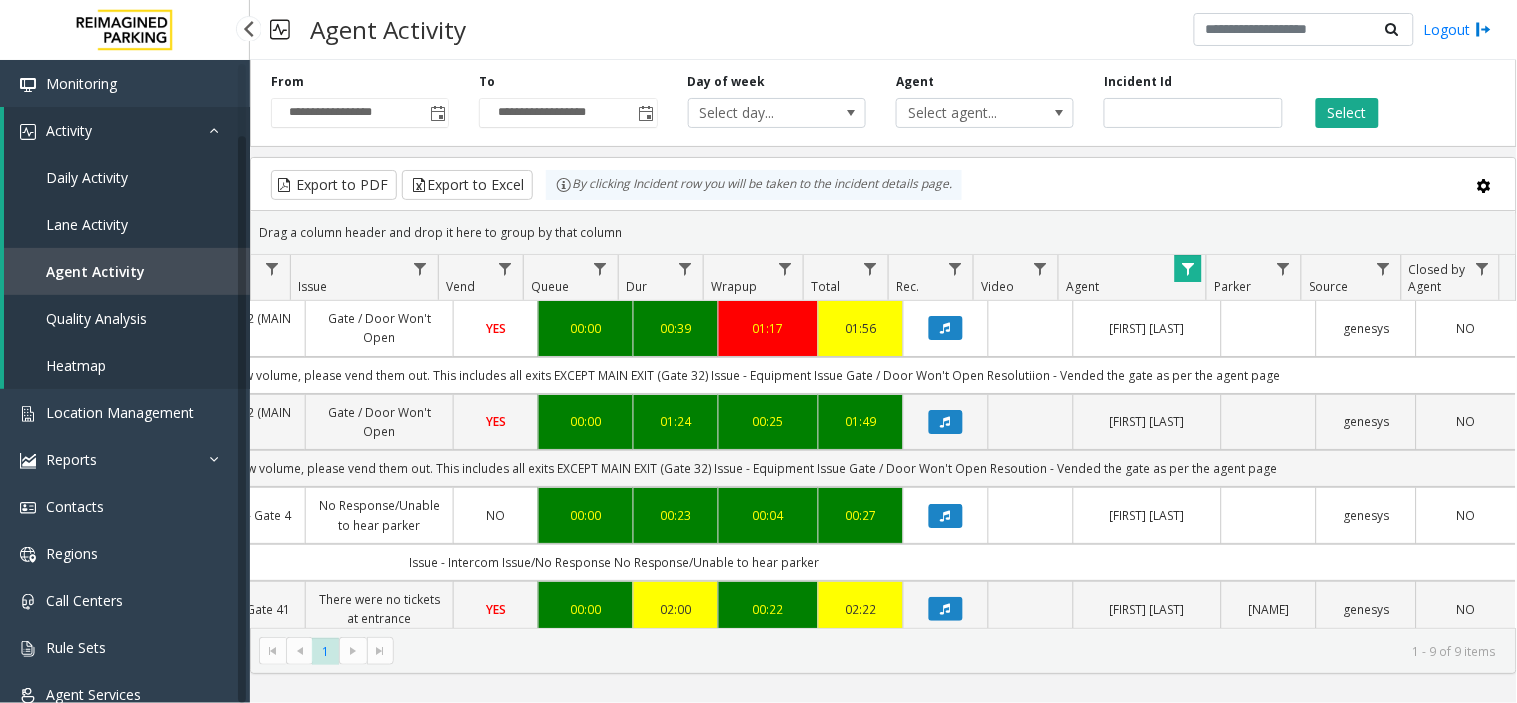 scroll, scrollTop: 73, scrollLeft: 0, axis: vertical 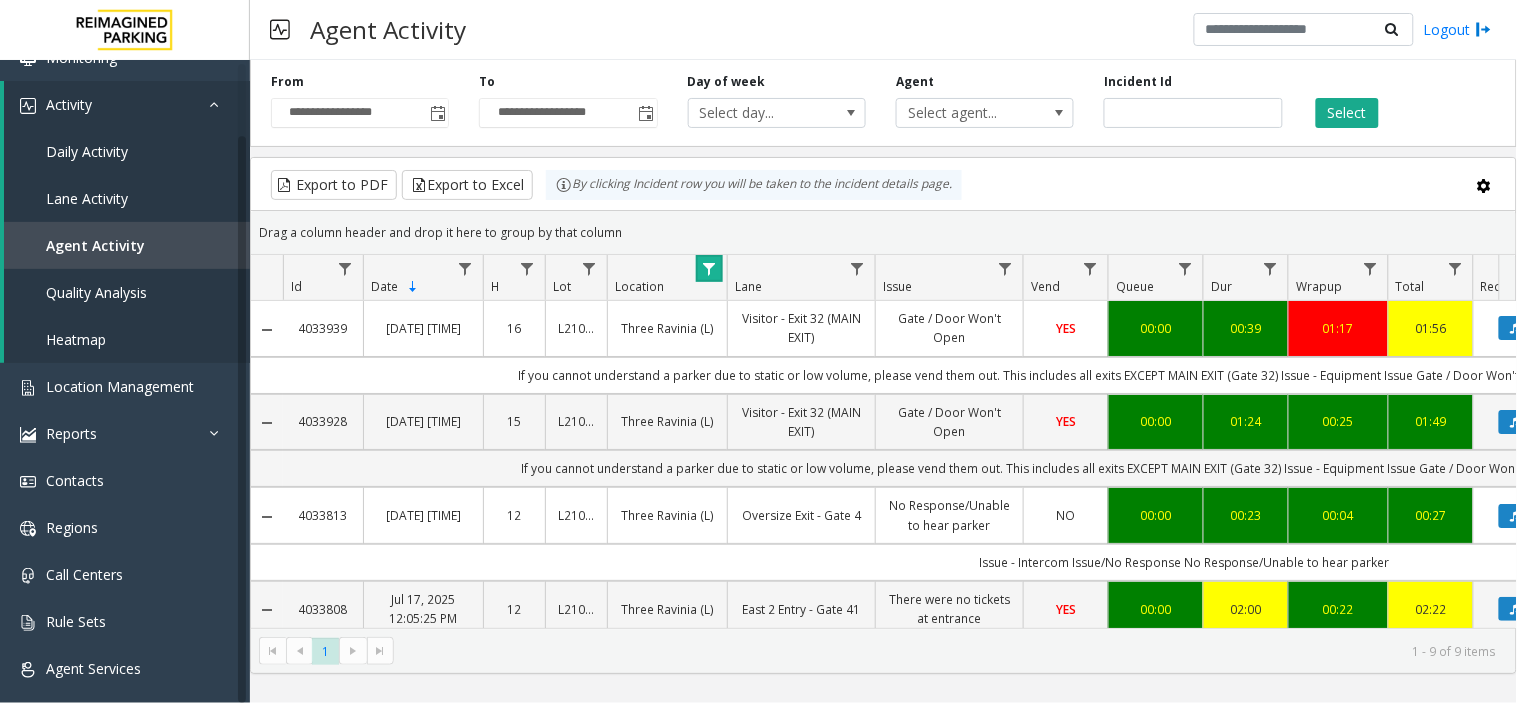click 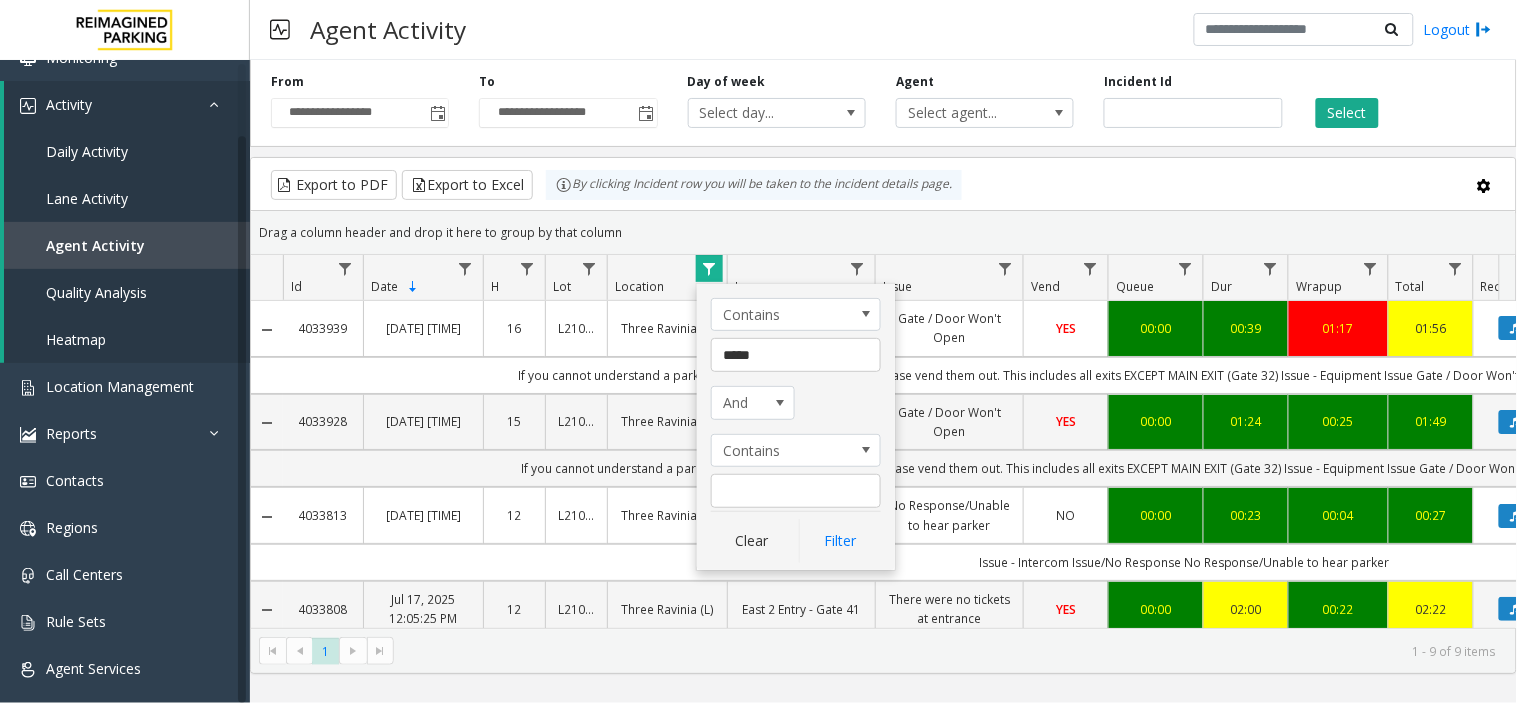 click on "Contains ***** And Contains Clear Filter" 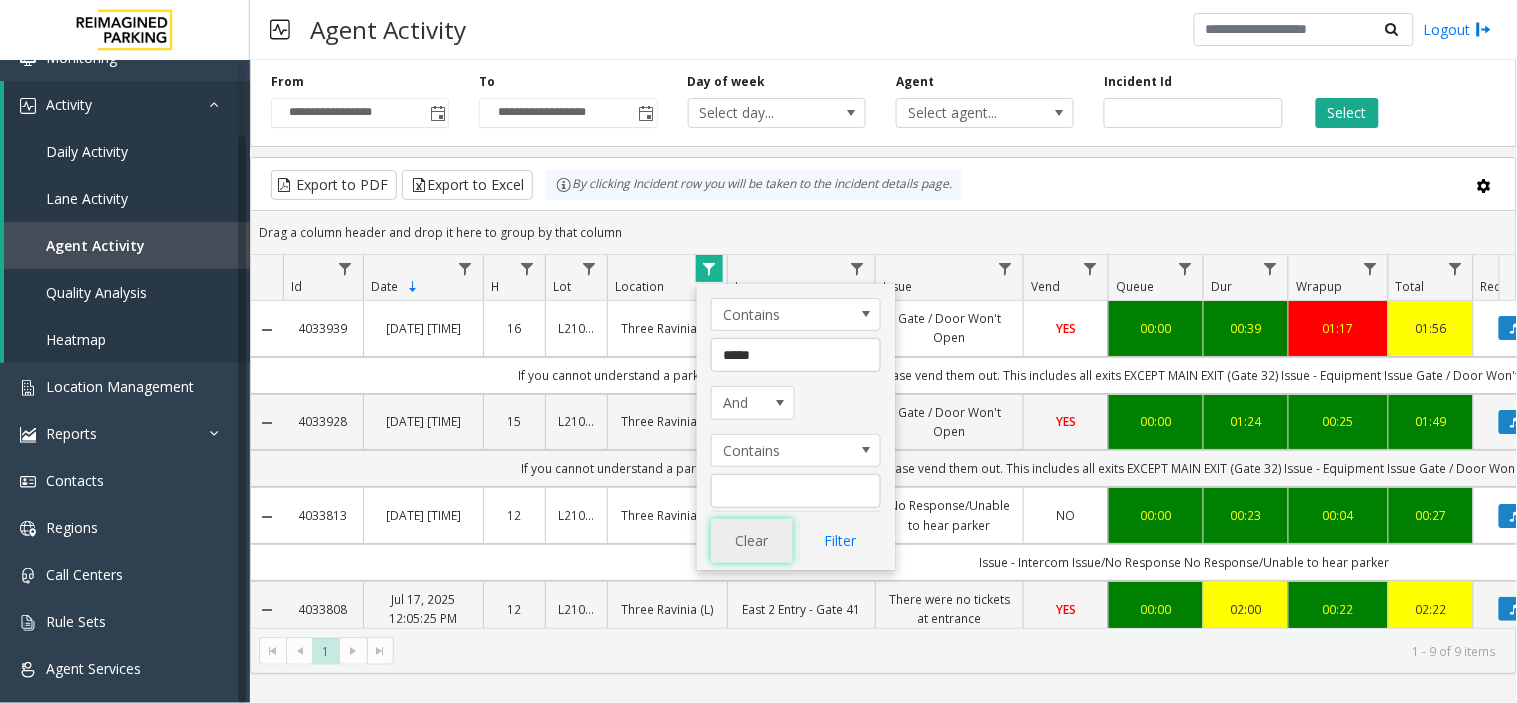 click on "Clear" 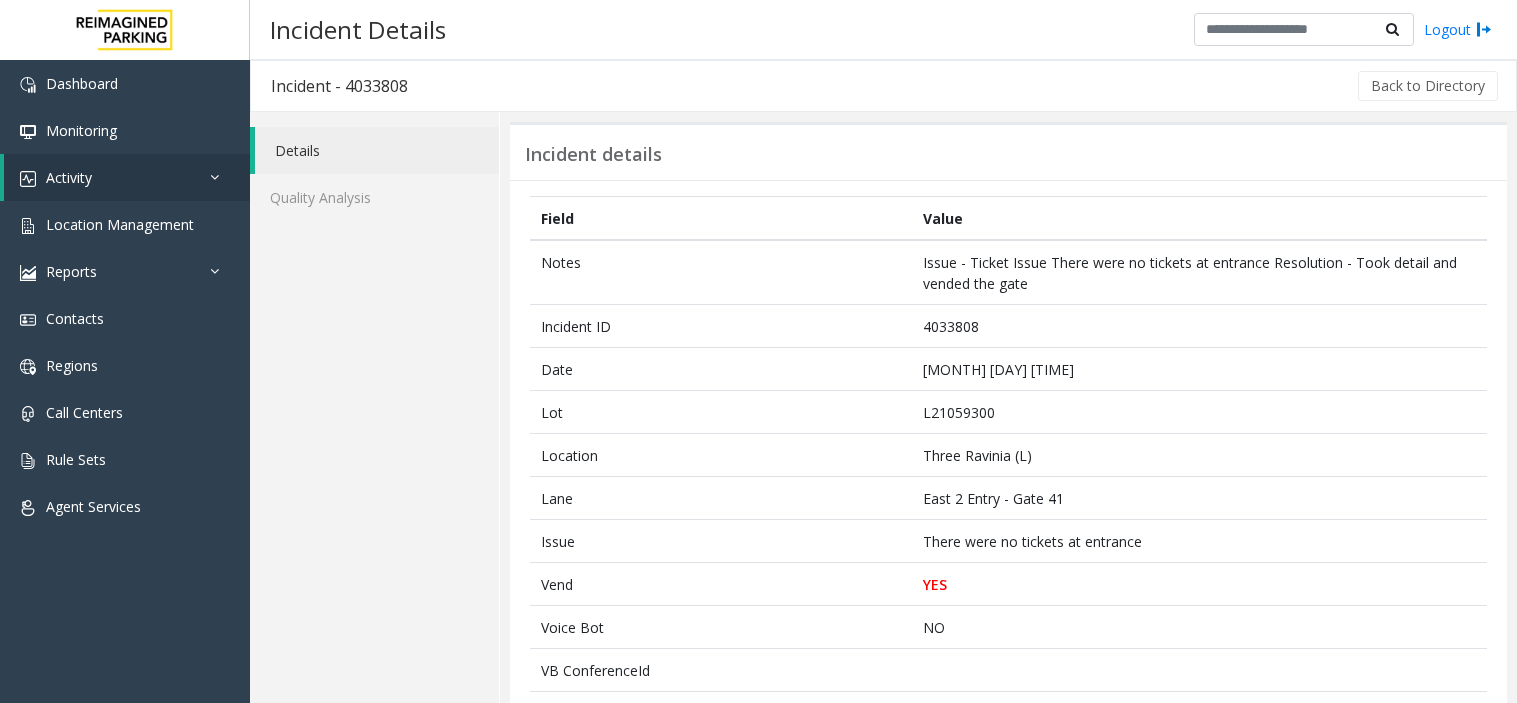 scroll, scrollTop: 0, scrollLeft: 0, axis: both 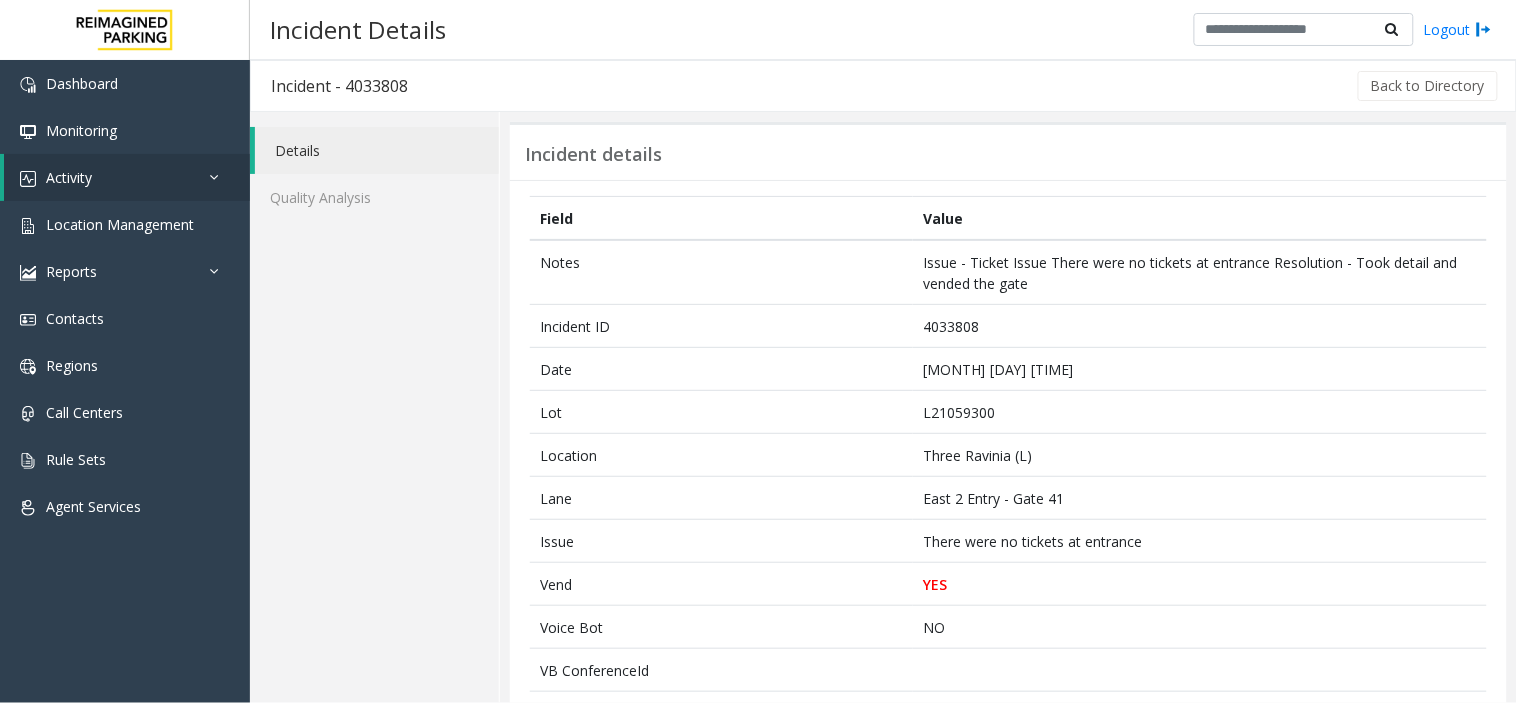 click on "Back to Directory" 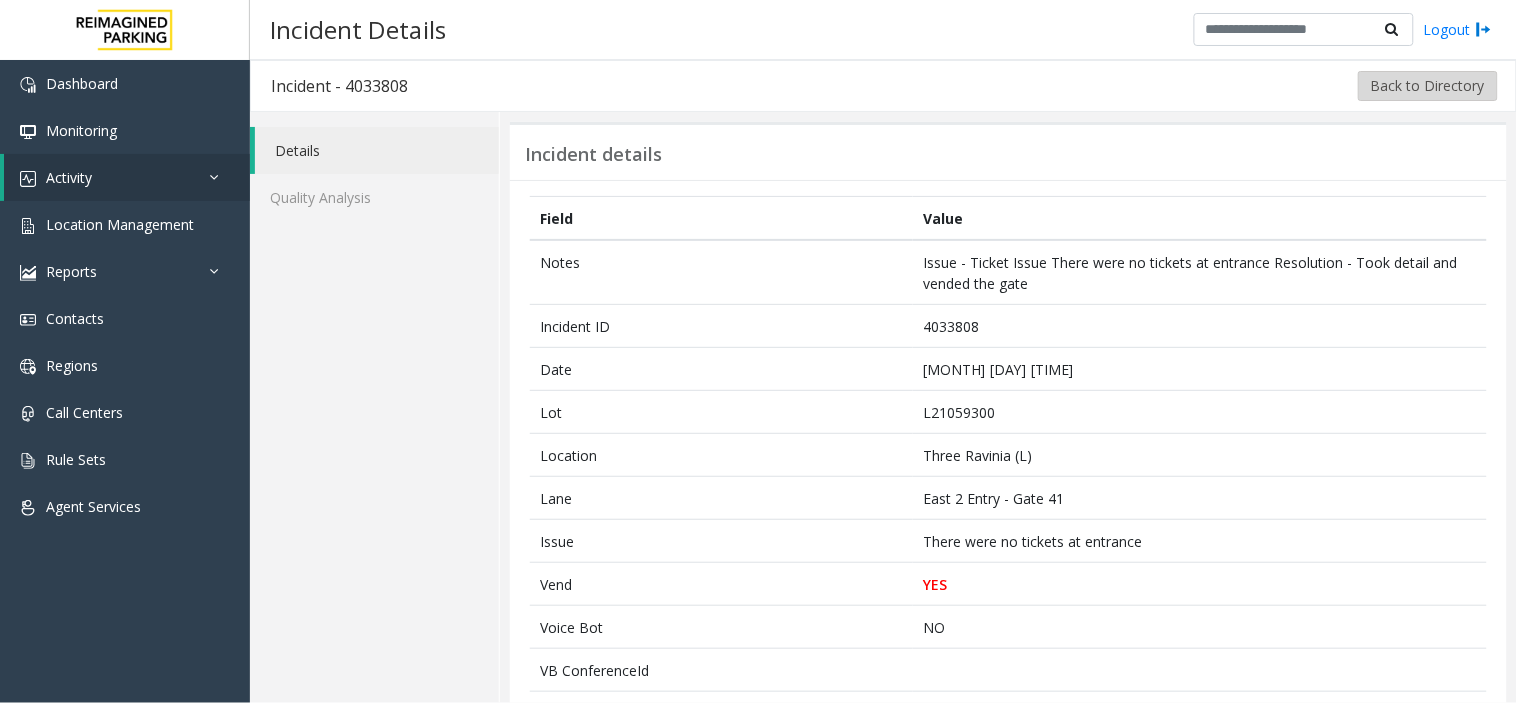 click on "Back to Directory" 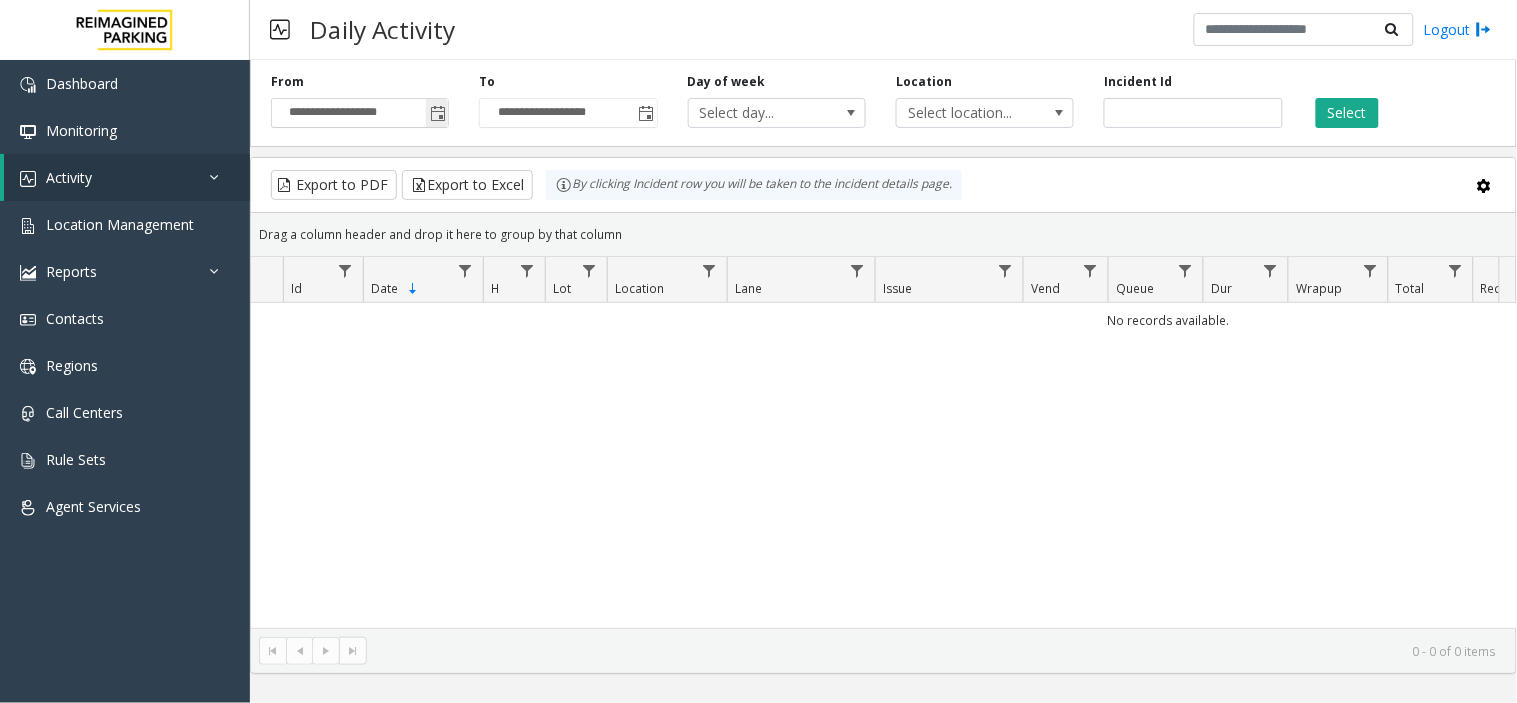 click 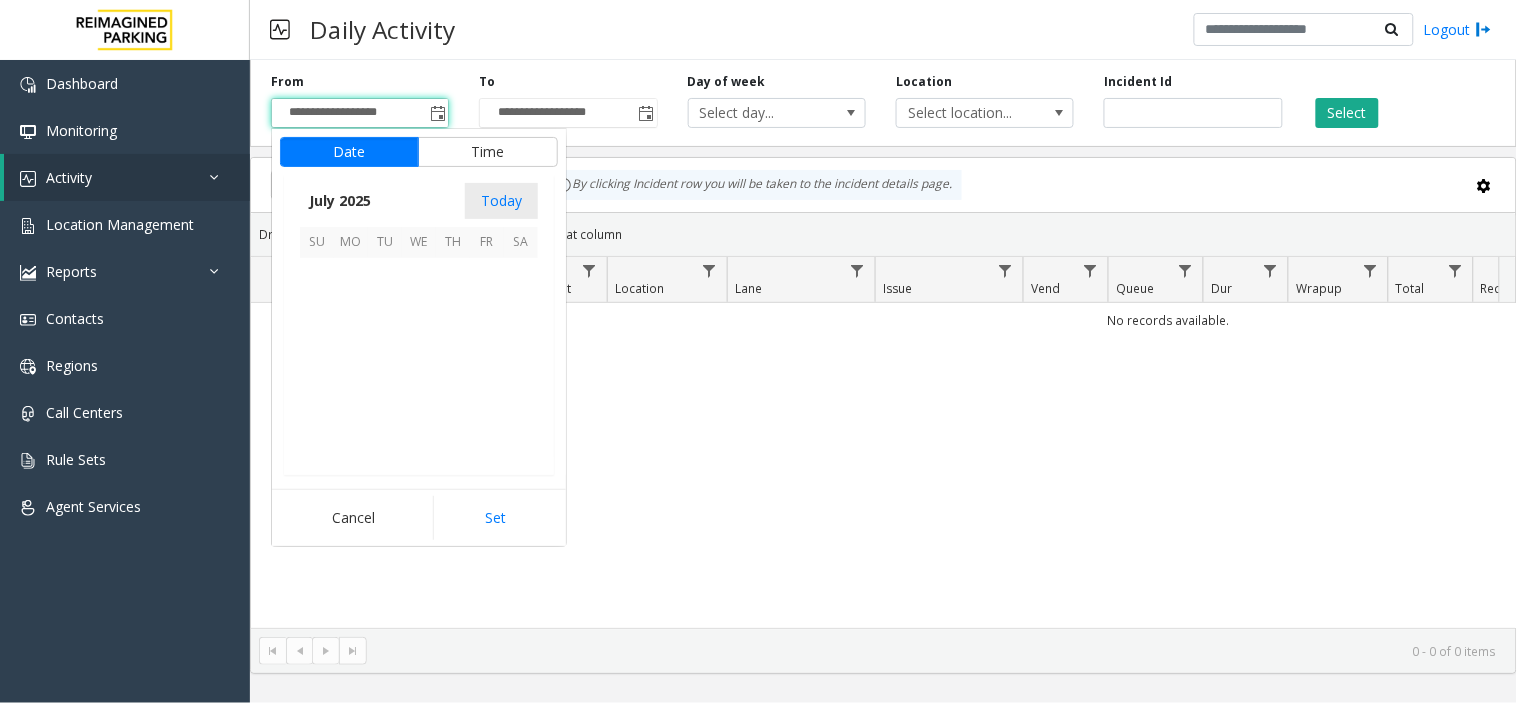 scroll, scrollTop: 358354, scrollLeft: 0, axis: vertical 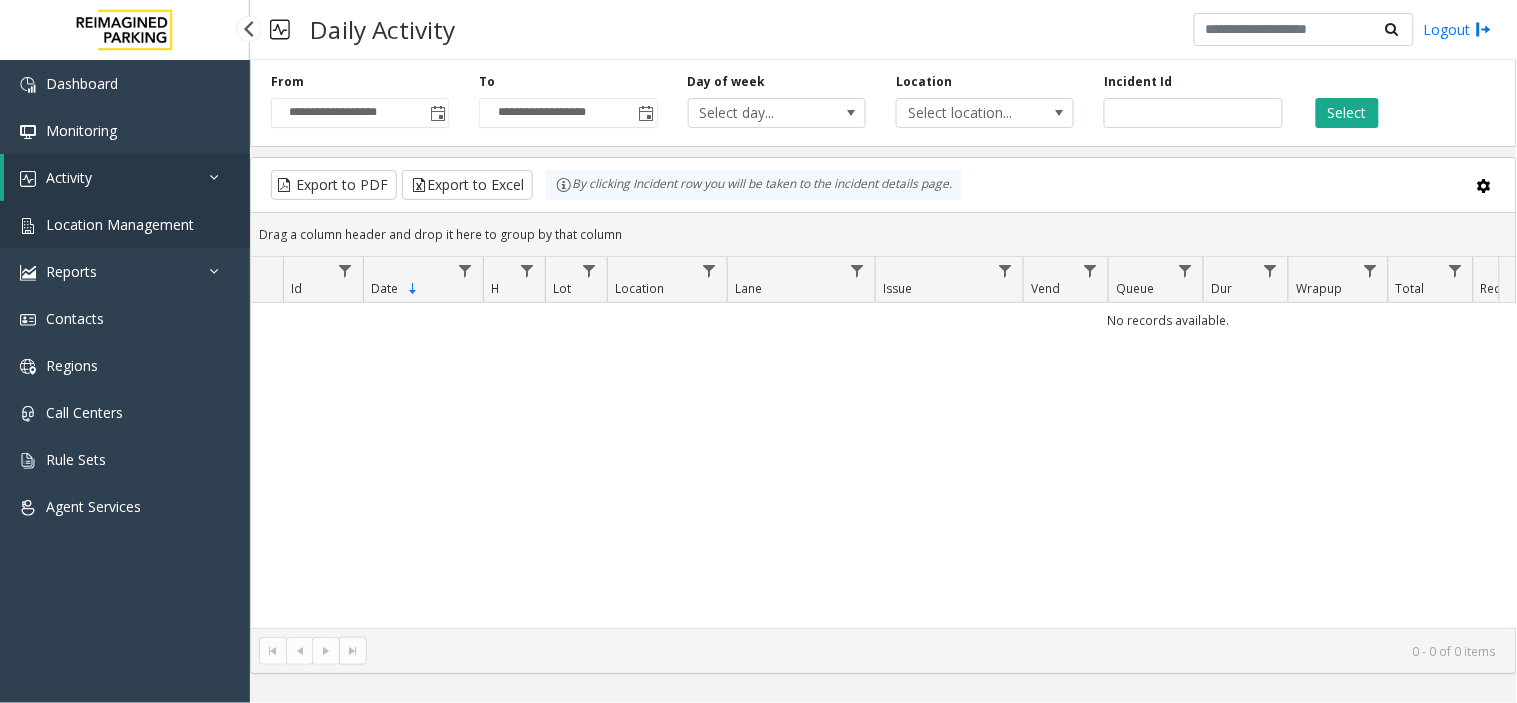 click on "Location Management" at bounding box center (120, 224) 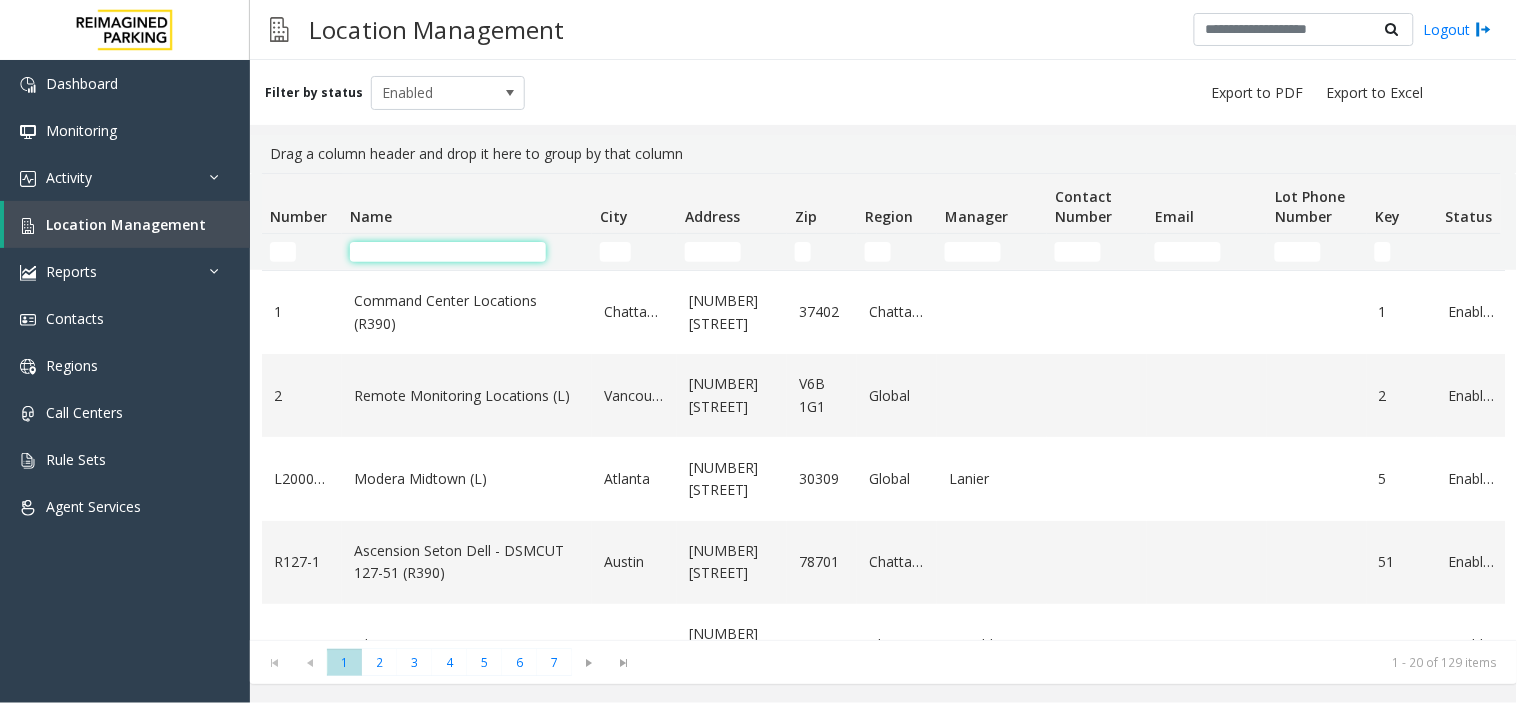 click 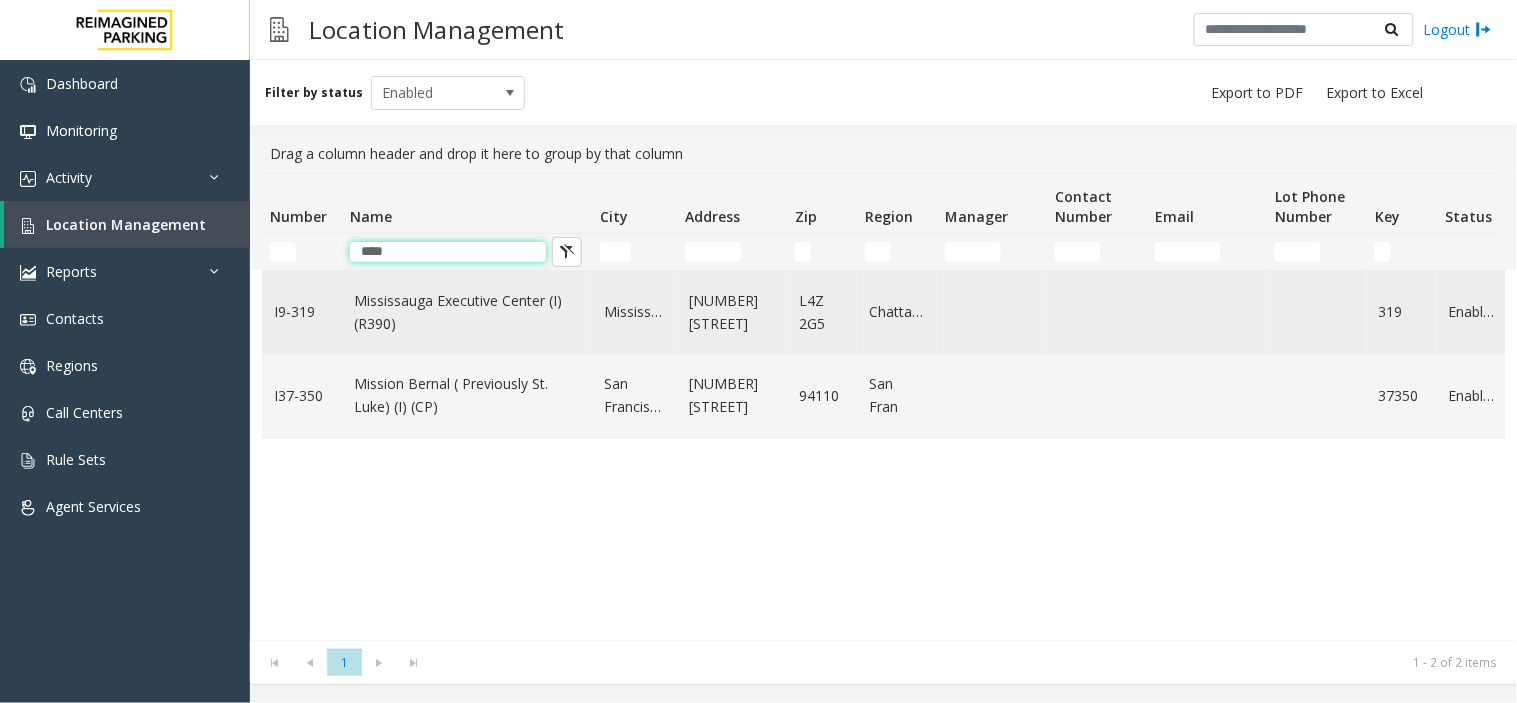 type on "****" 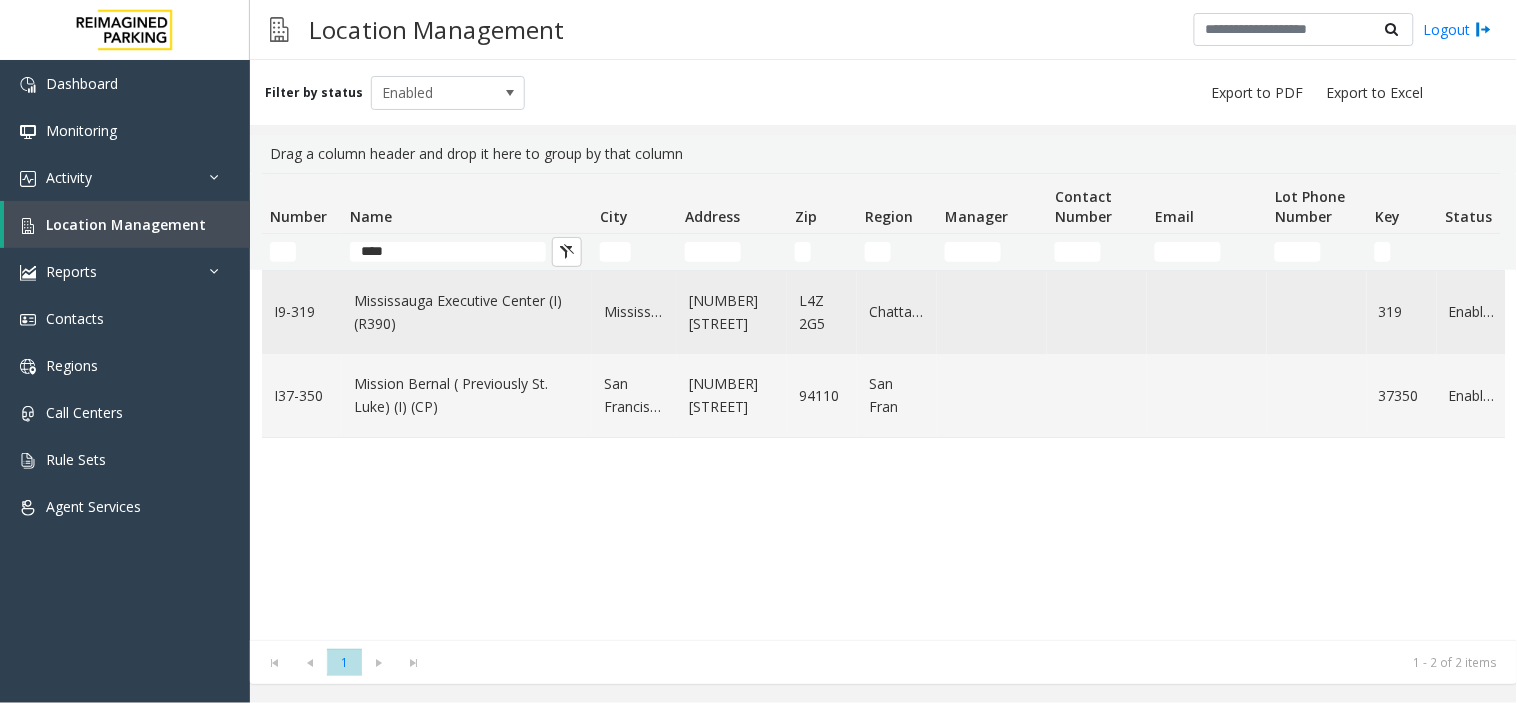 click on "Mississauga Executive Center (I) (R390)" 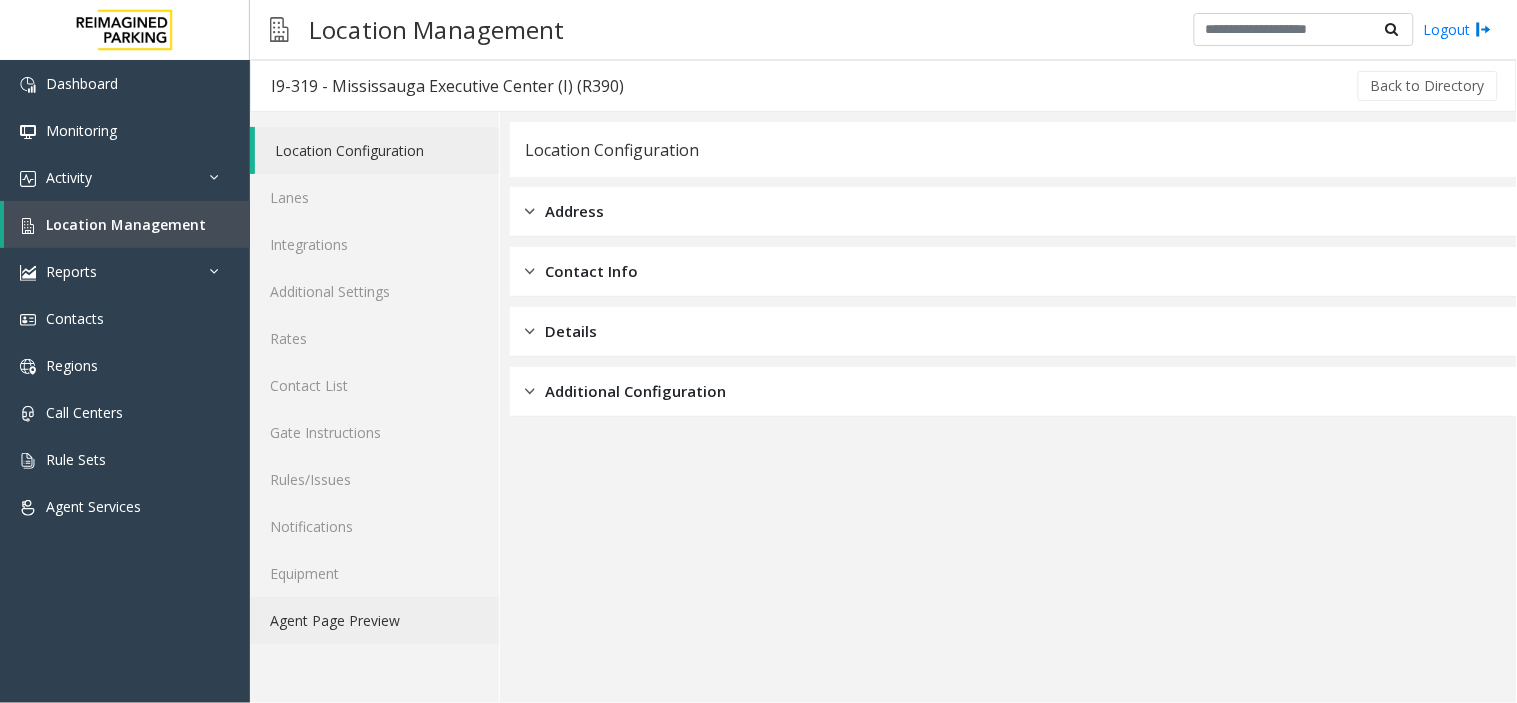 click on "Agent Page Preview" 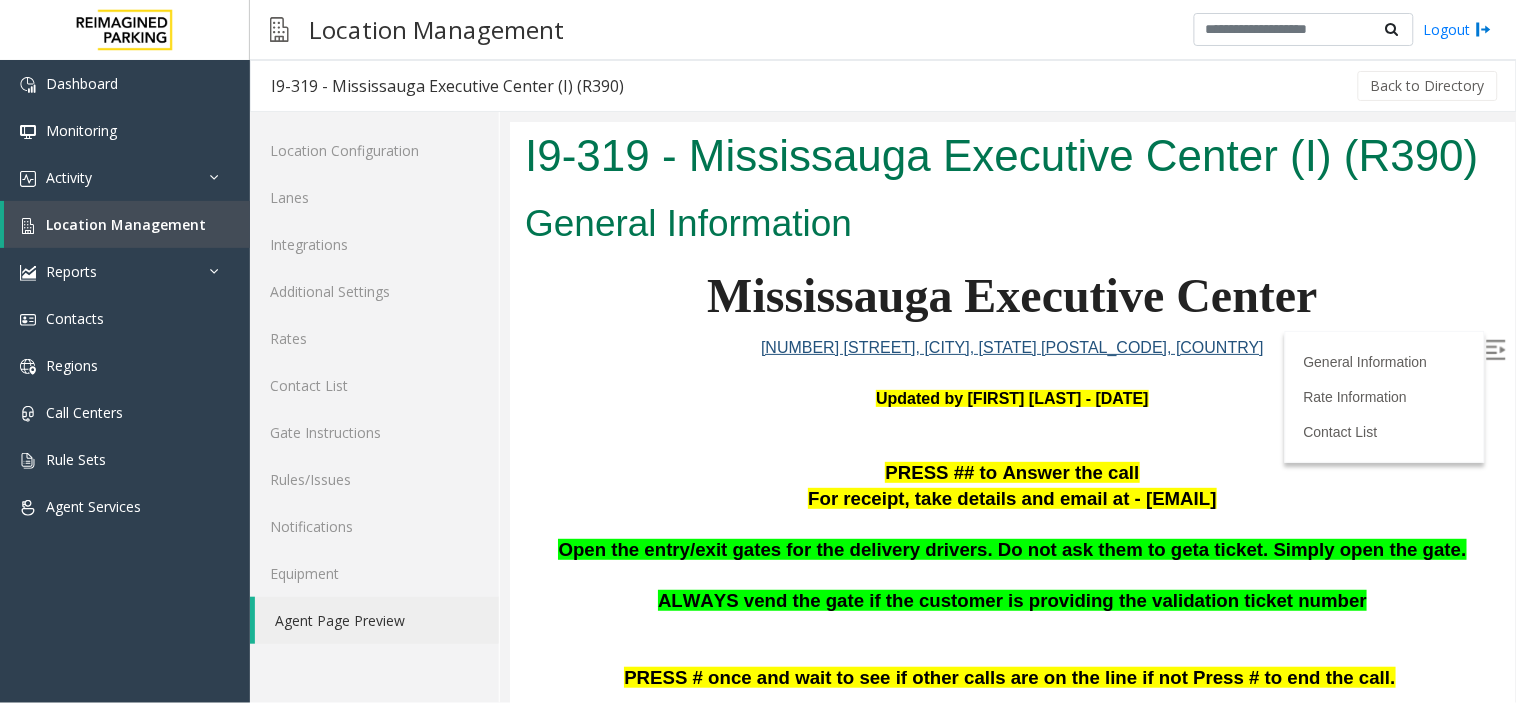 scroll, scrollTop: 0, scrollLeft: 0, axis: both 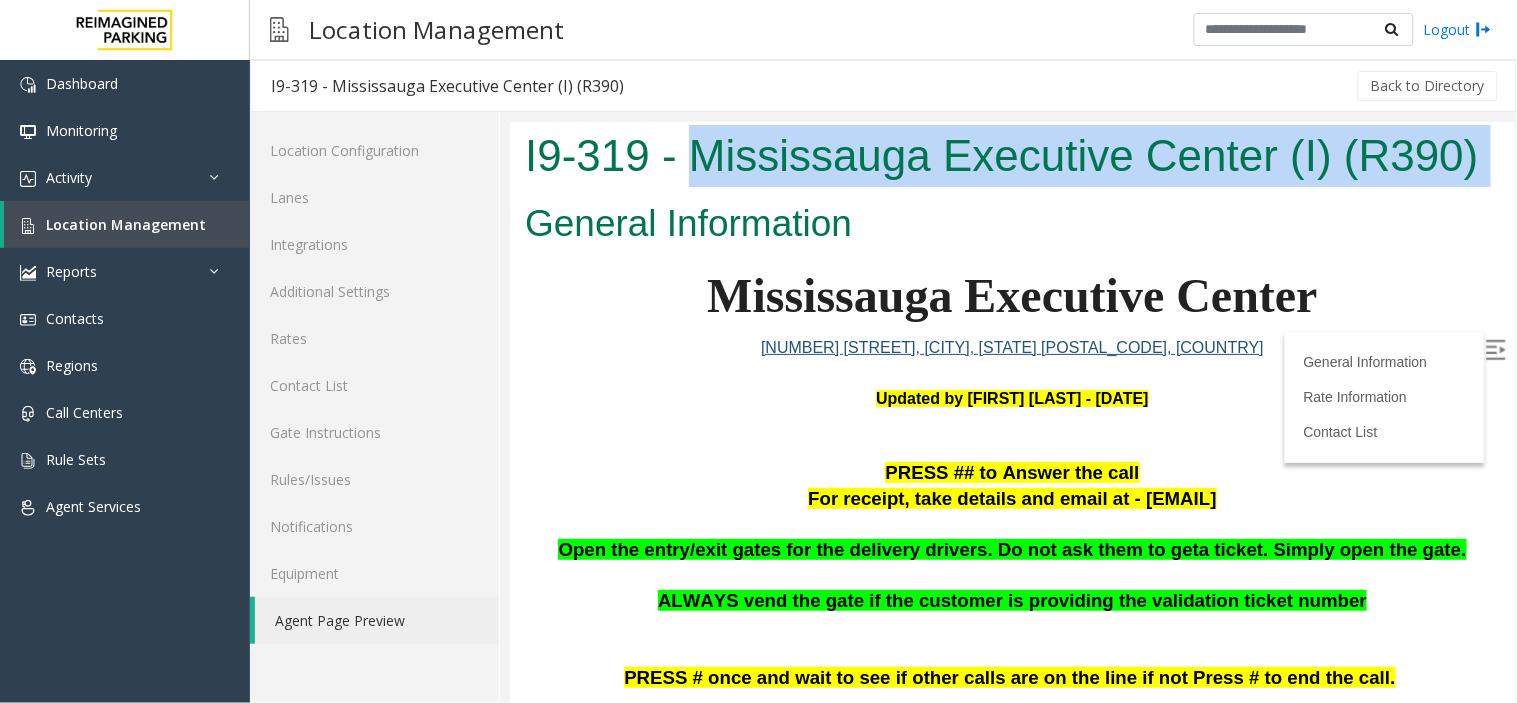 click on "I9-319 - Mississauga Executive Center (I) (R390)" at bounding box center (1011, 155) 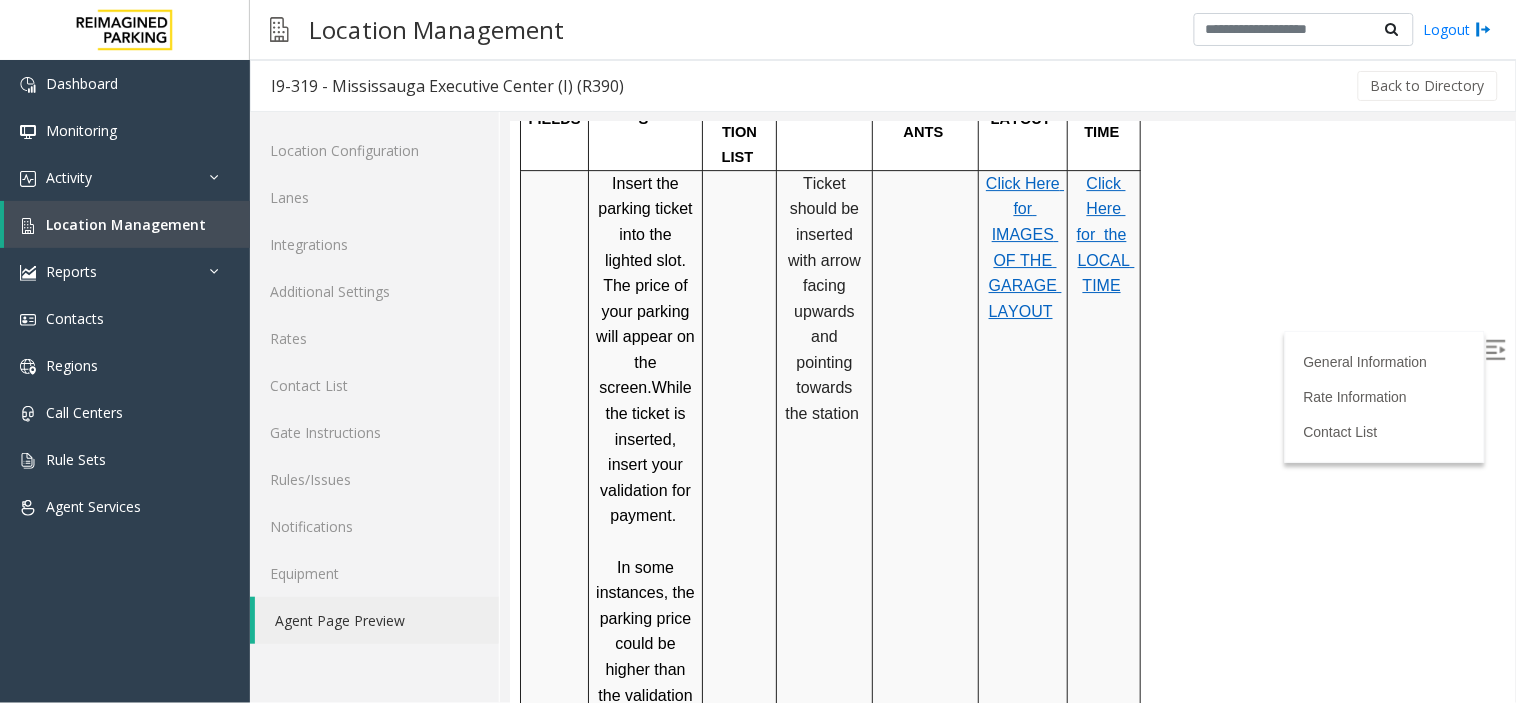 scroll, scrollTop: 2333, scrollLeft: 0, axis: vertical 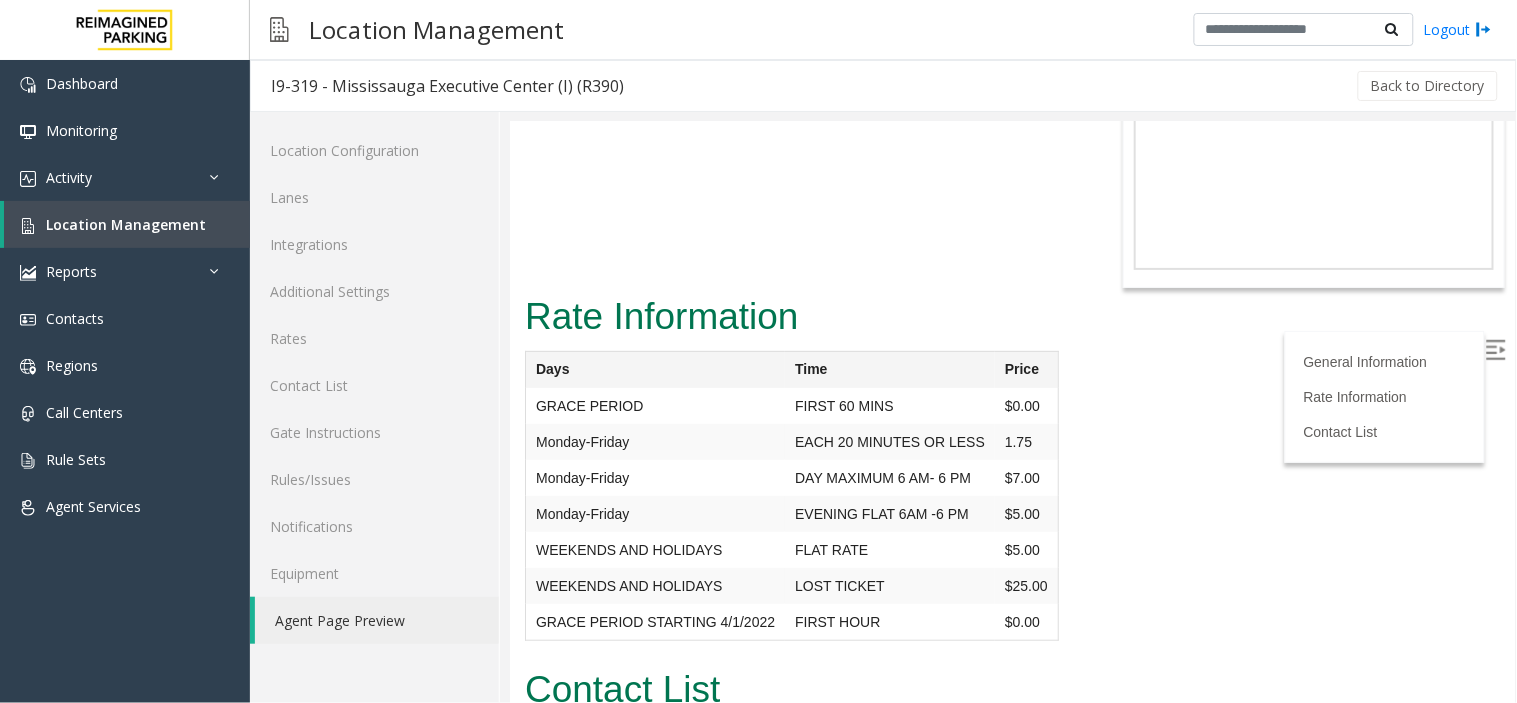 copy on "[EMAIL]" 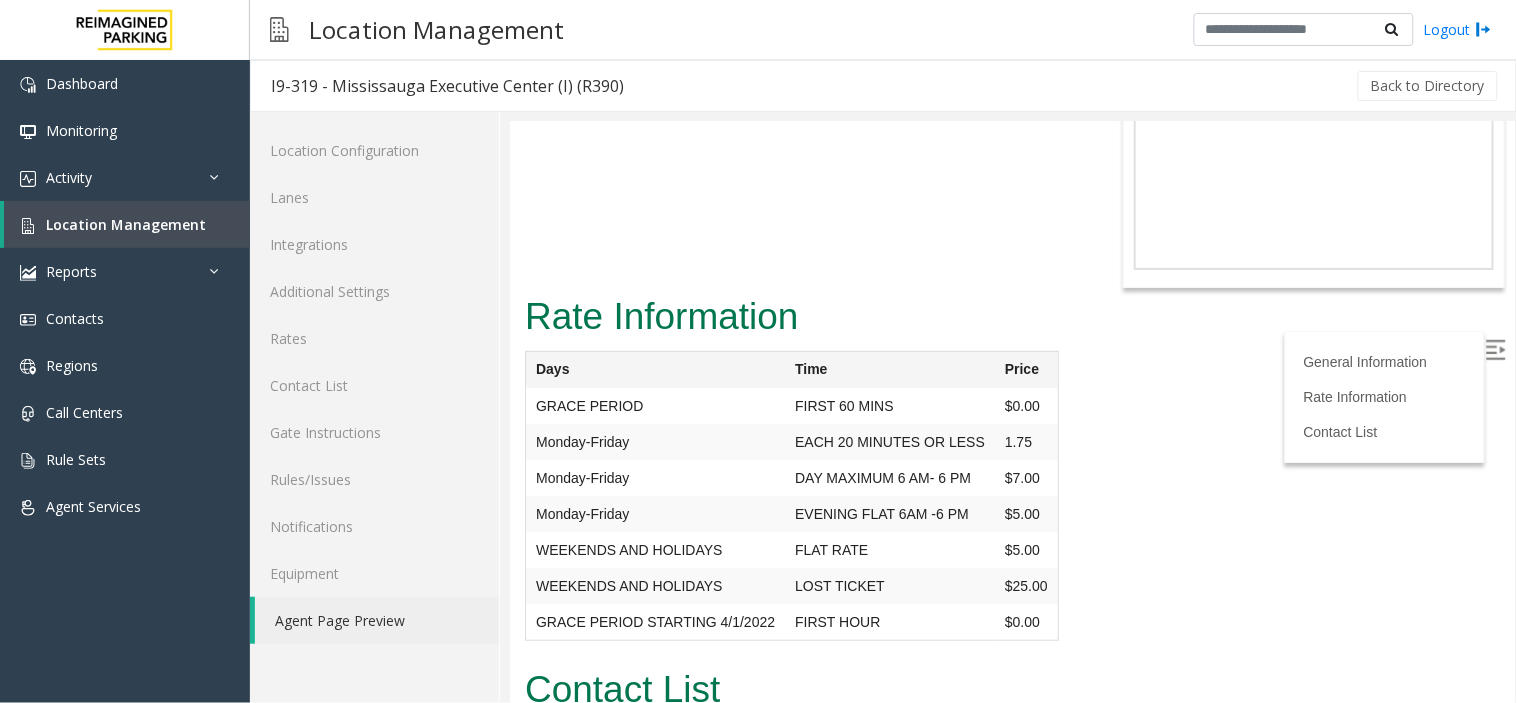 drag, startPoint x: 1217, startPoint y: 605, endPoint x: 1175, endPoint y: 628, distance: 47.88528 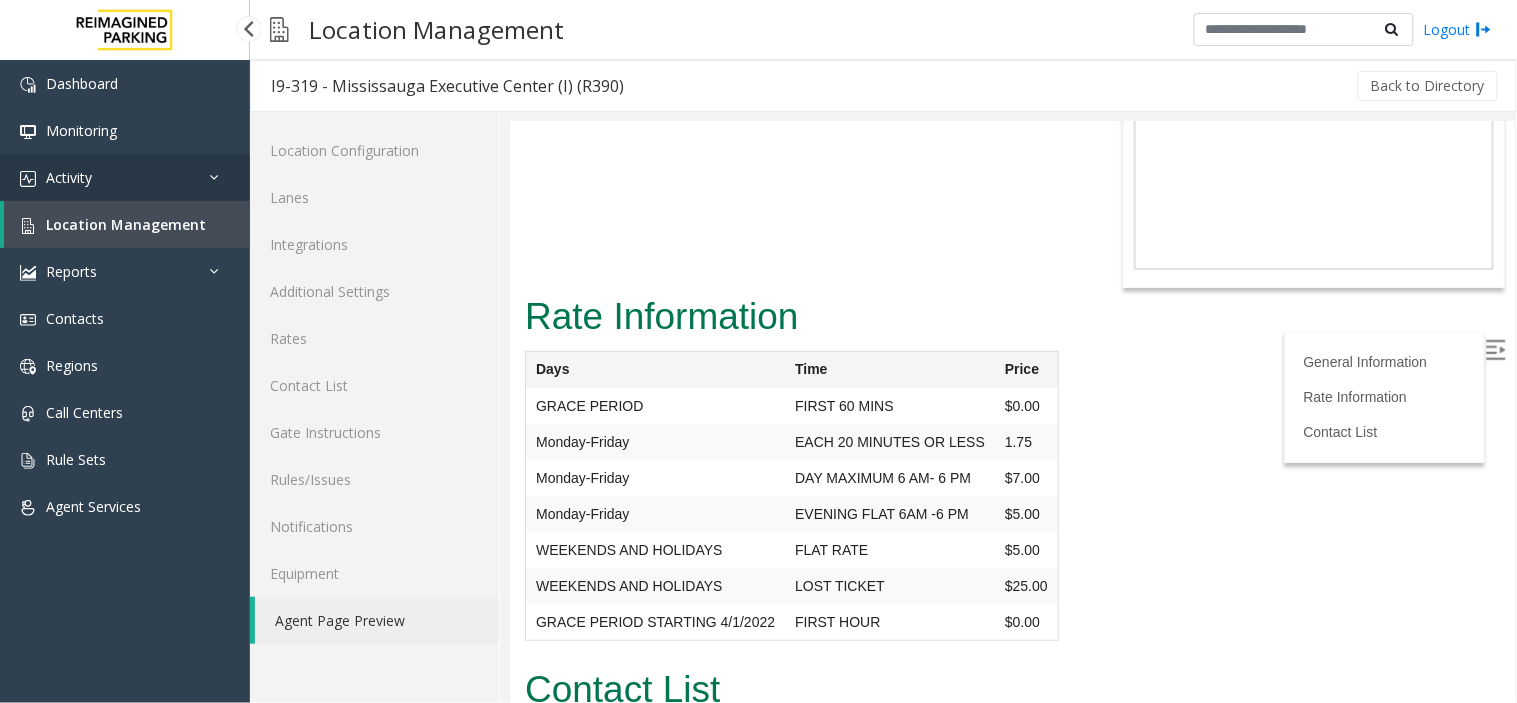 click on "Activity" at bounding box center (69, 177) 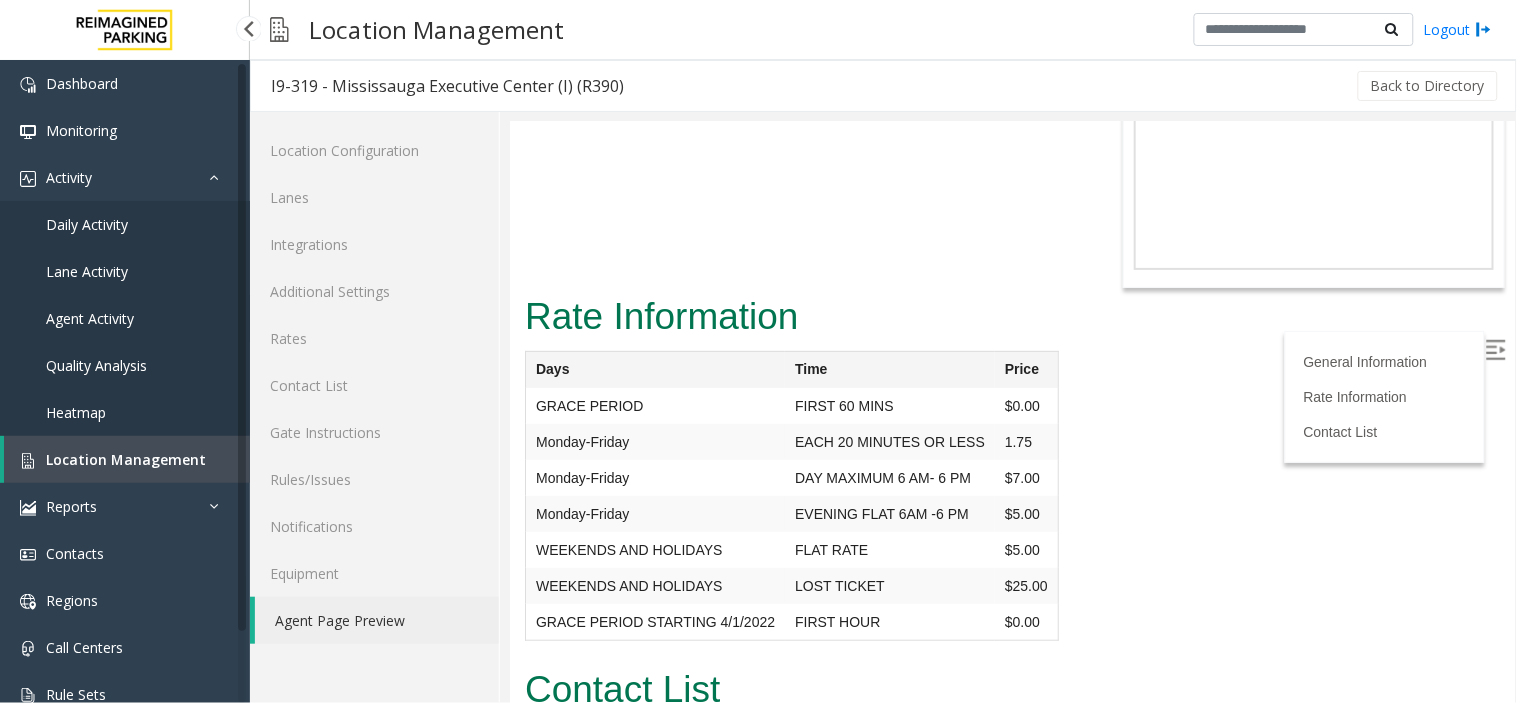 click on "Agent Activity" at bounding box center (90, 318) 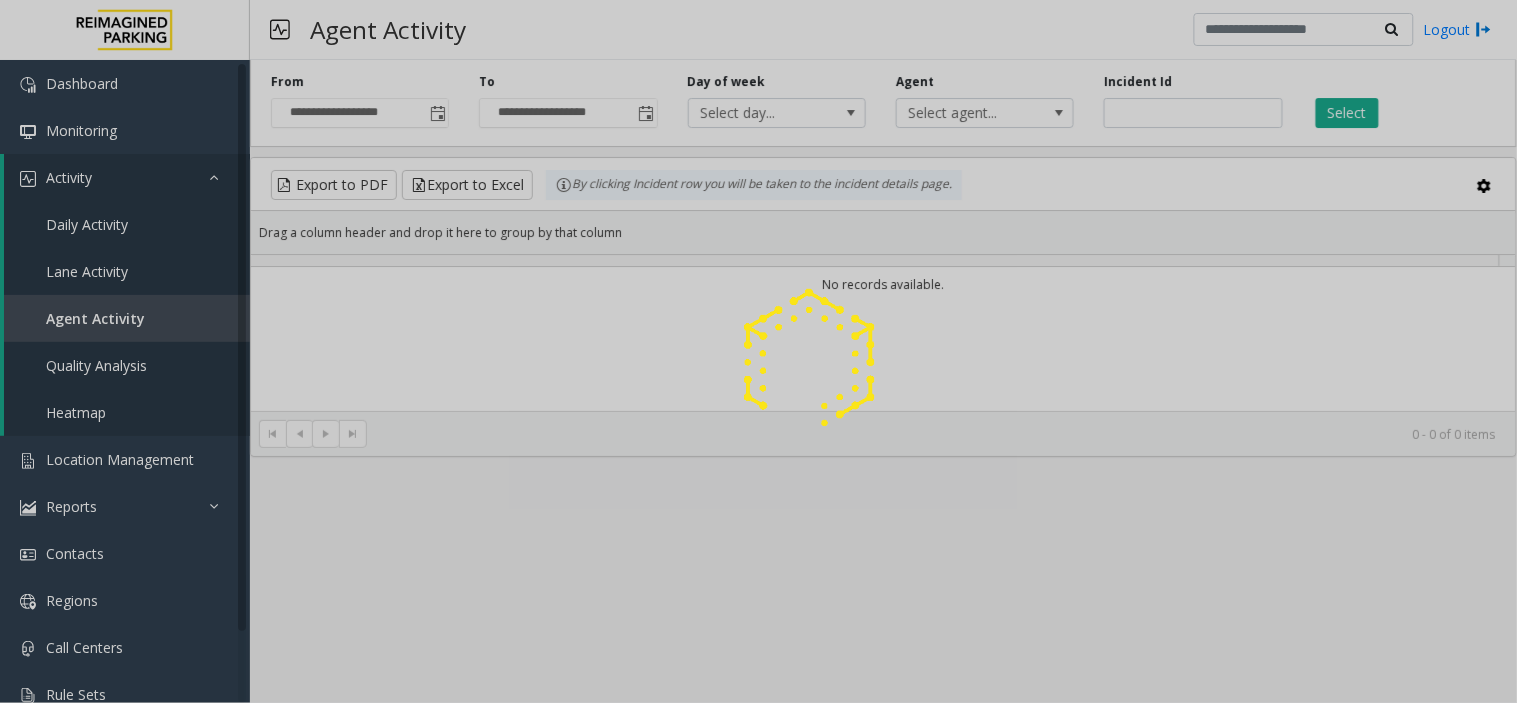 click 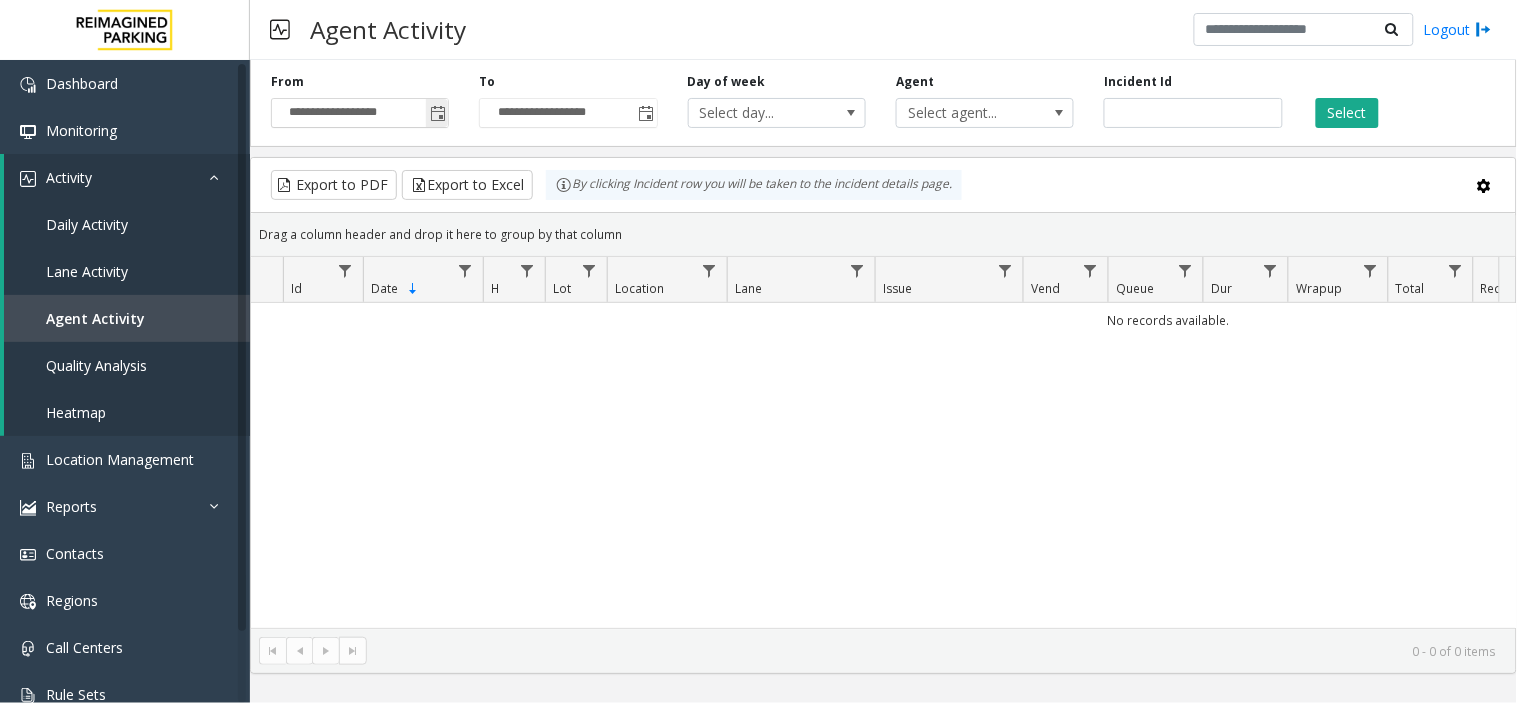 click 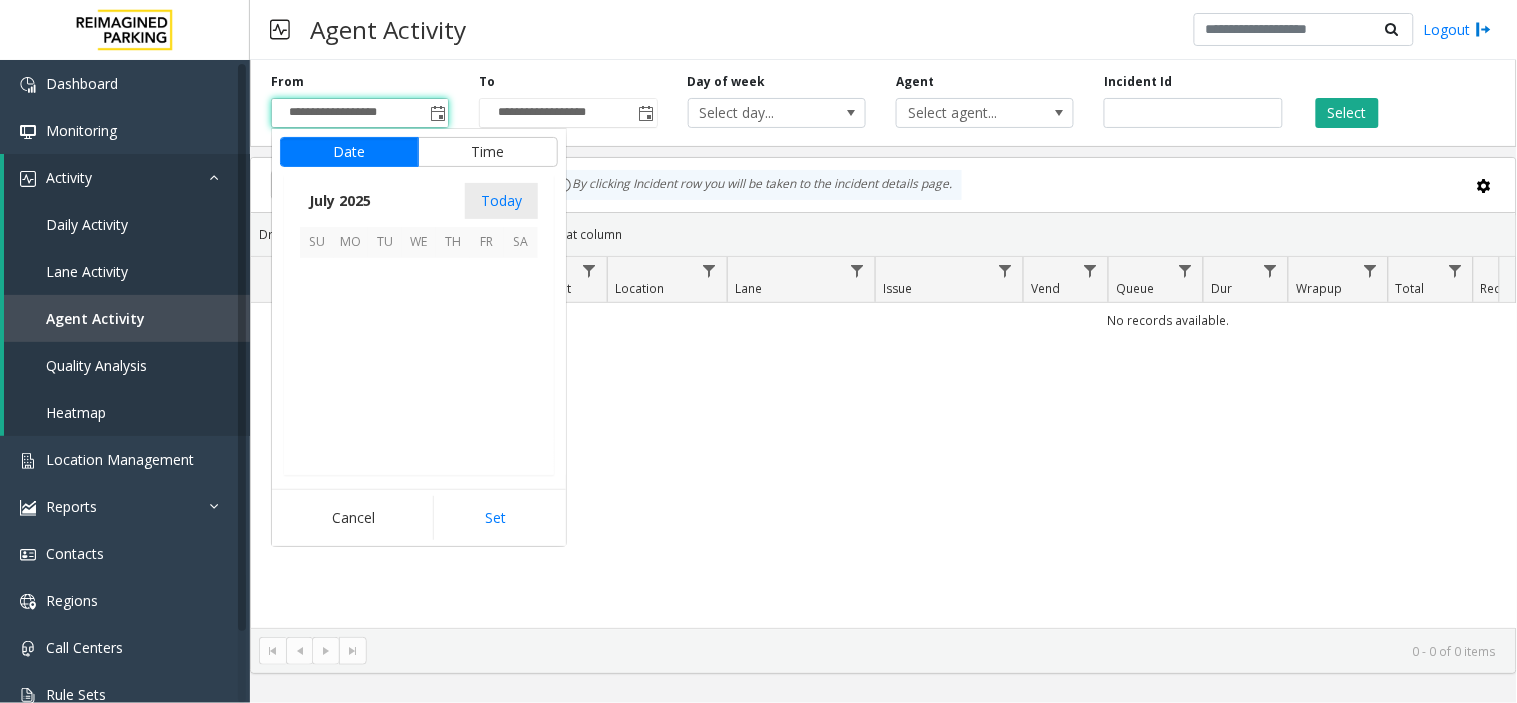 scroll, scrollTop: 358354, scrollLeft: 0, axis: vertical 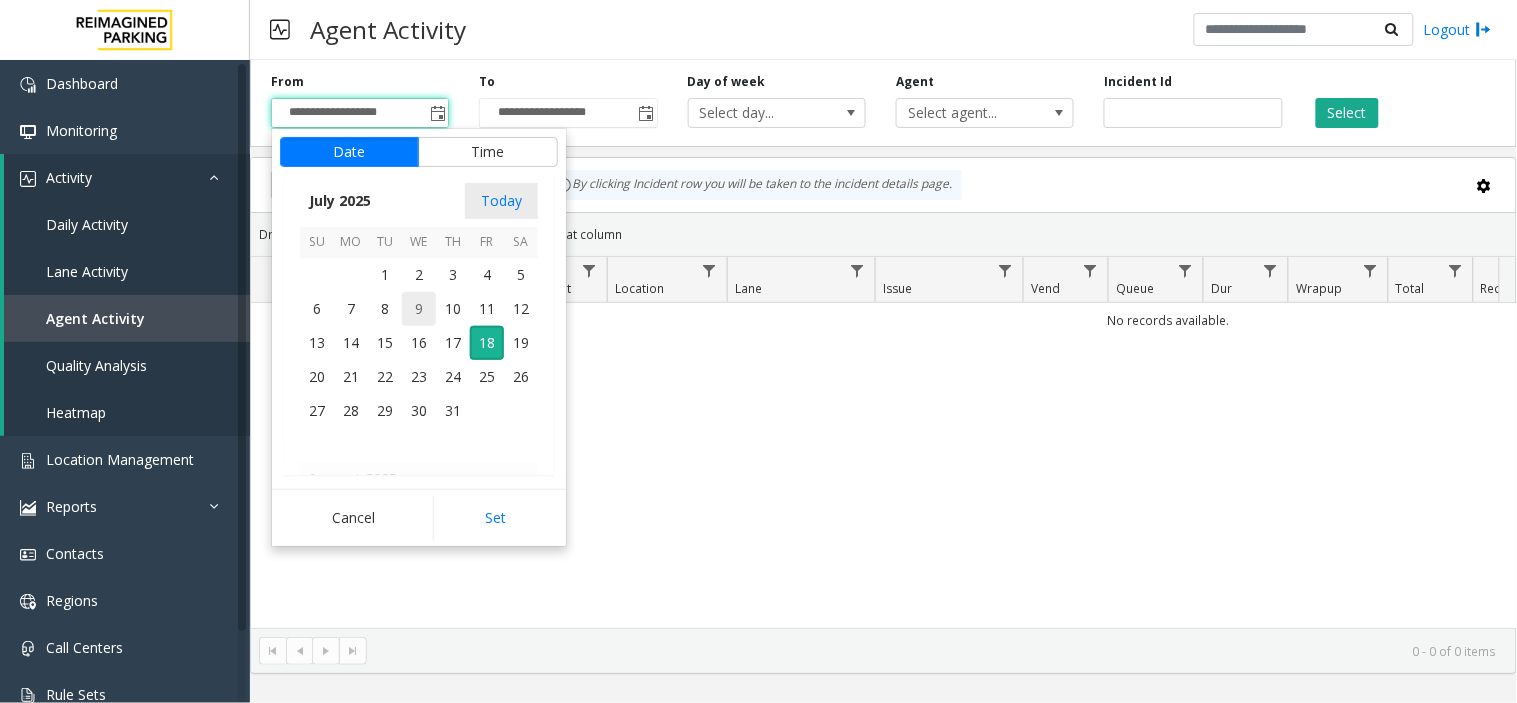 click on "9" at bounding box center [419, 309] 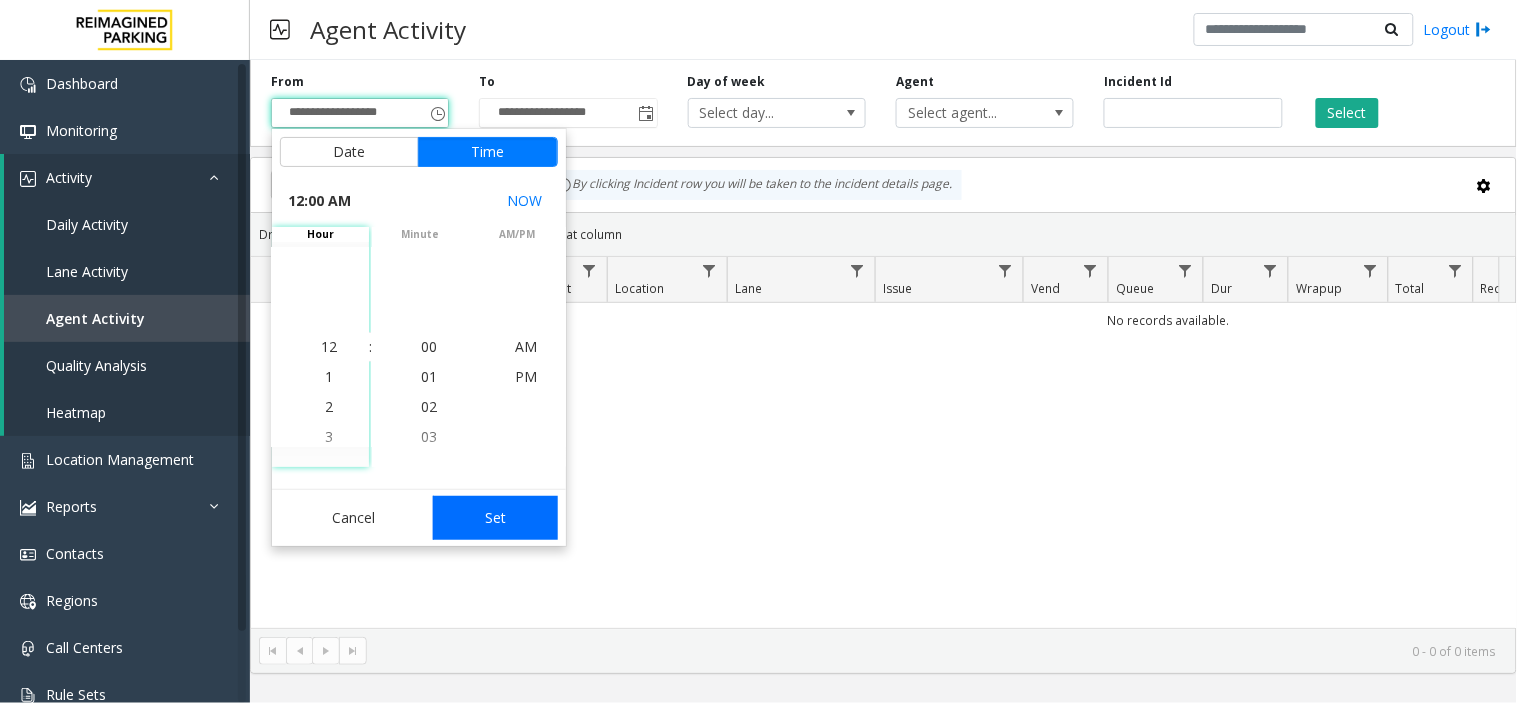 click on "Set" 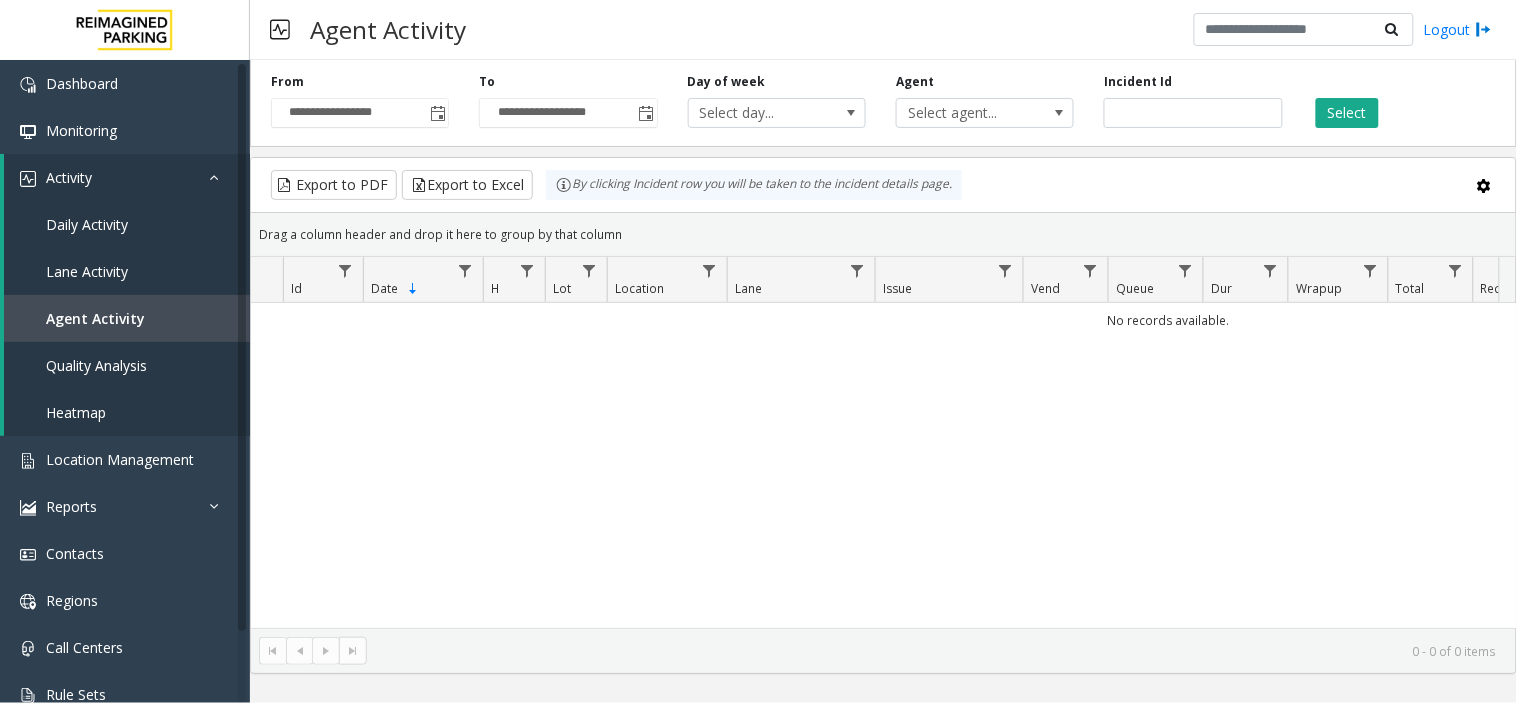 click on "Select" 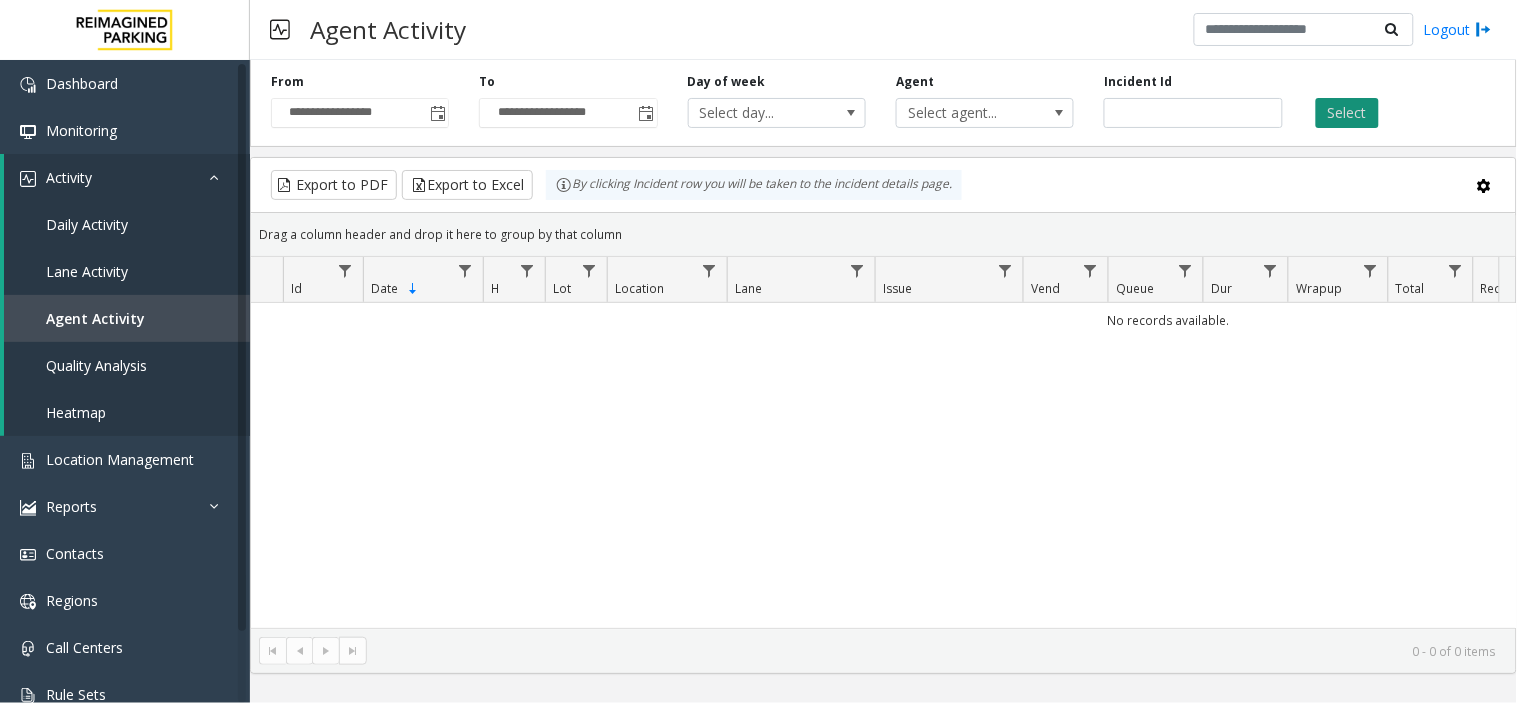 click on "Select" 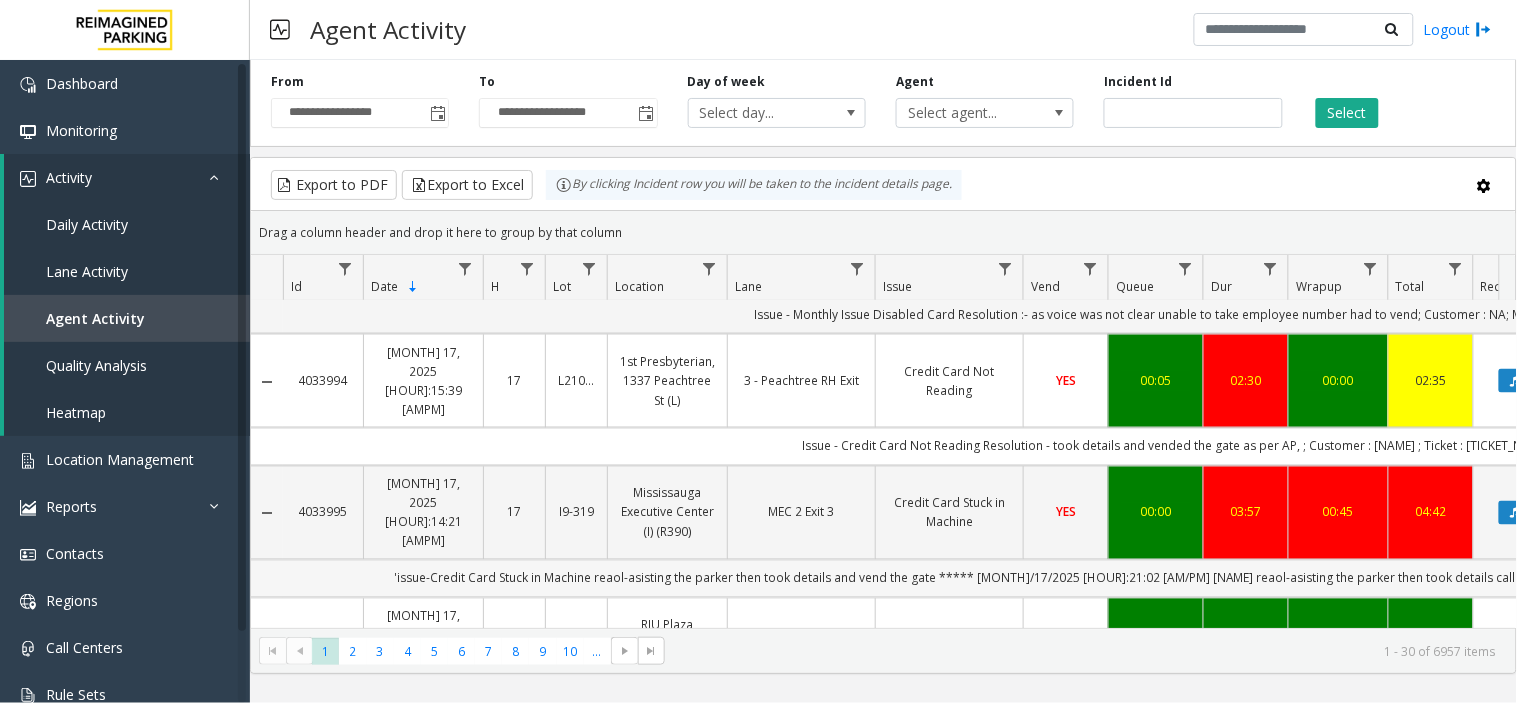 scroll, scrollTop: 888, scrollLeft: 0, axis: vertical 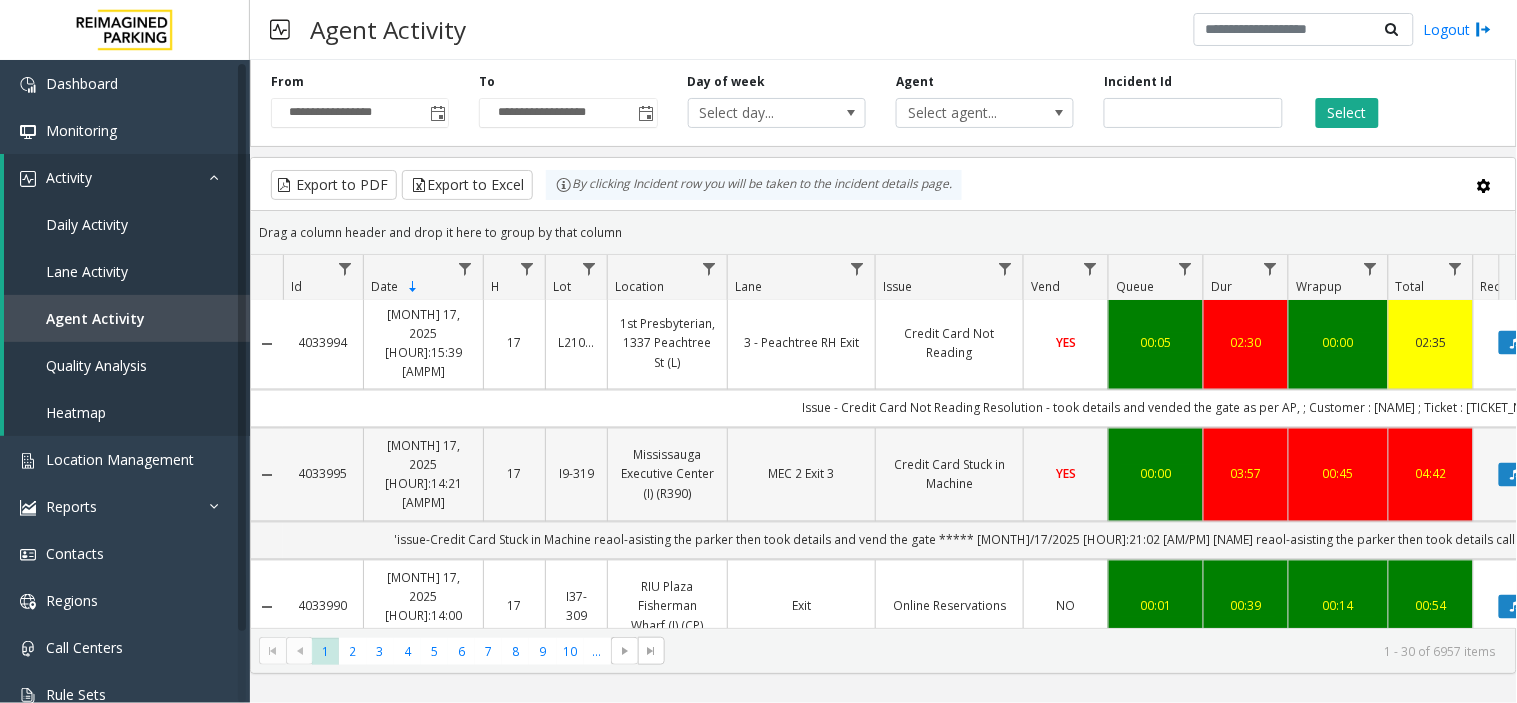 click on "MEC 2 Exit 3" 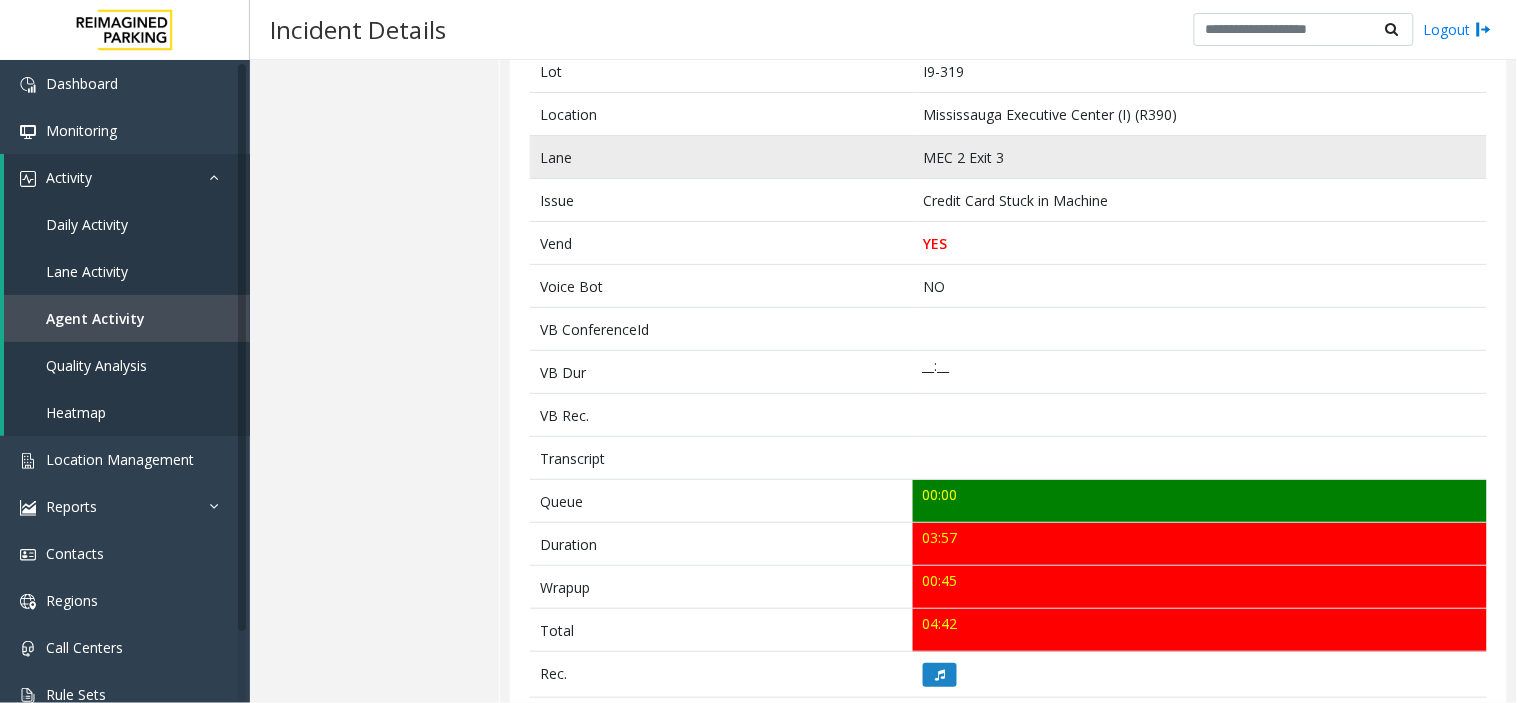 scroll, scrollTop: 251, scrollLeft: 0, axis: vertical 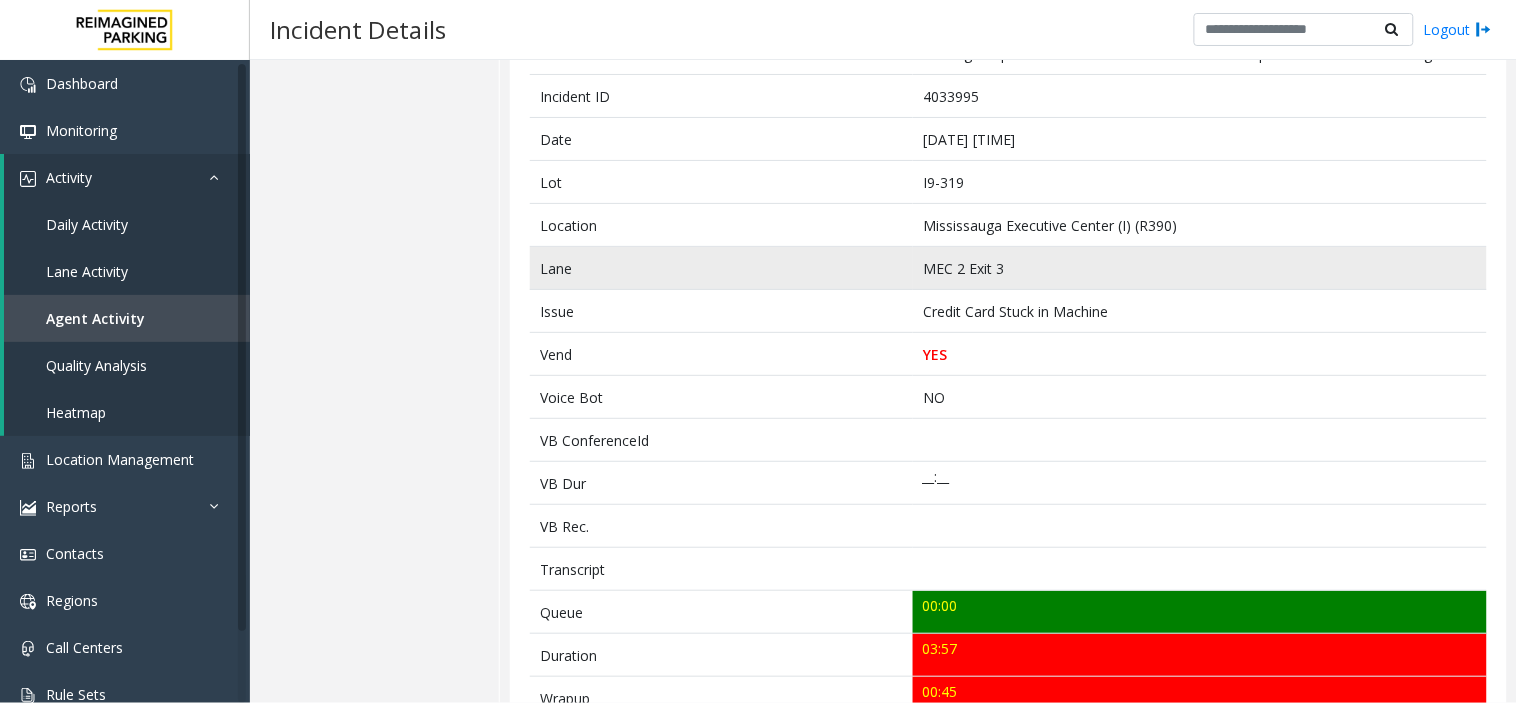 click on "MEC 2 Exit 3" 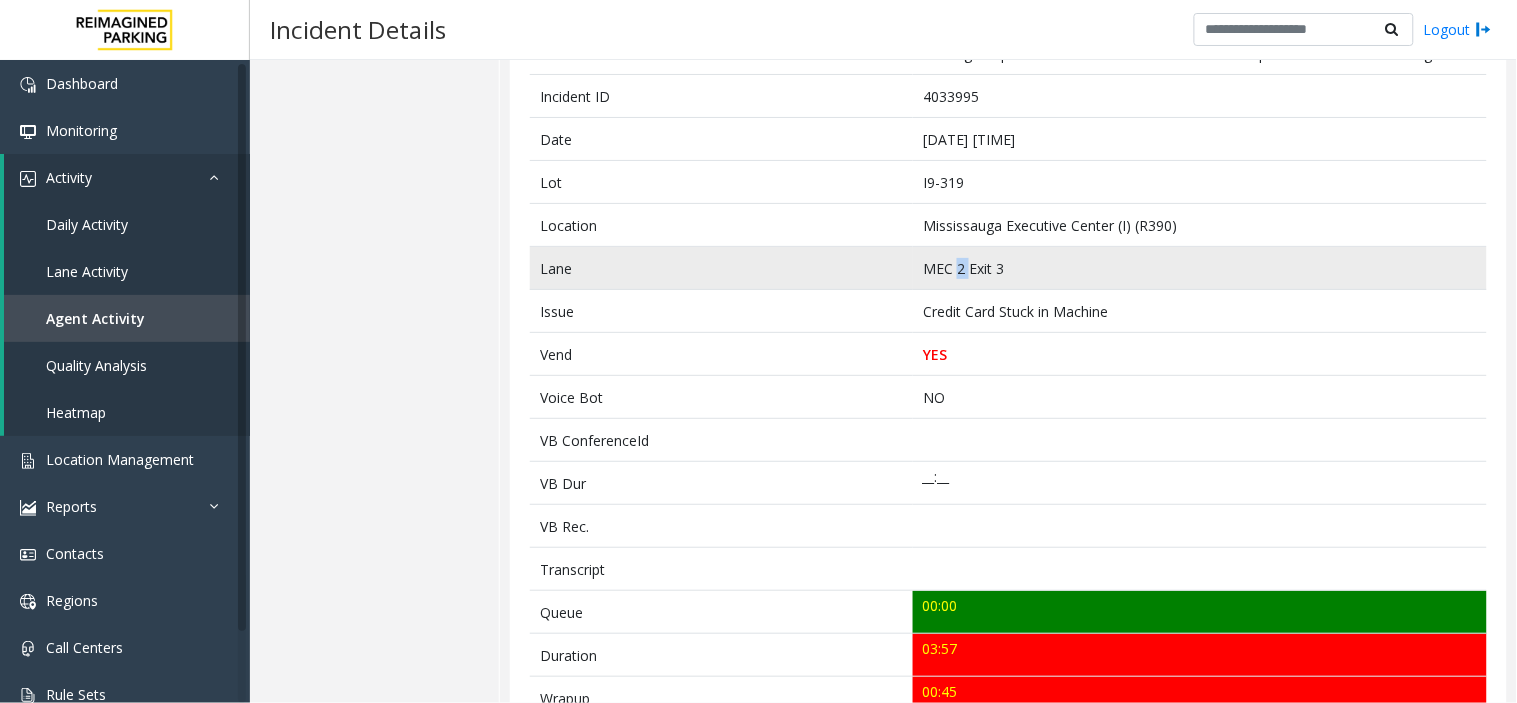 click on "MEC 2 Exit 3" 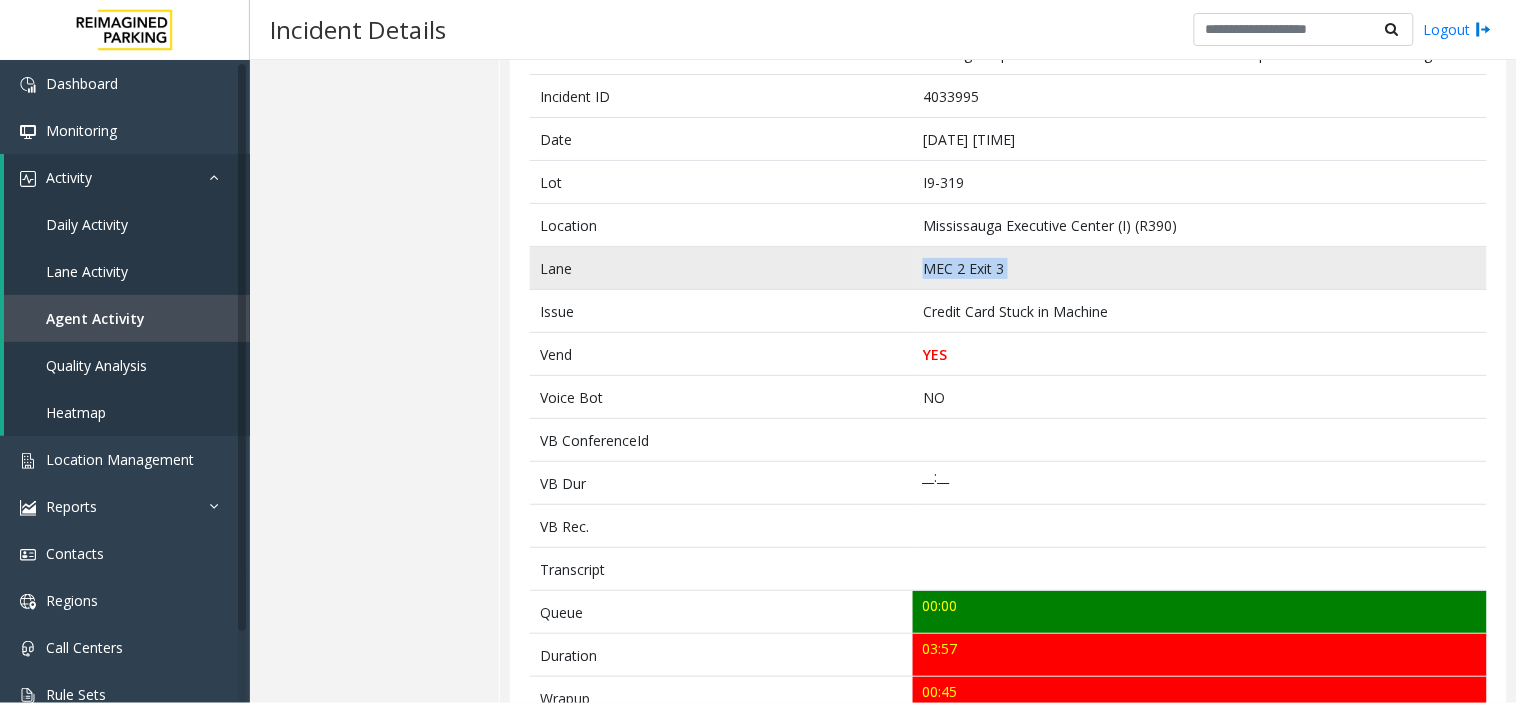 click on "MEC 2 Exit 3" 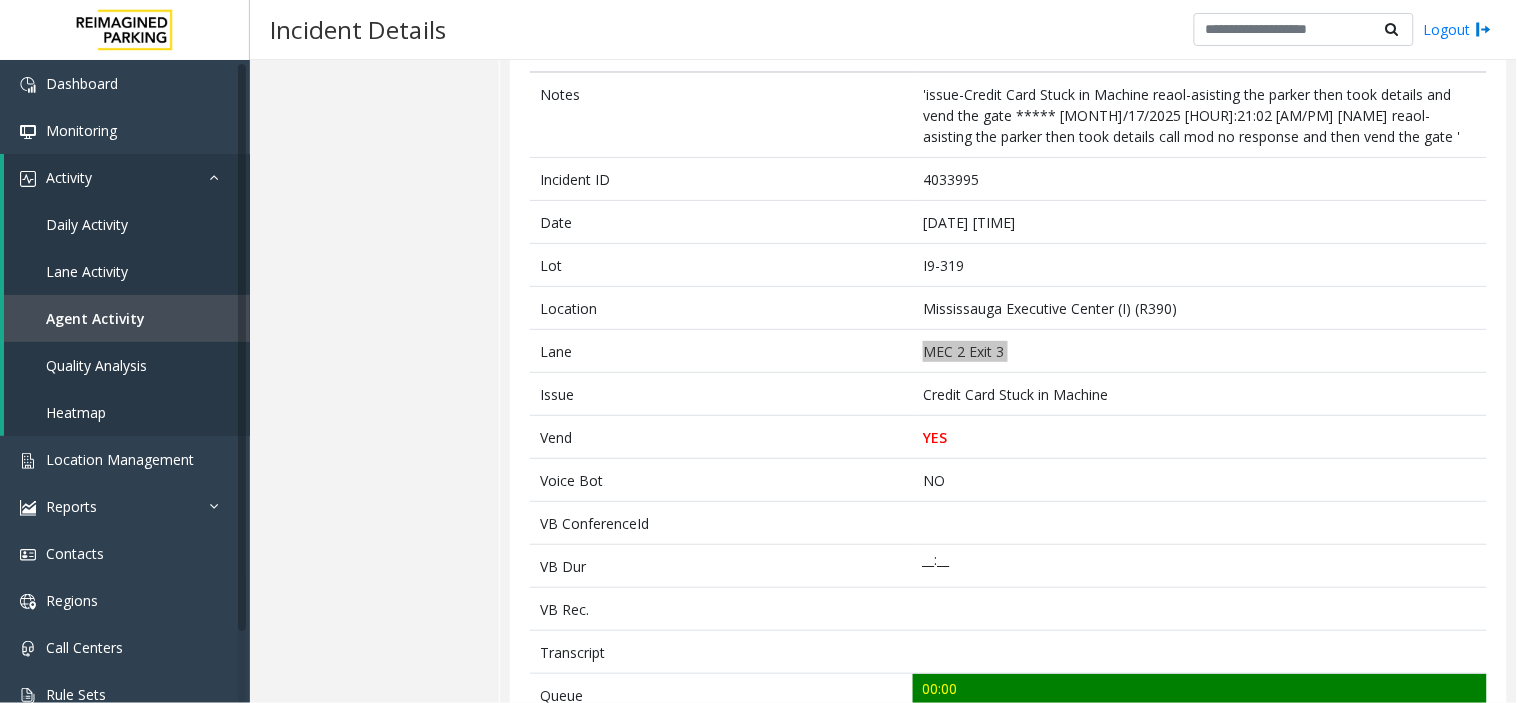 scroll, scrollTop: 0, scrollLeft: 0, axis: both 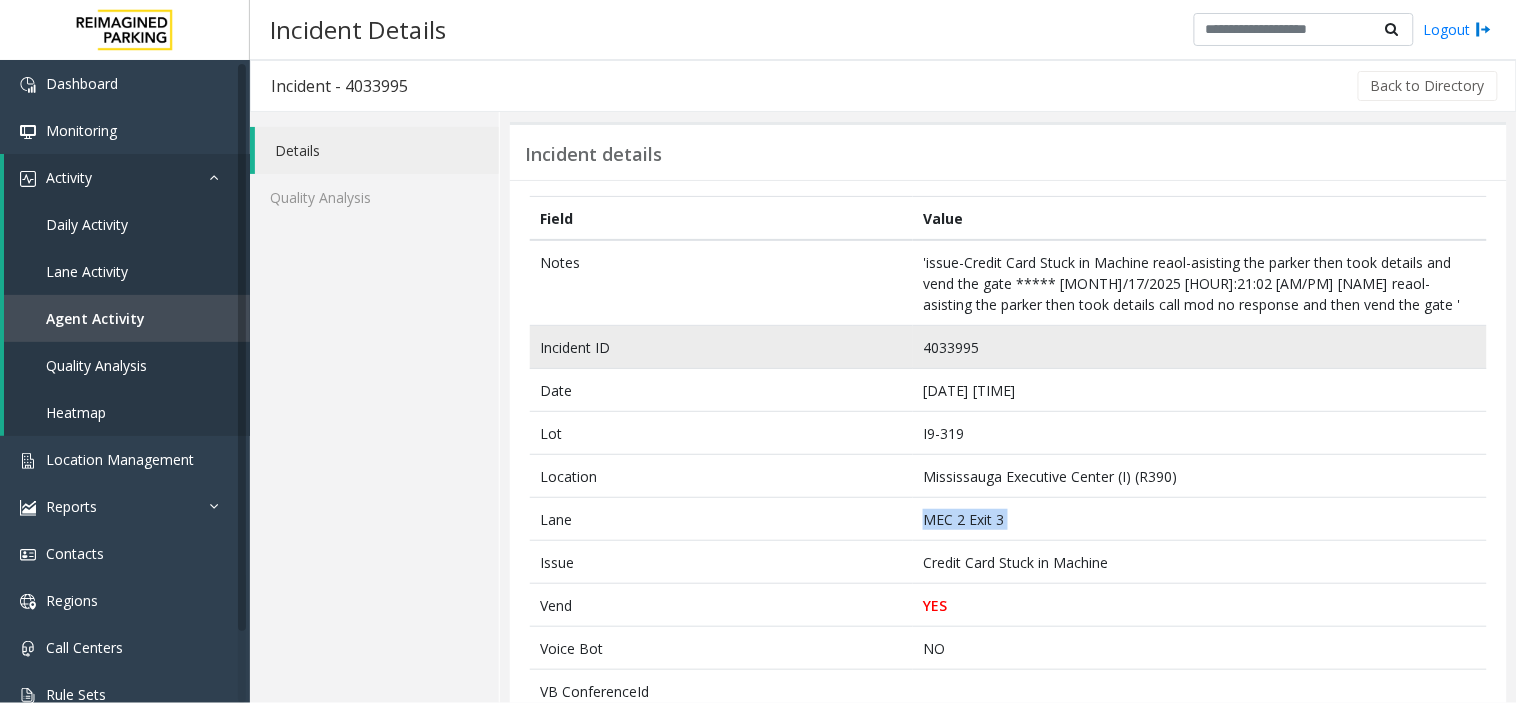 copy on "MEC 2 Exit 3" 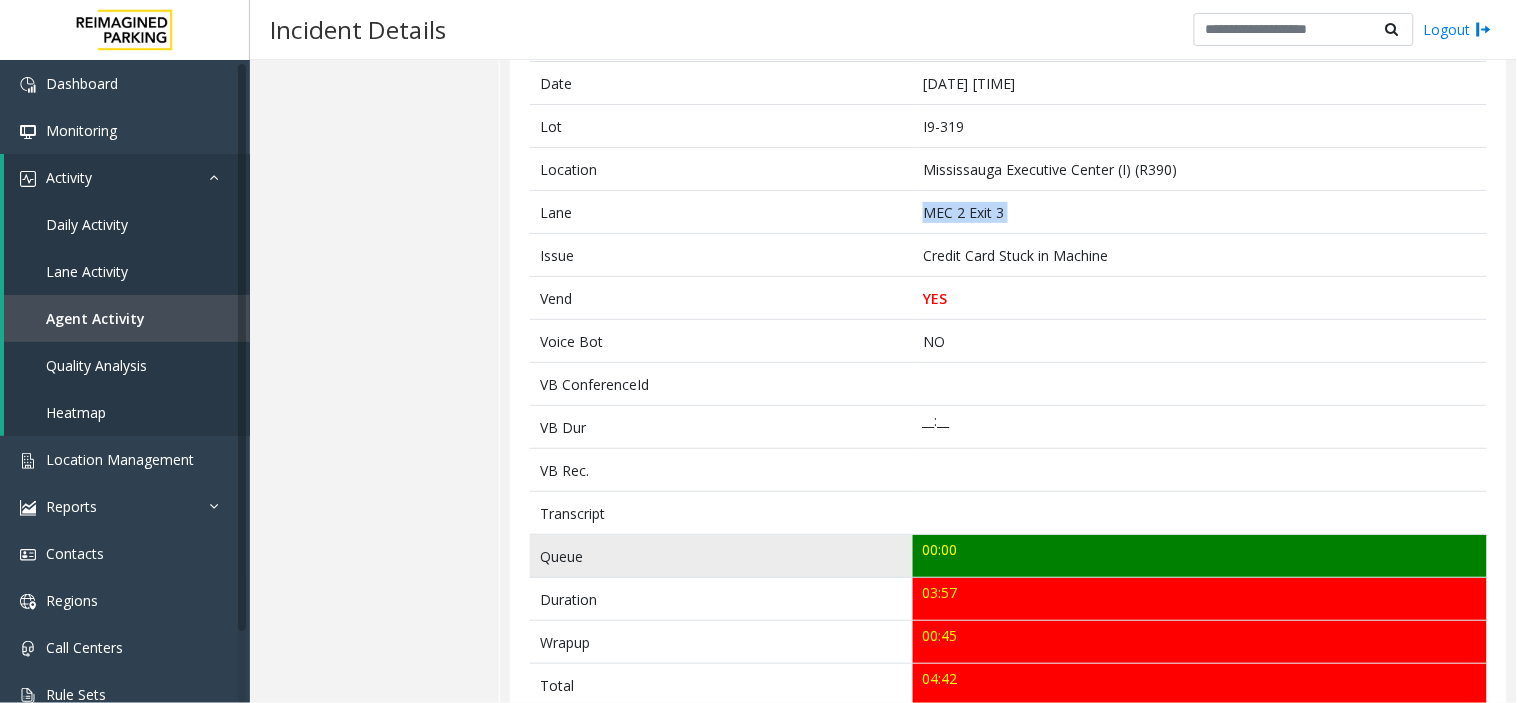 scroll, scrollTop: 28, scrollLeft: 0, axis: vertical 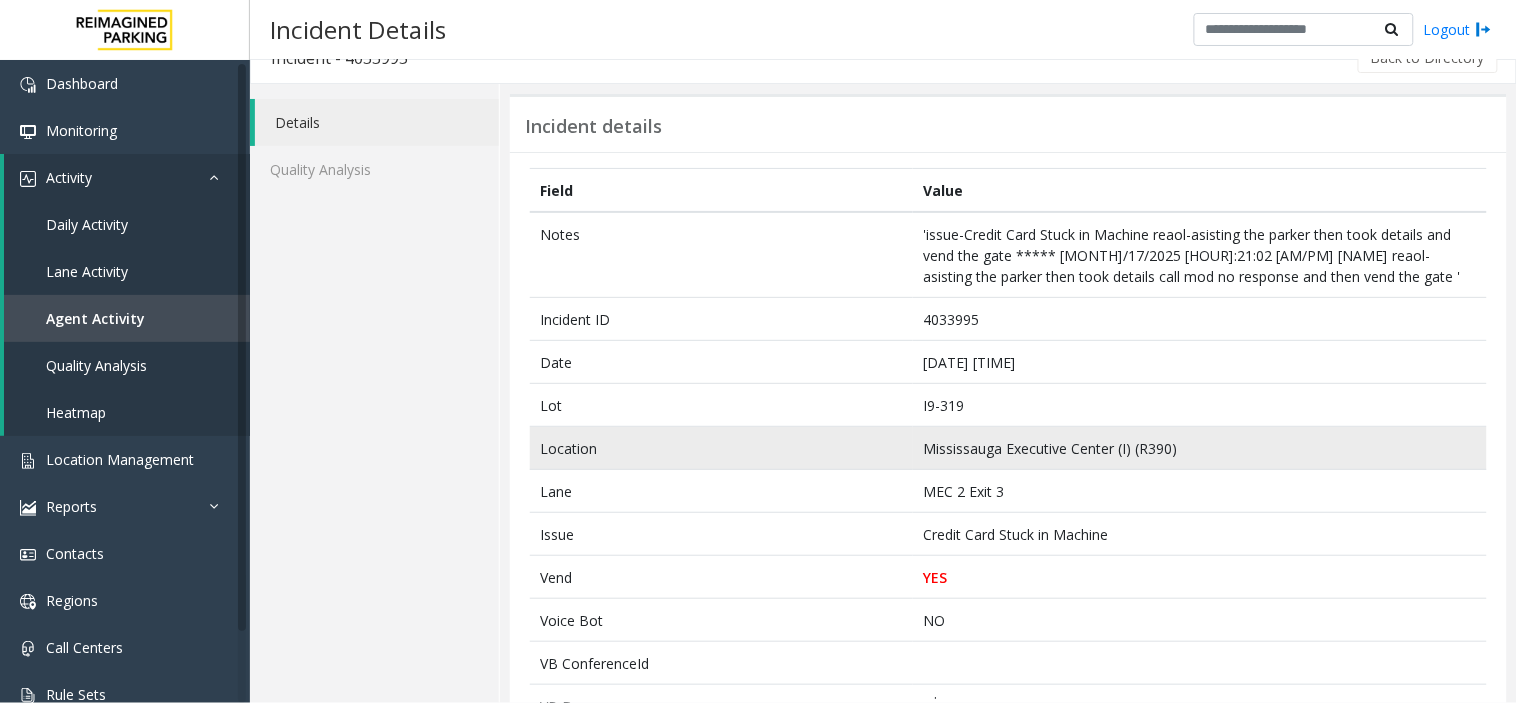 click on "Mississauga Executive Center (I) (R390)" 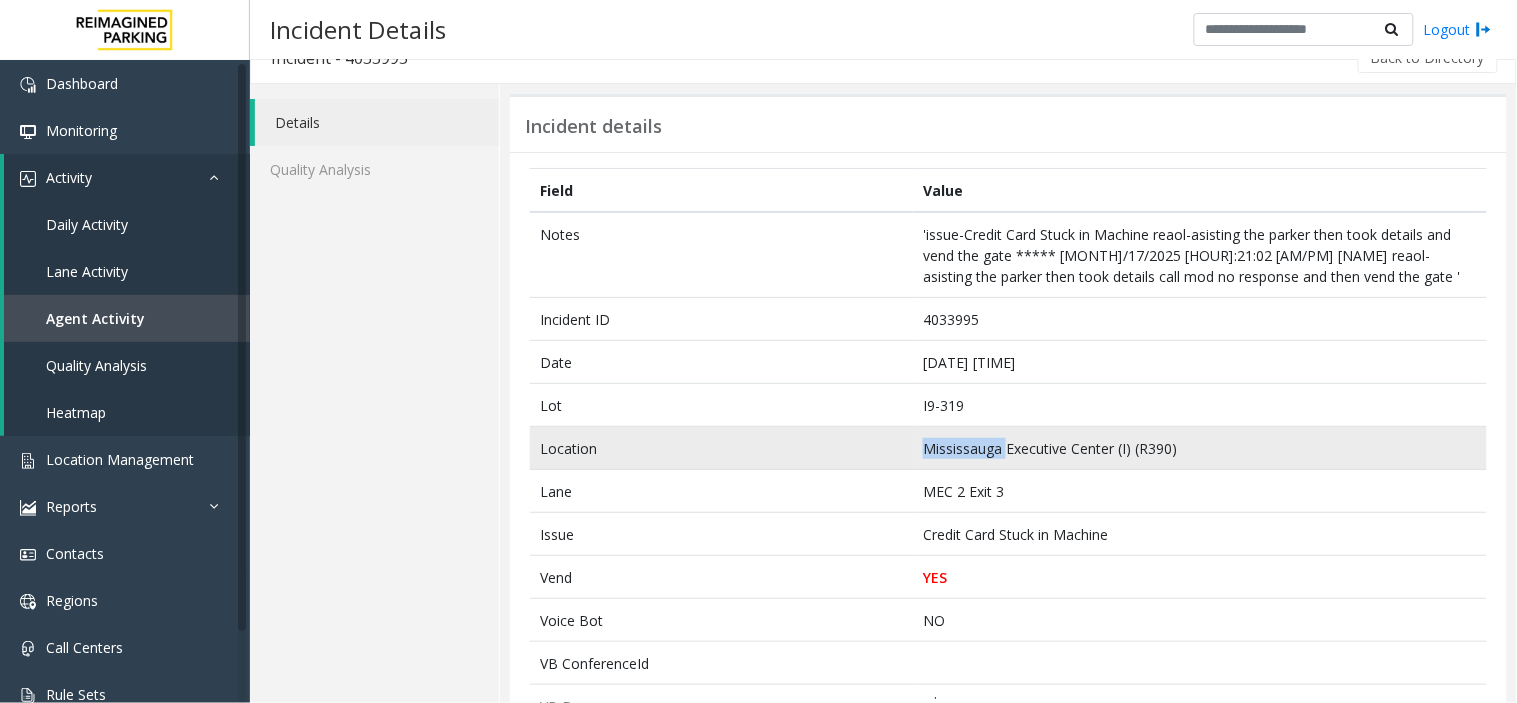 click on "Mississauga Executive Center (I) (R390)" 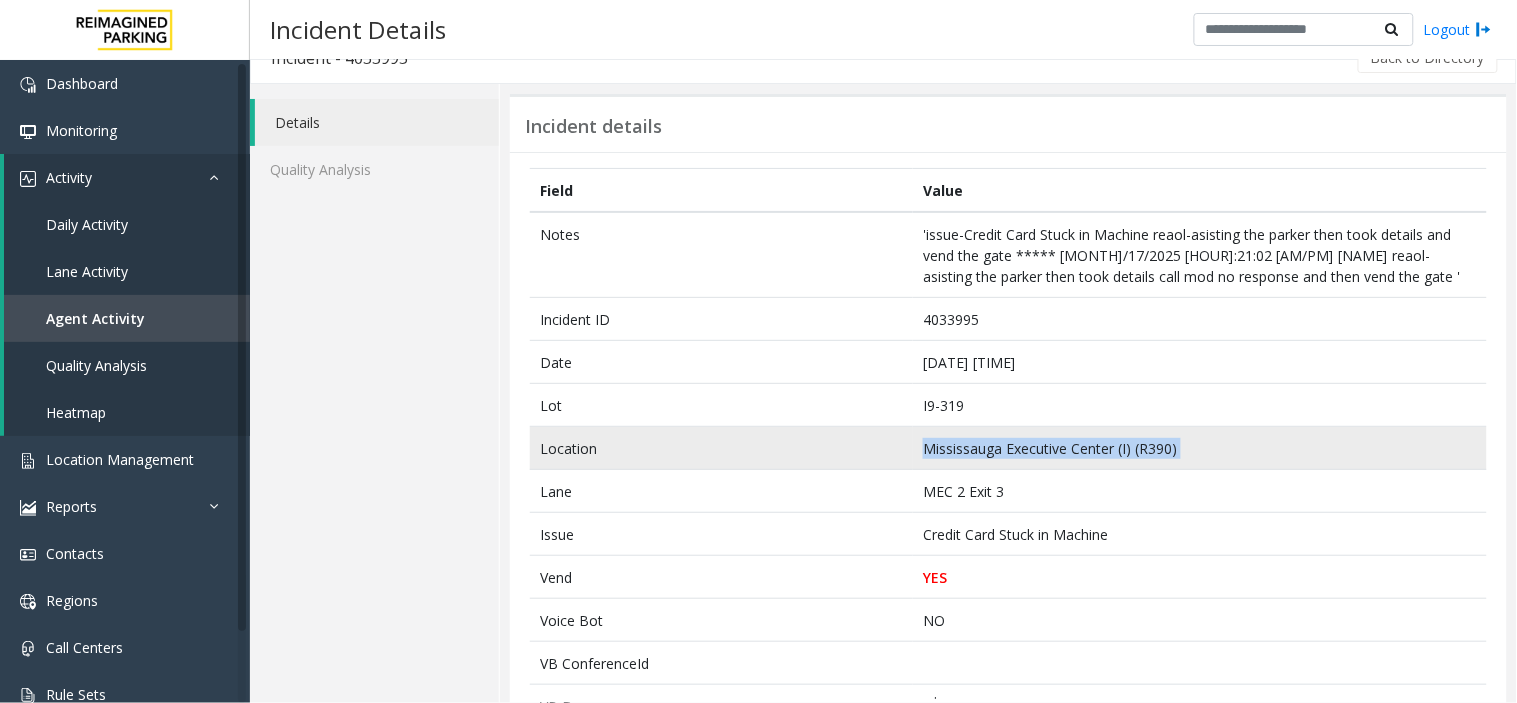 click on "Mississauga Executive Center (I) (R390)" 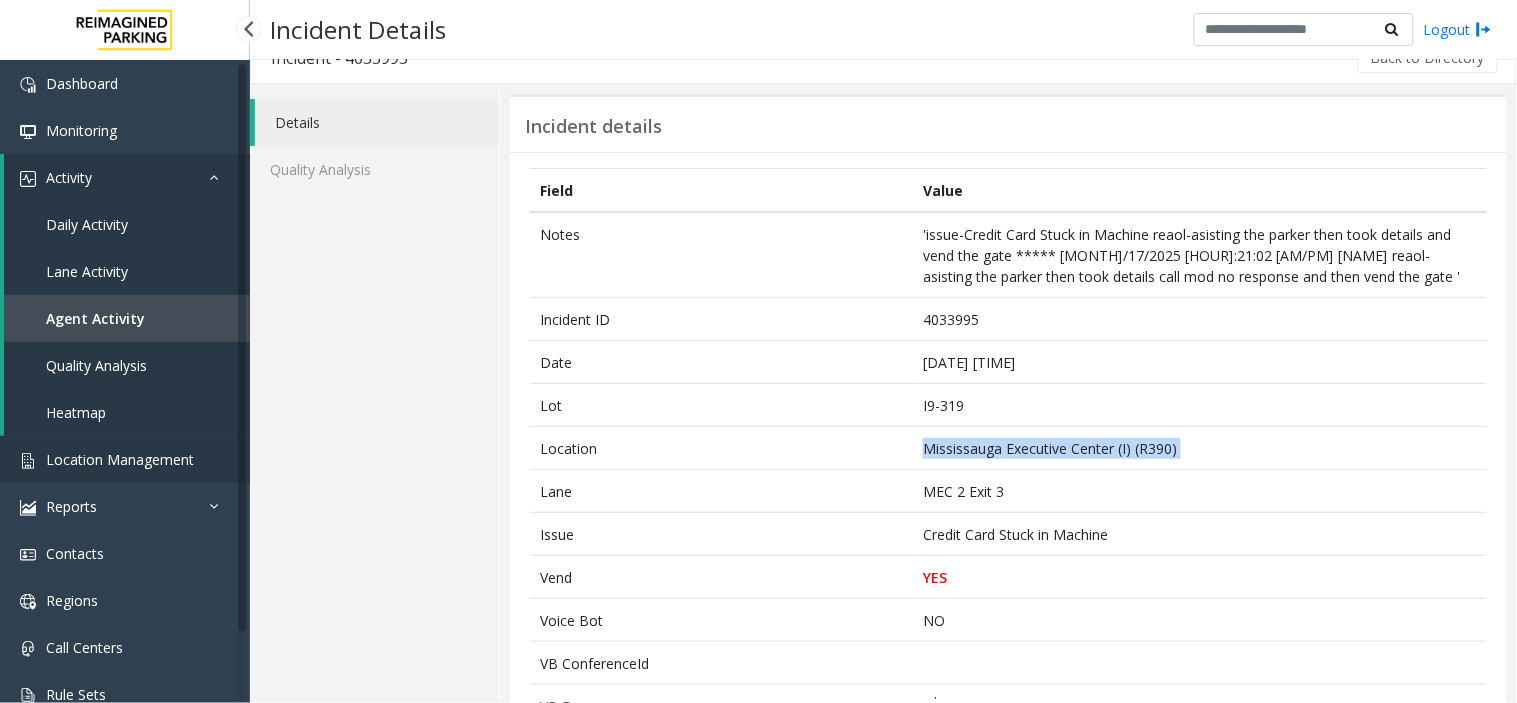 click on "Location Management" at bounding box center [125, 459] 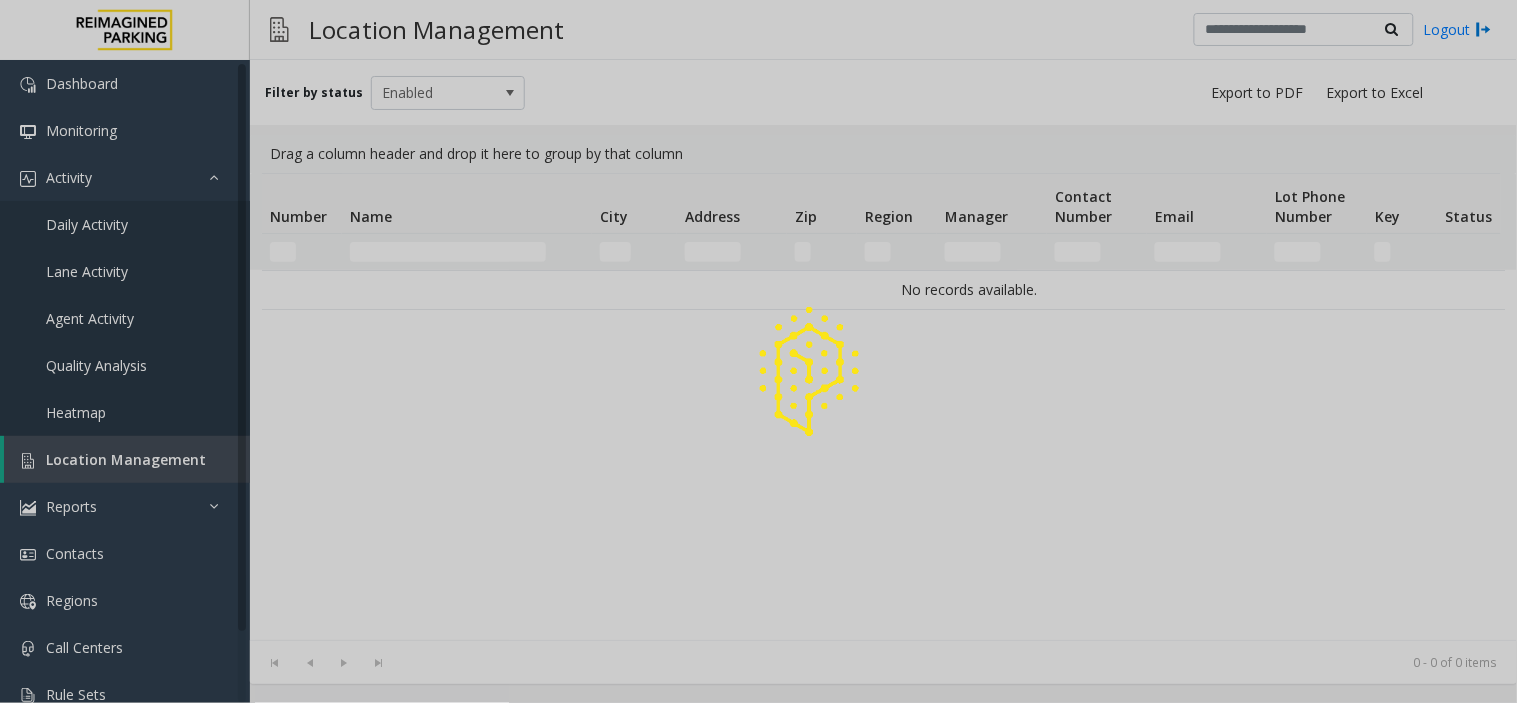 click 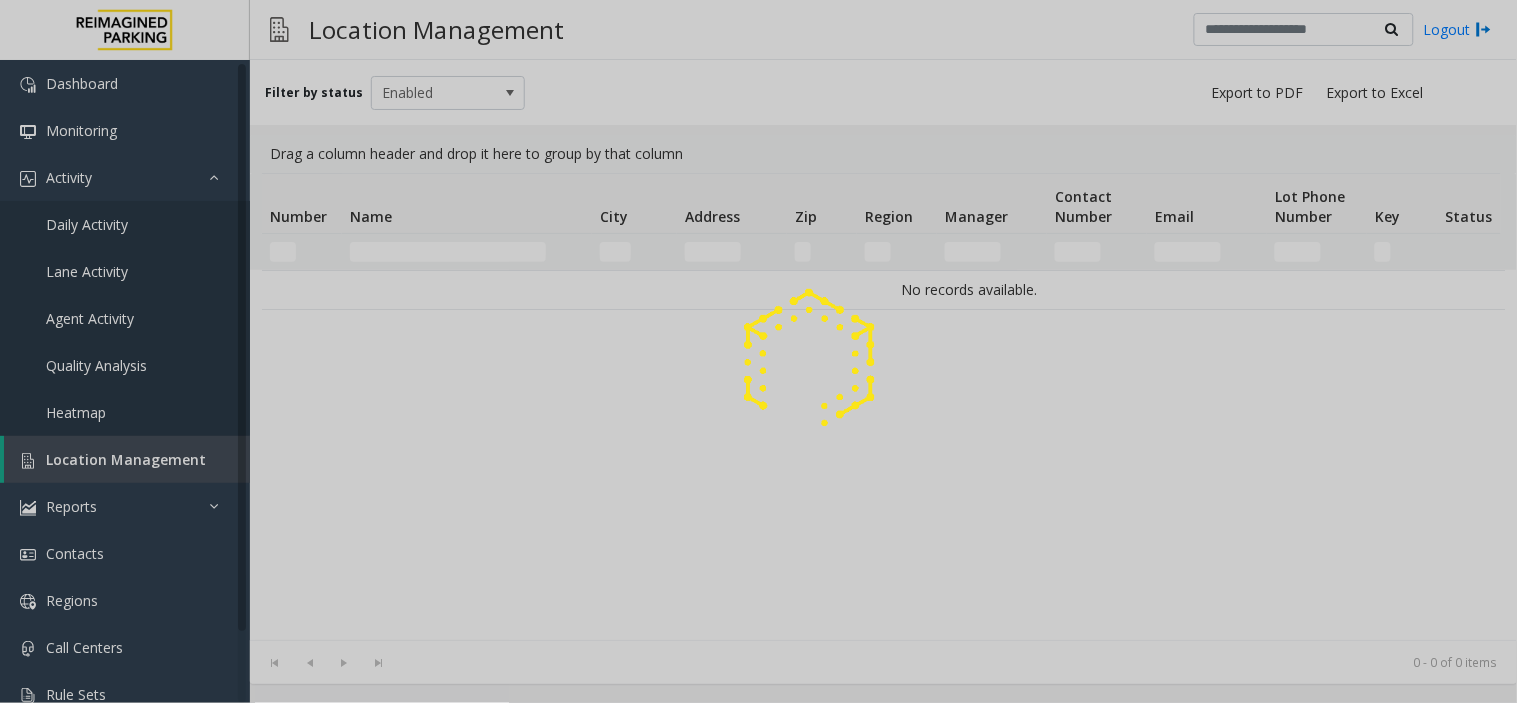 click 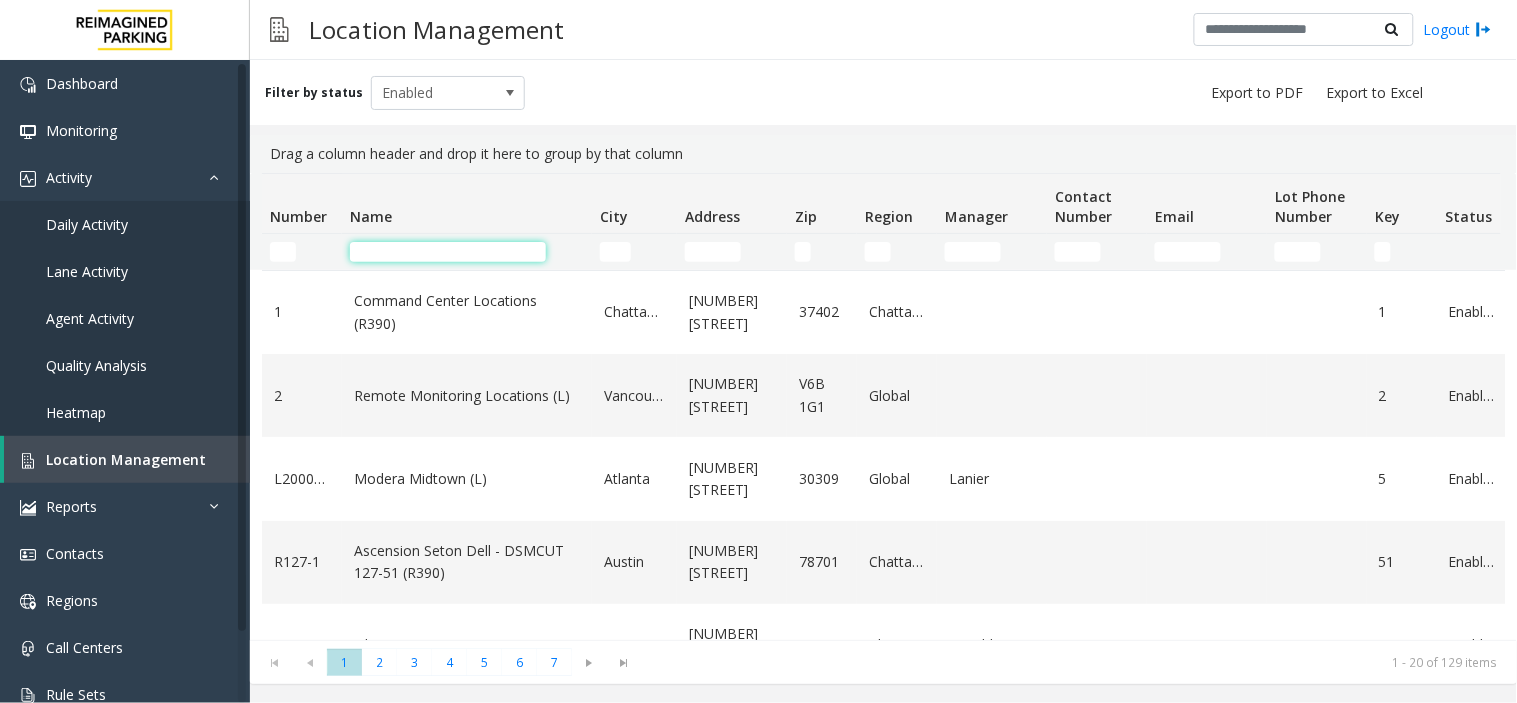 click 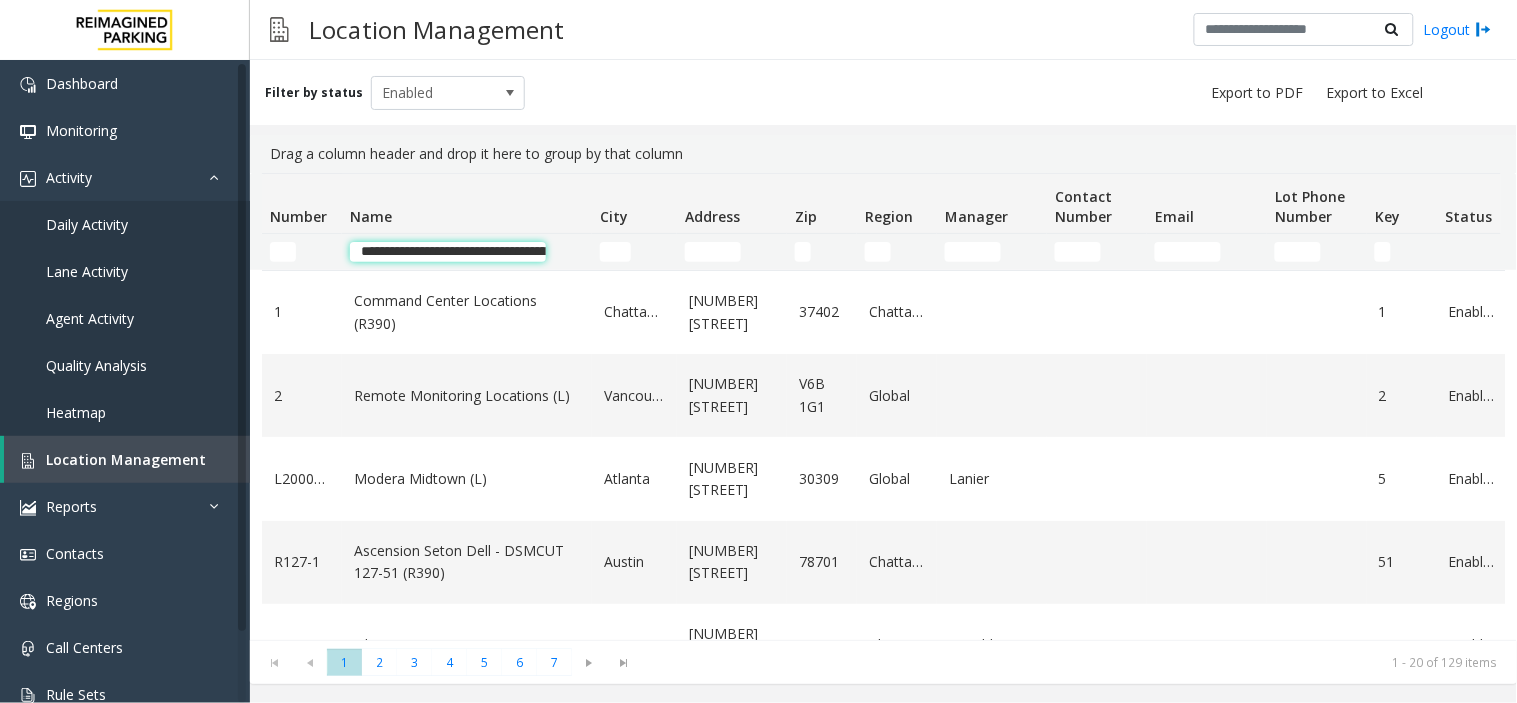 scroll, scrollTop: 0, scrollLeft: 66, axis: horizontal 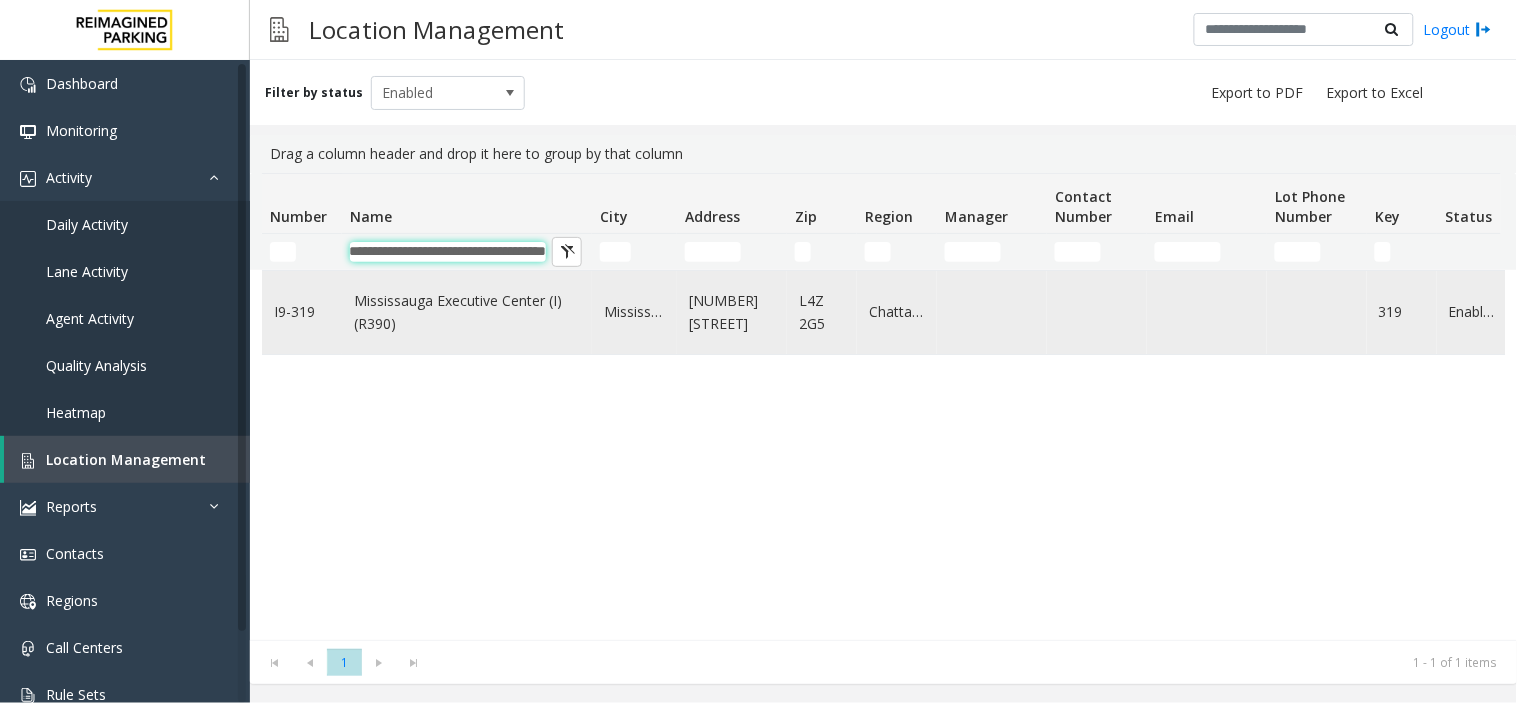 type on "**********" 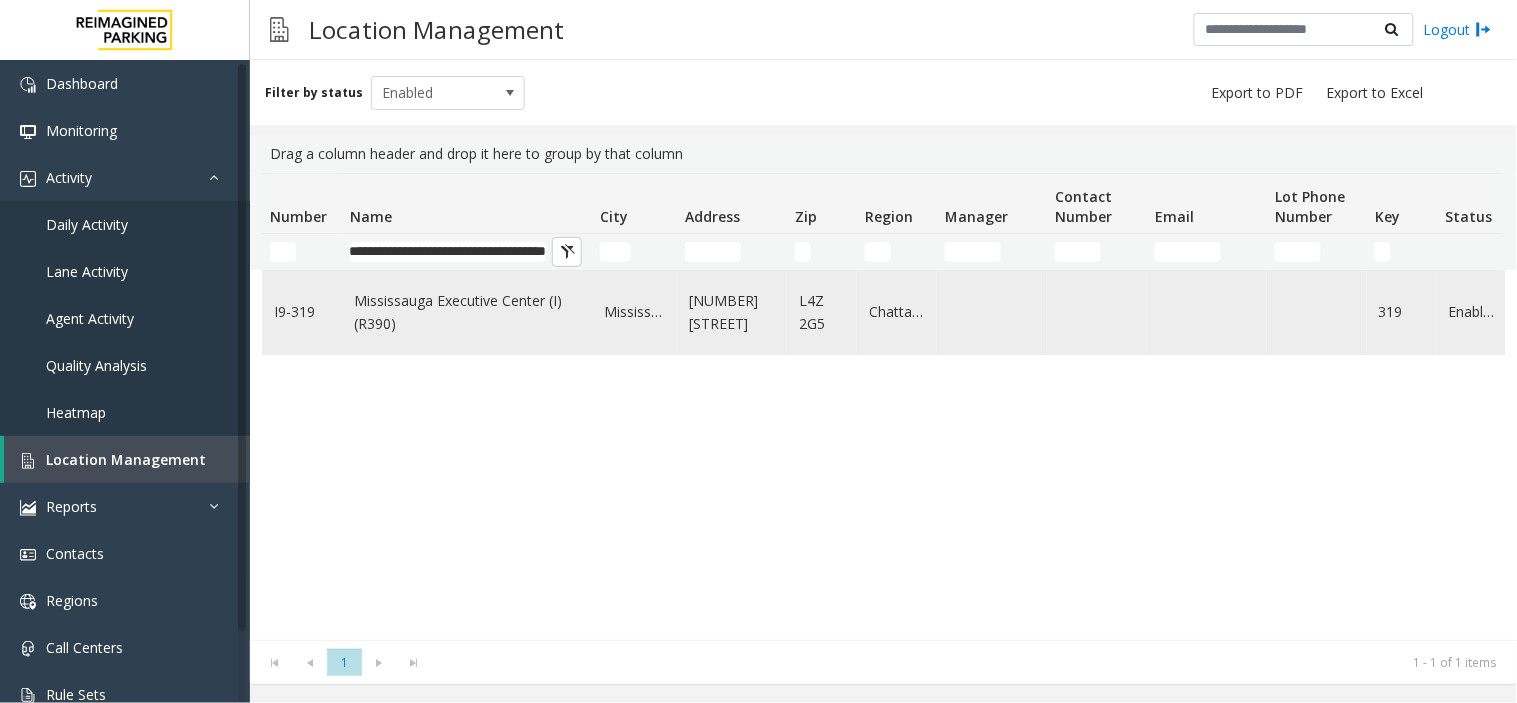 scroll, scrollTop: 0, scrollLeft: 0, axis: both 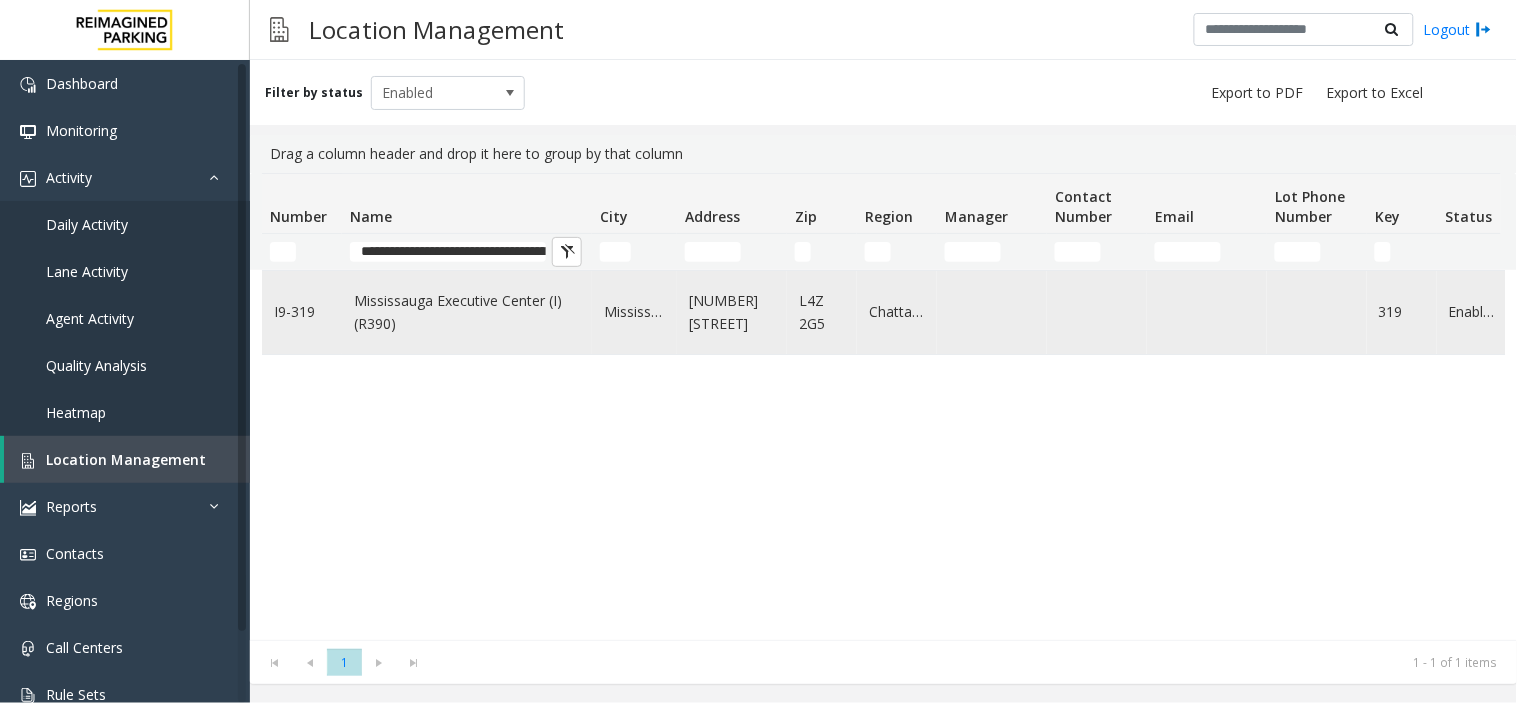 click on "Mississauga Executive Center (I) (R390)" 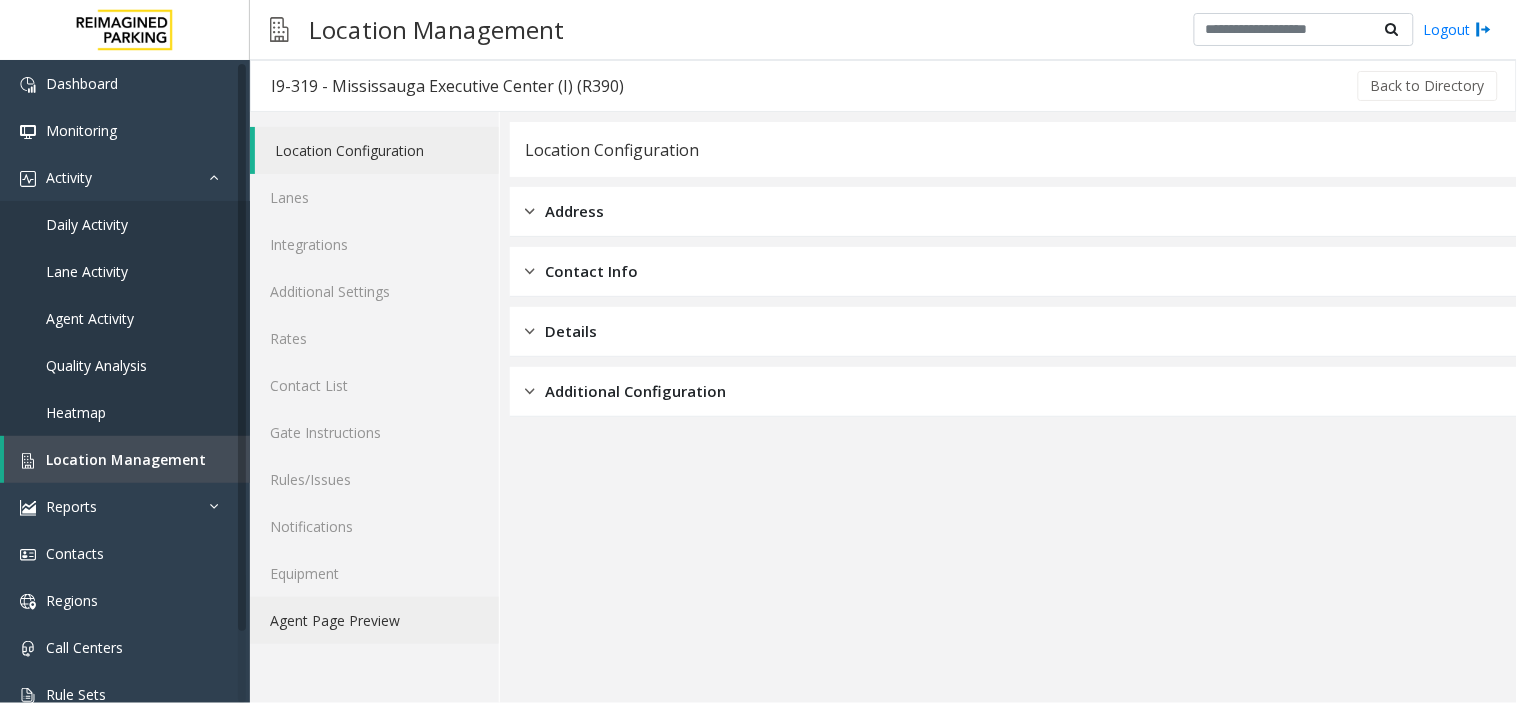 click on "Agent Page Preview" 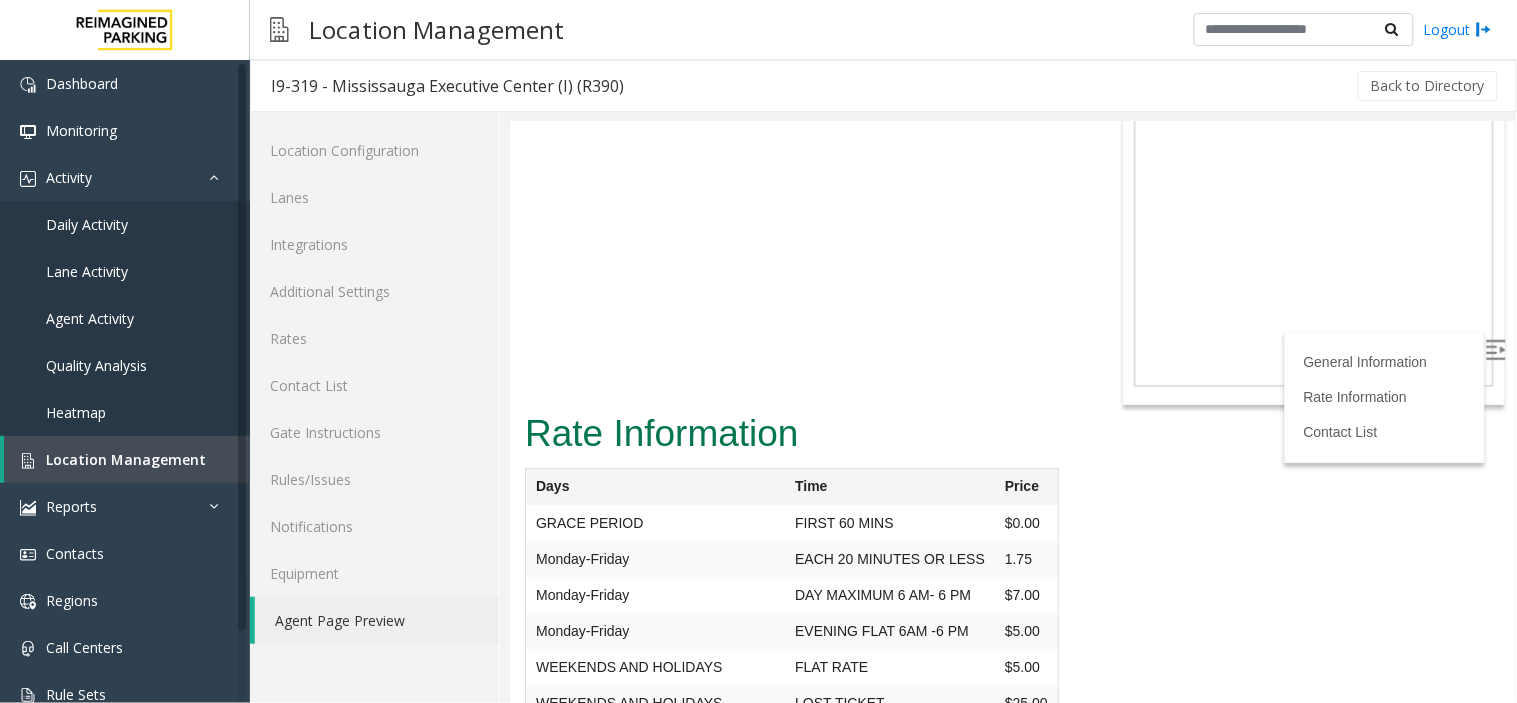 scroll, scrollTop: 5920, scrollLeft: 0, axis: vertical 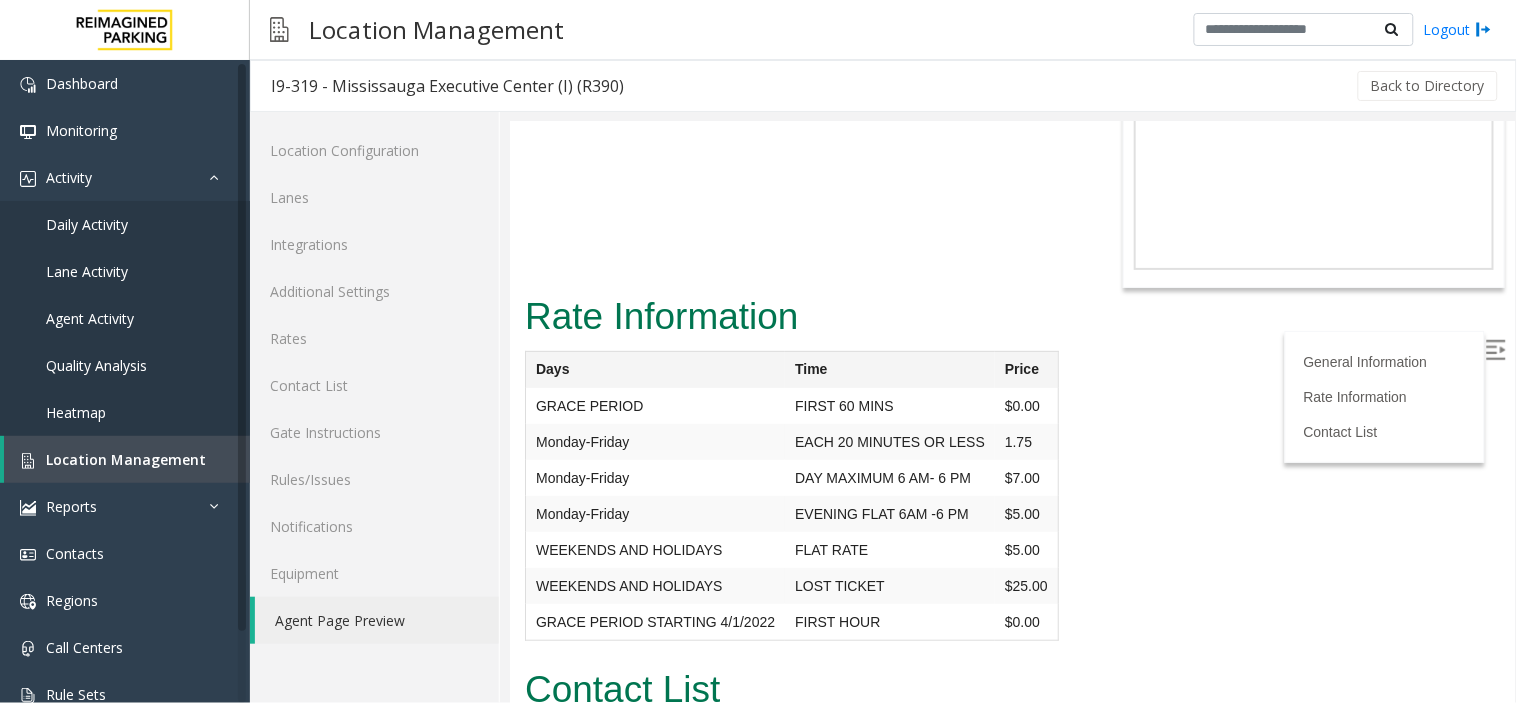 copy on "[EMAIL]" 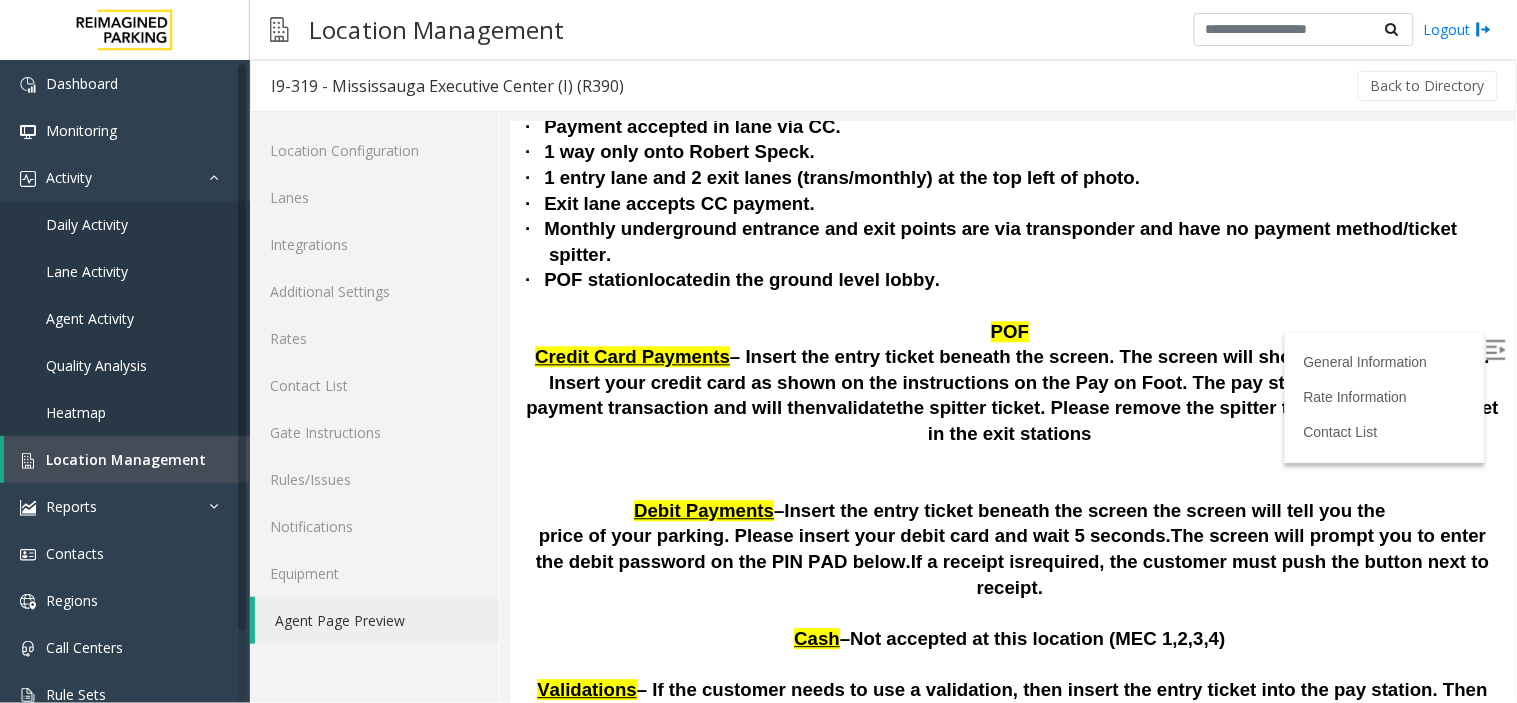 scroll, scrollTop: 4697, scrollLeft: 0, axis: vertical 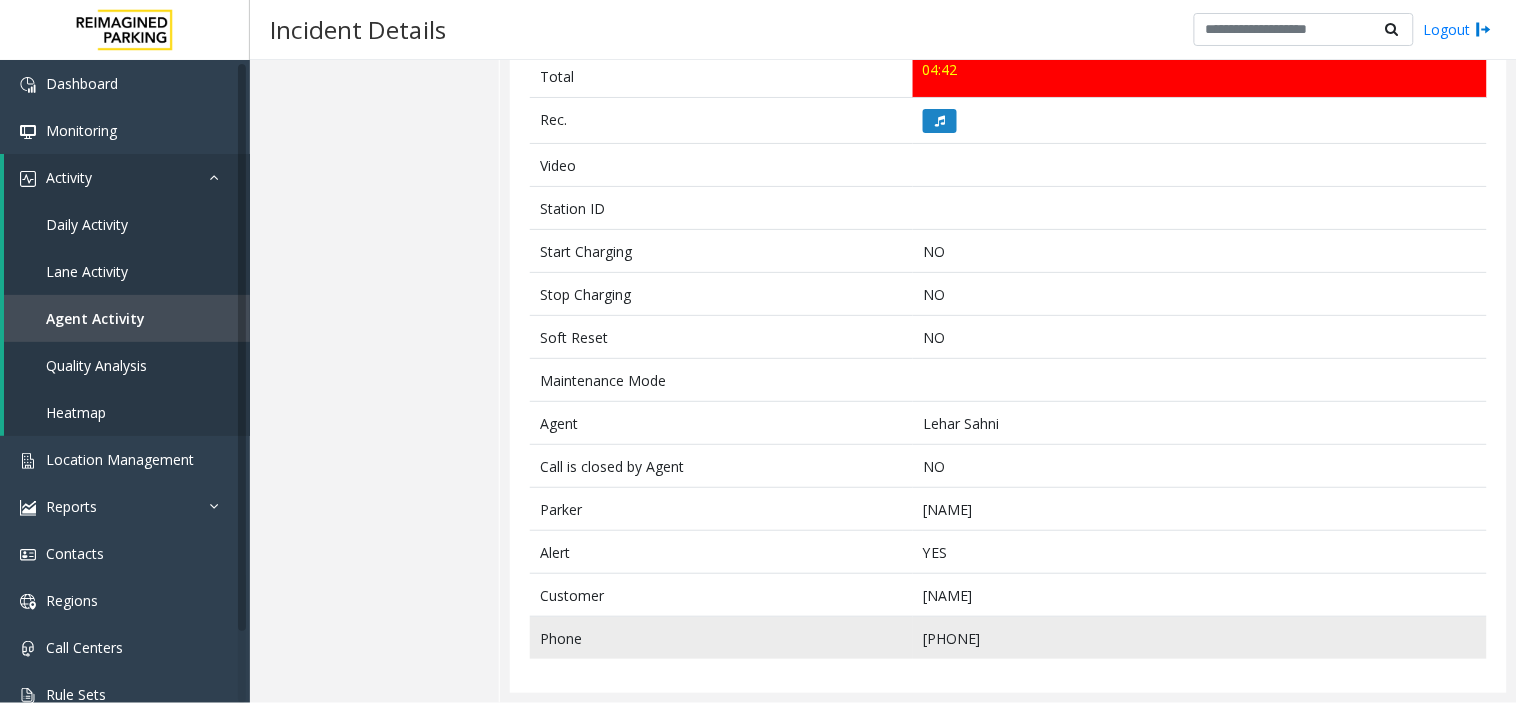 click on "[PHONE]" 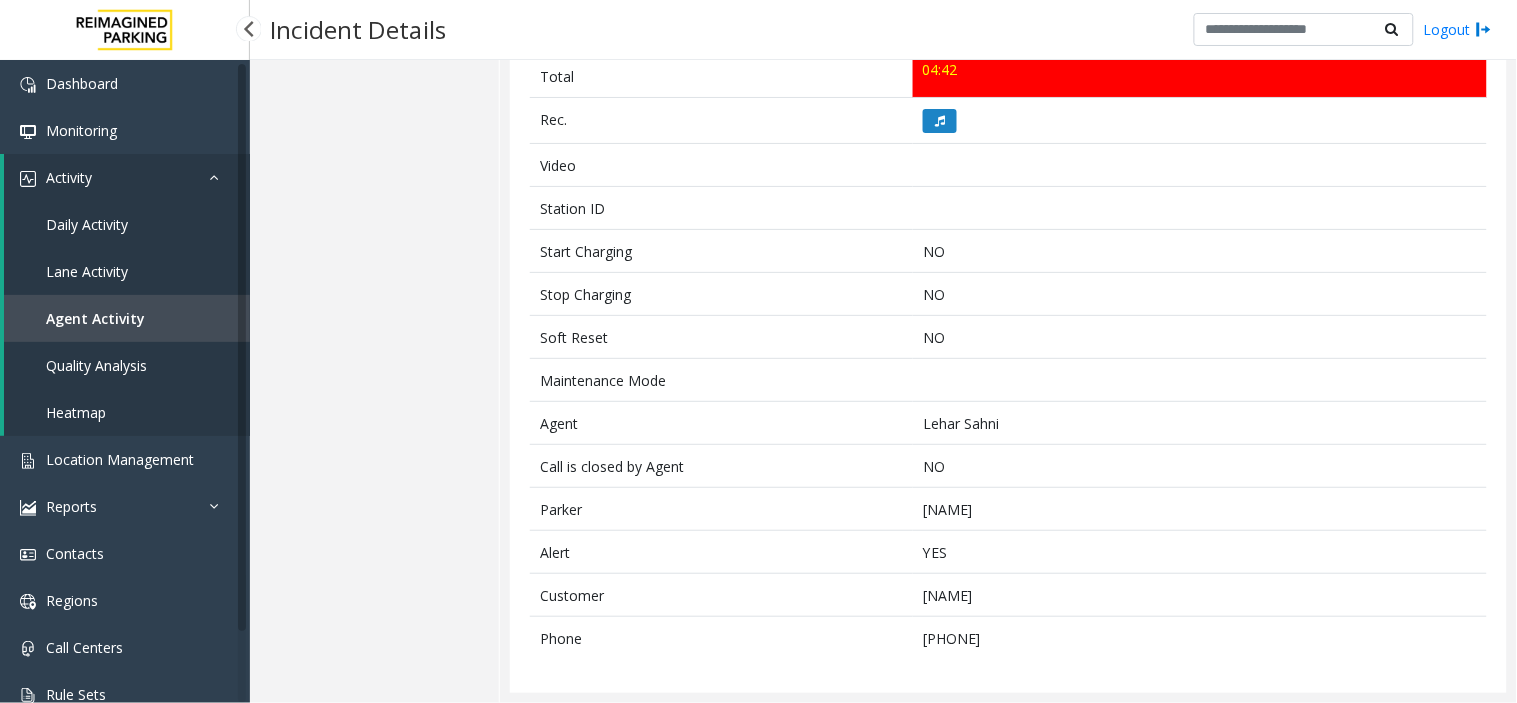 click on "Agent Activity" at bounding box center (95, 318) 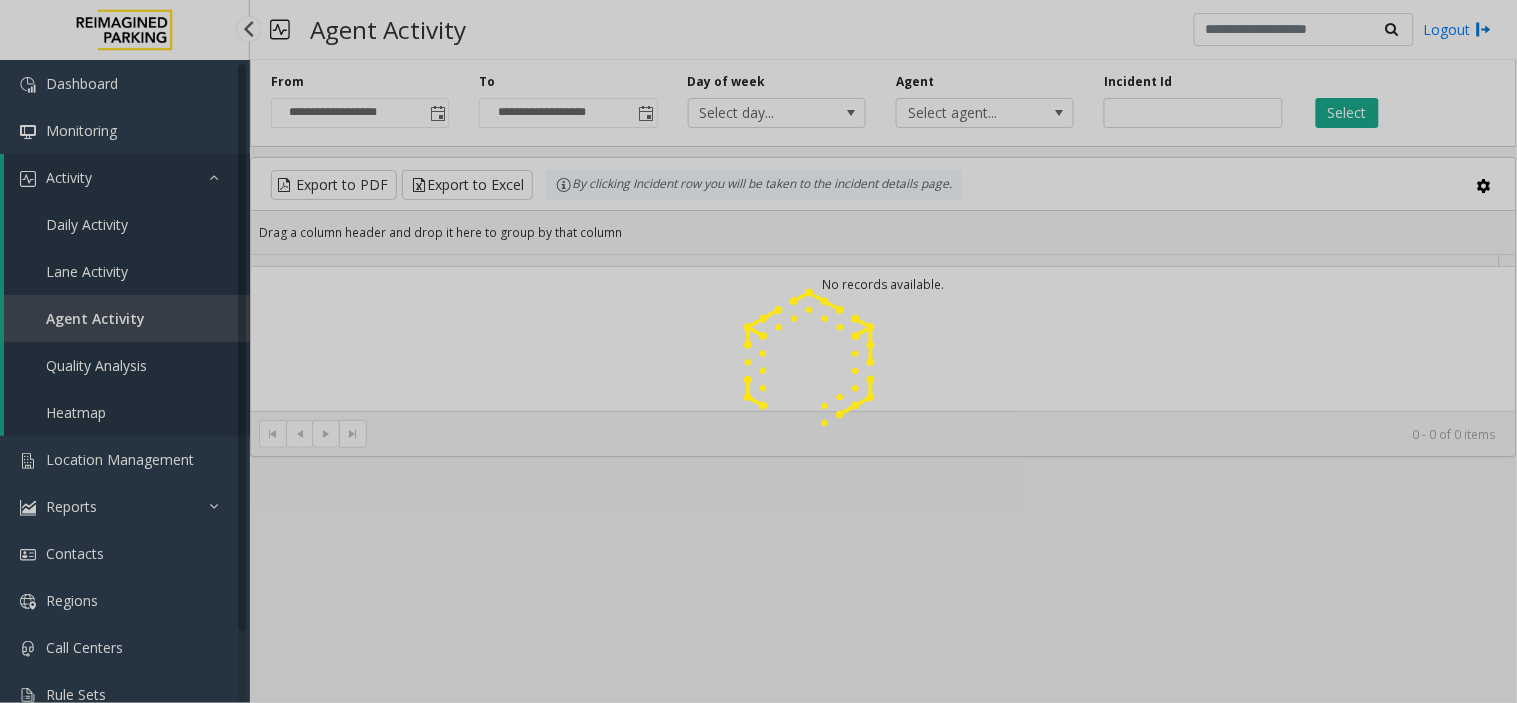 scroll, scrollTop: 0, scrollLeft: 0, axis: both 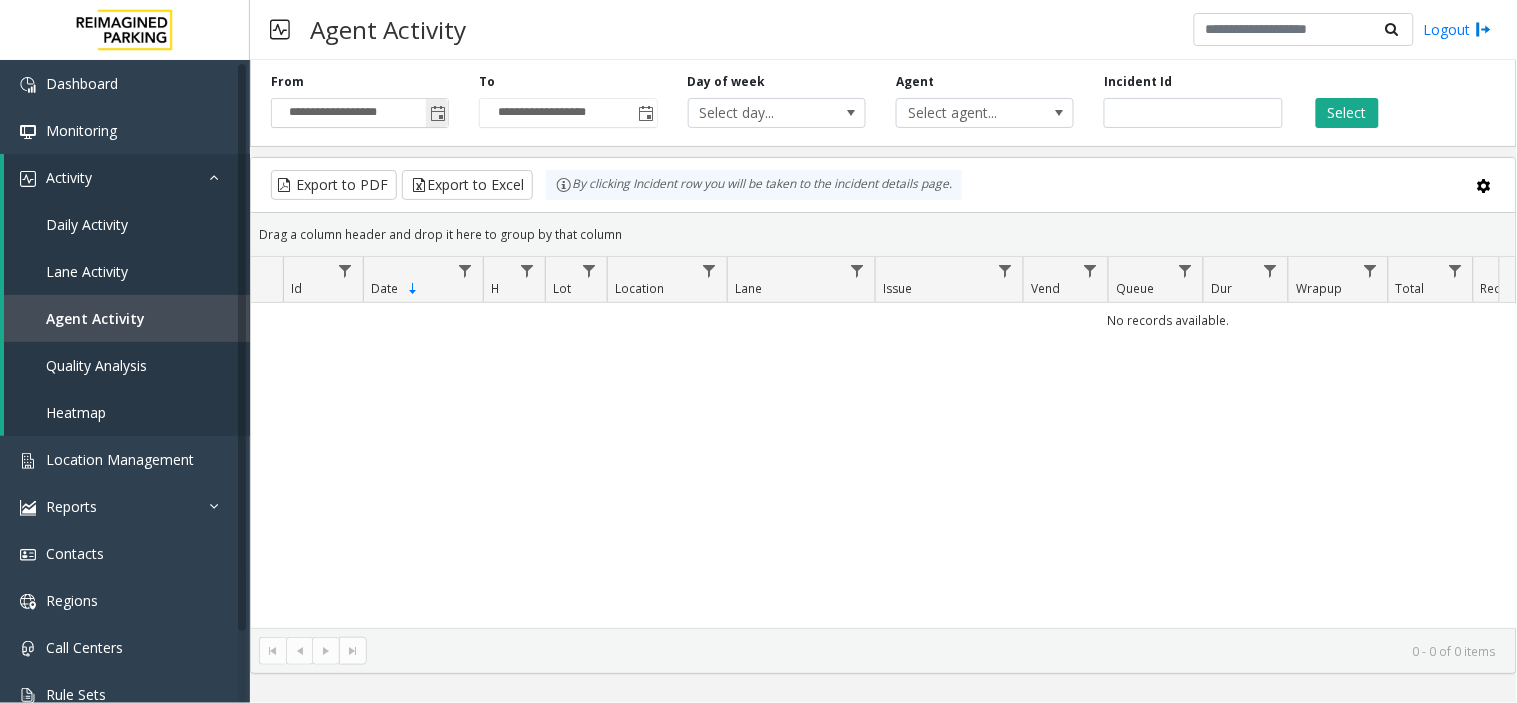 click 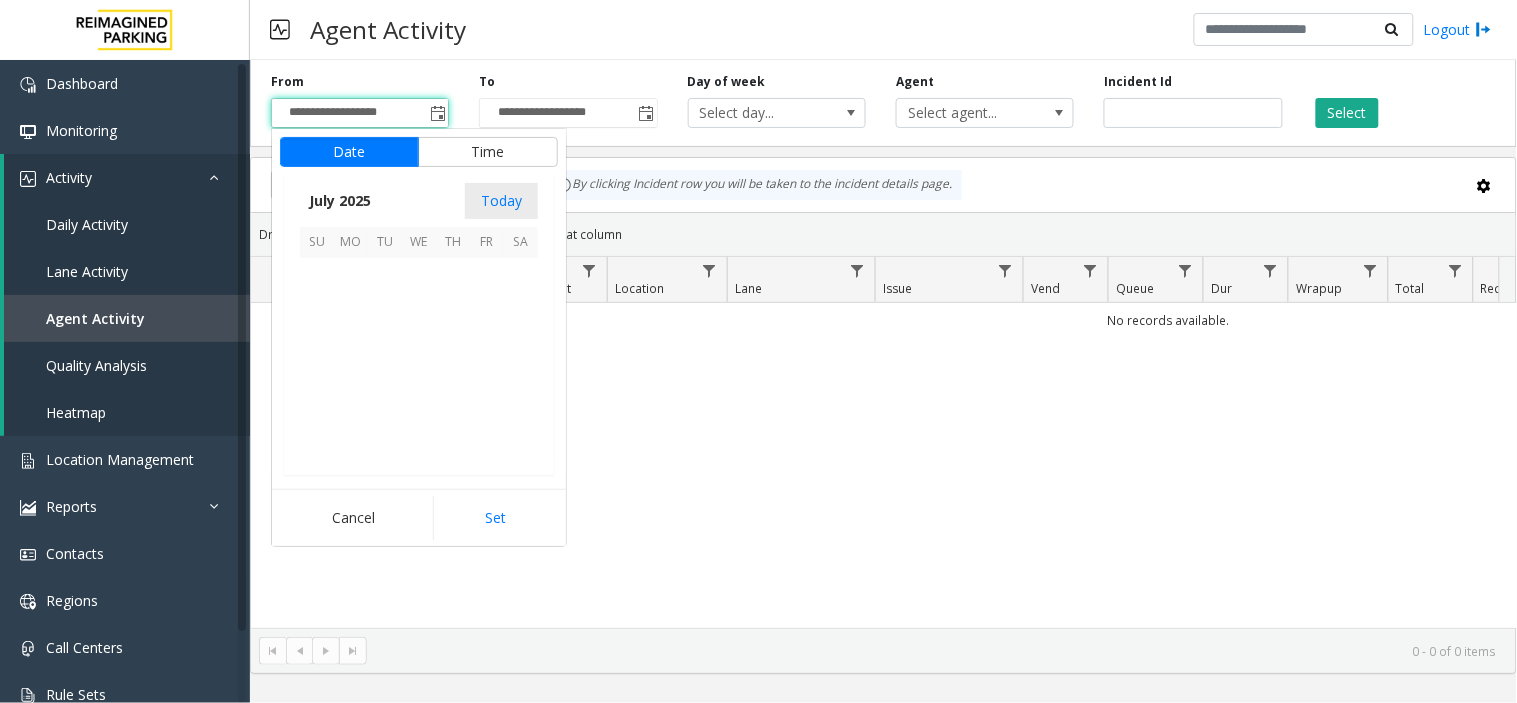 scroll, scrollTop: 358354, scrollLeft: 0, axis: vertical 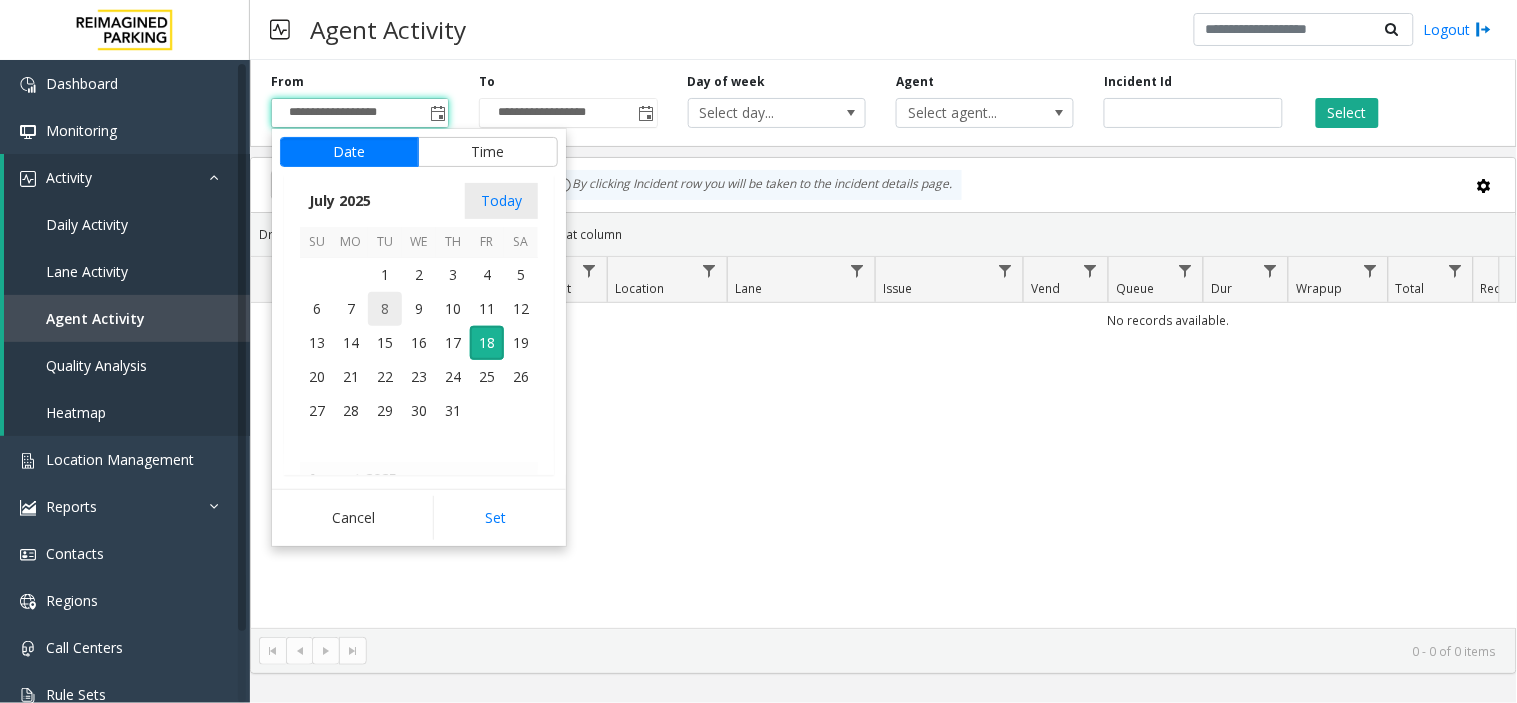 click on "8" at bounding box center [385, 309] 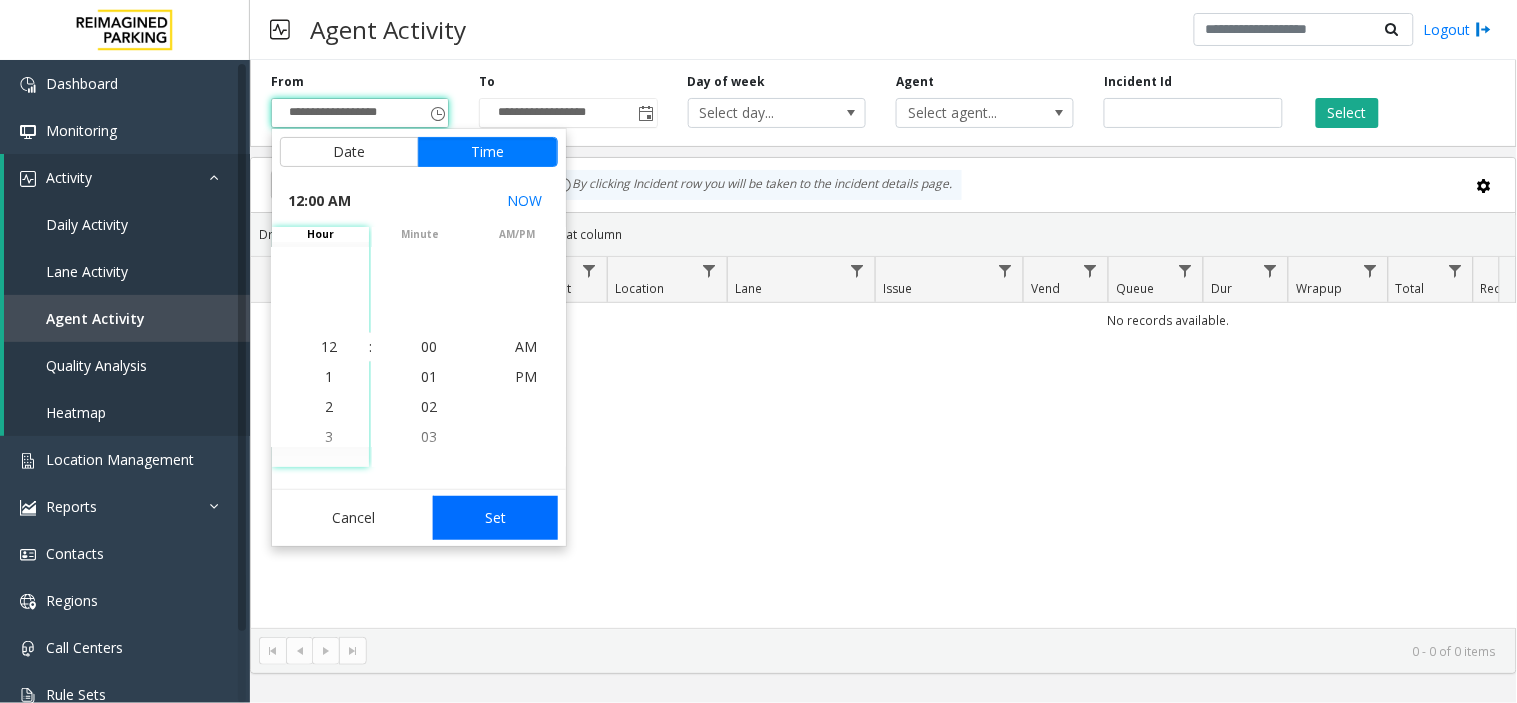 drag, startPoint x: 458, startPoint y: 488, endPoint x: 482, endPoint y: 513, distance: 34.655445 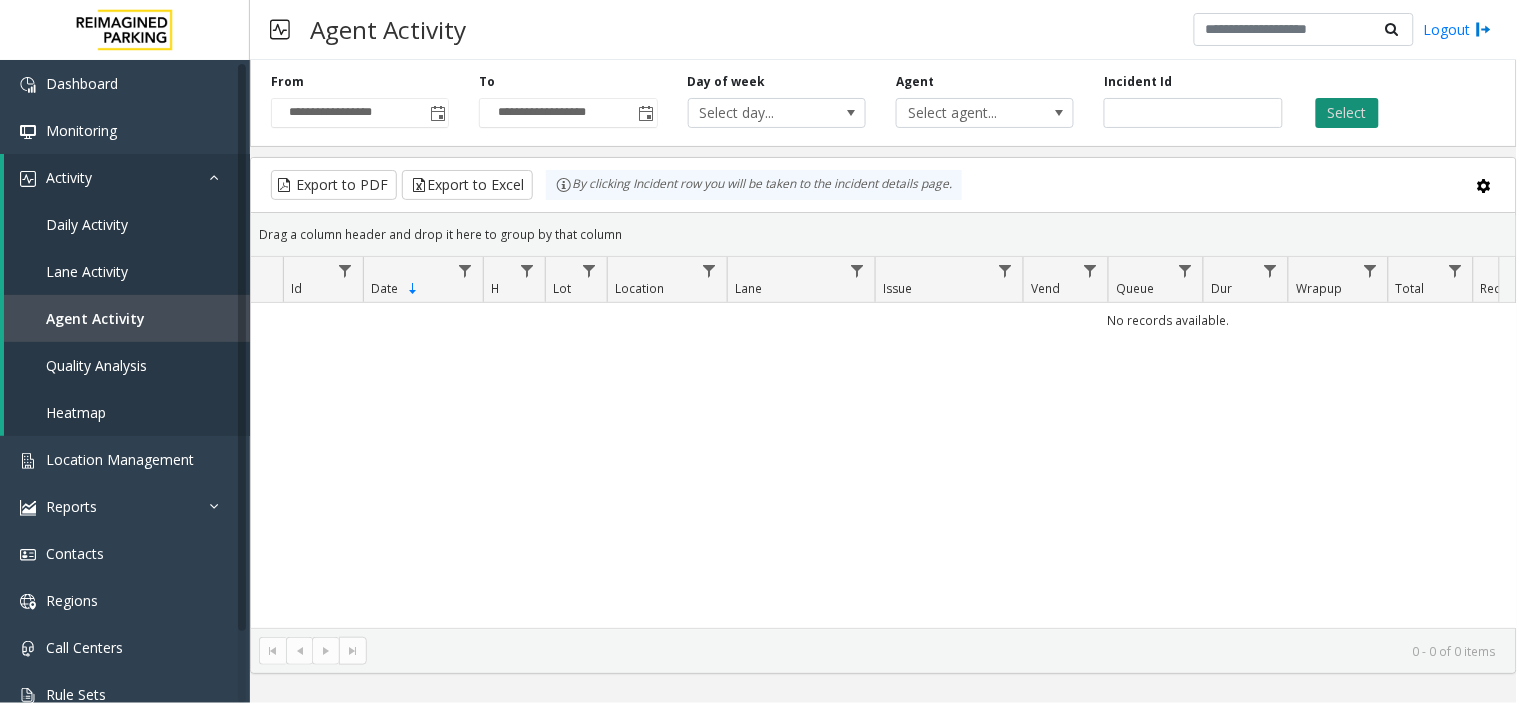 click on "Select" 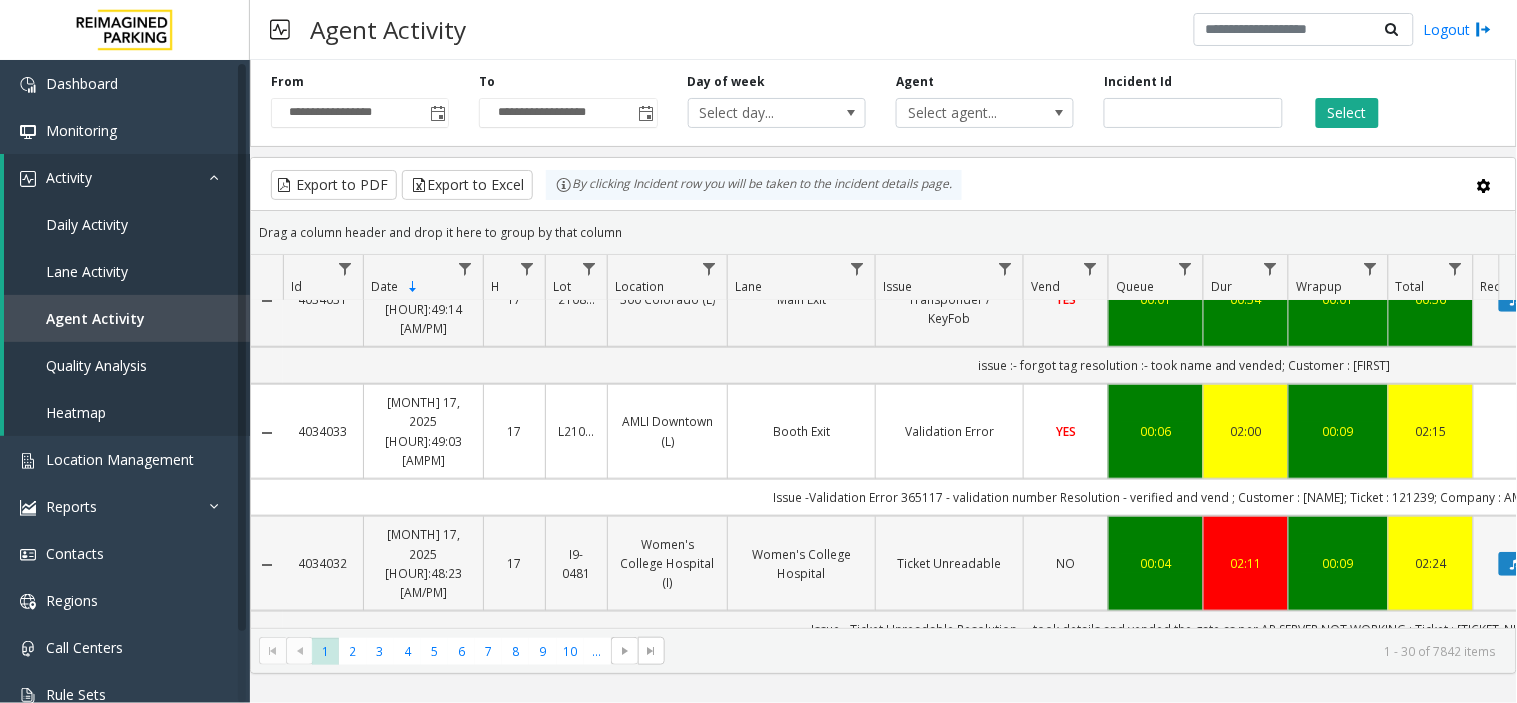scroll, scrollTop: 333, scrollLeft: 0, axis: vertical 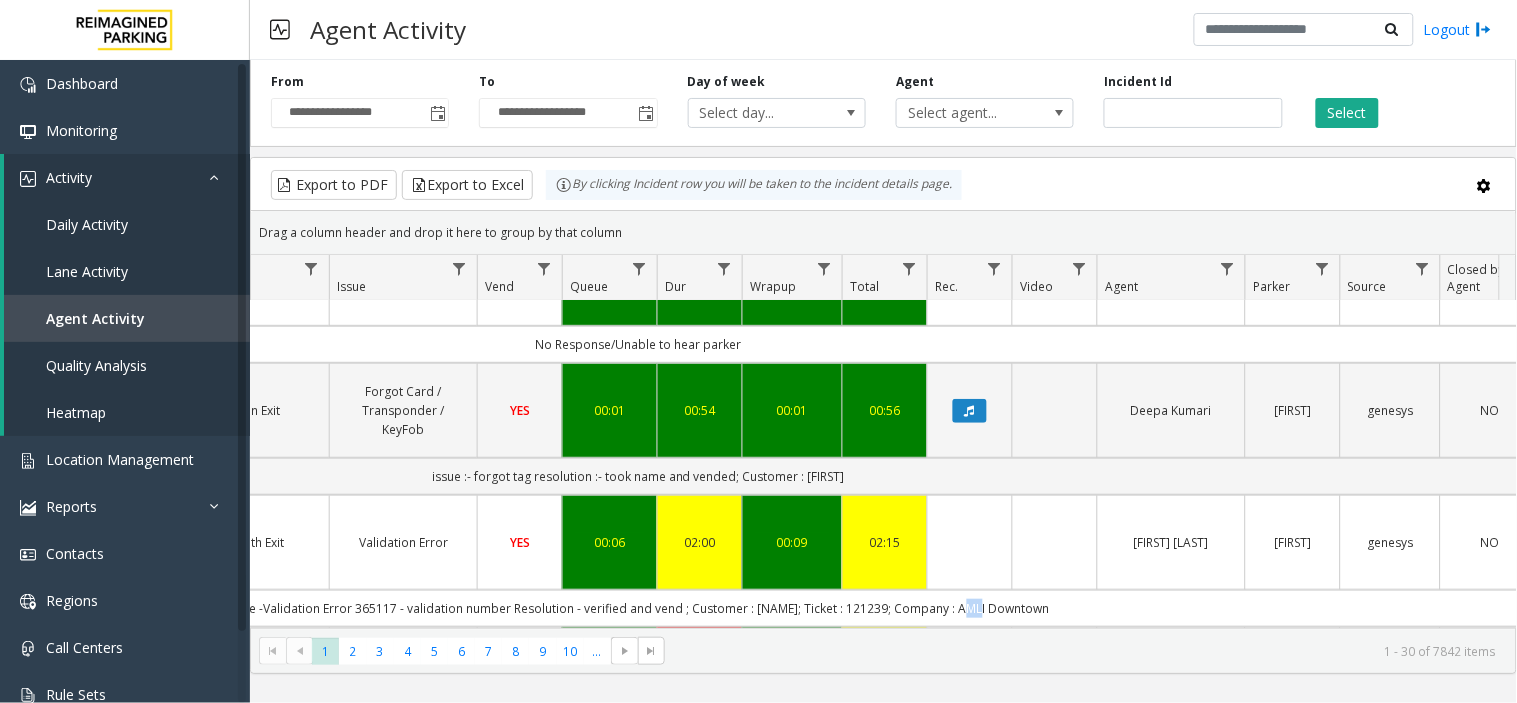 click on "Issue -Validation Error
365117 - validation number
Resolution - verified and vend ; Customer : [NAME]; Ticket : 121239; Company  : AMLI Downtown" 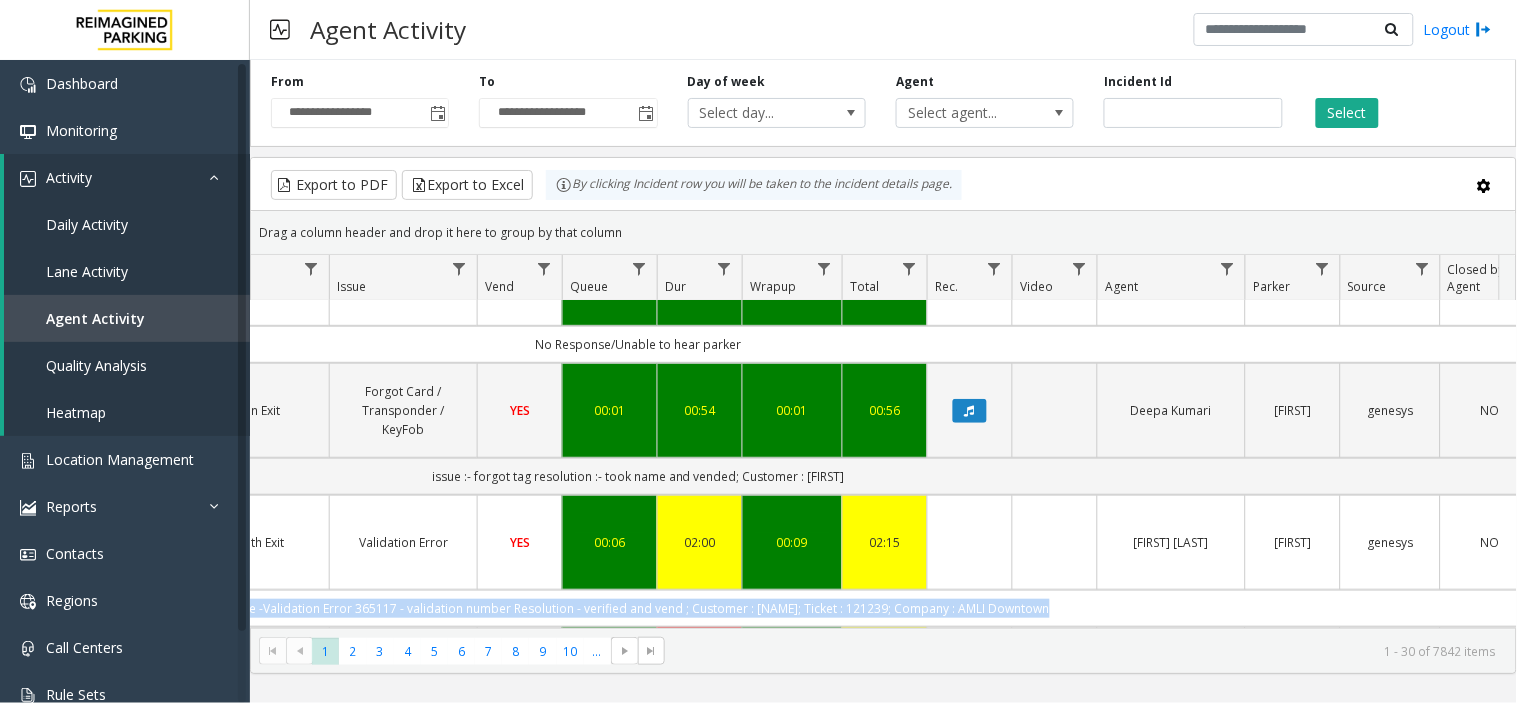 click on "Issue -Validation Error
365117 - validation number
Resolution - verified and vend ; Customer : [NAME]; Ticket : 121239; Company  : AMLI Downtown" 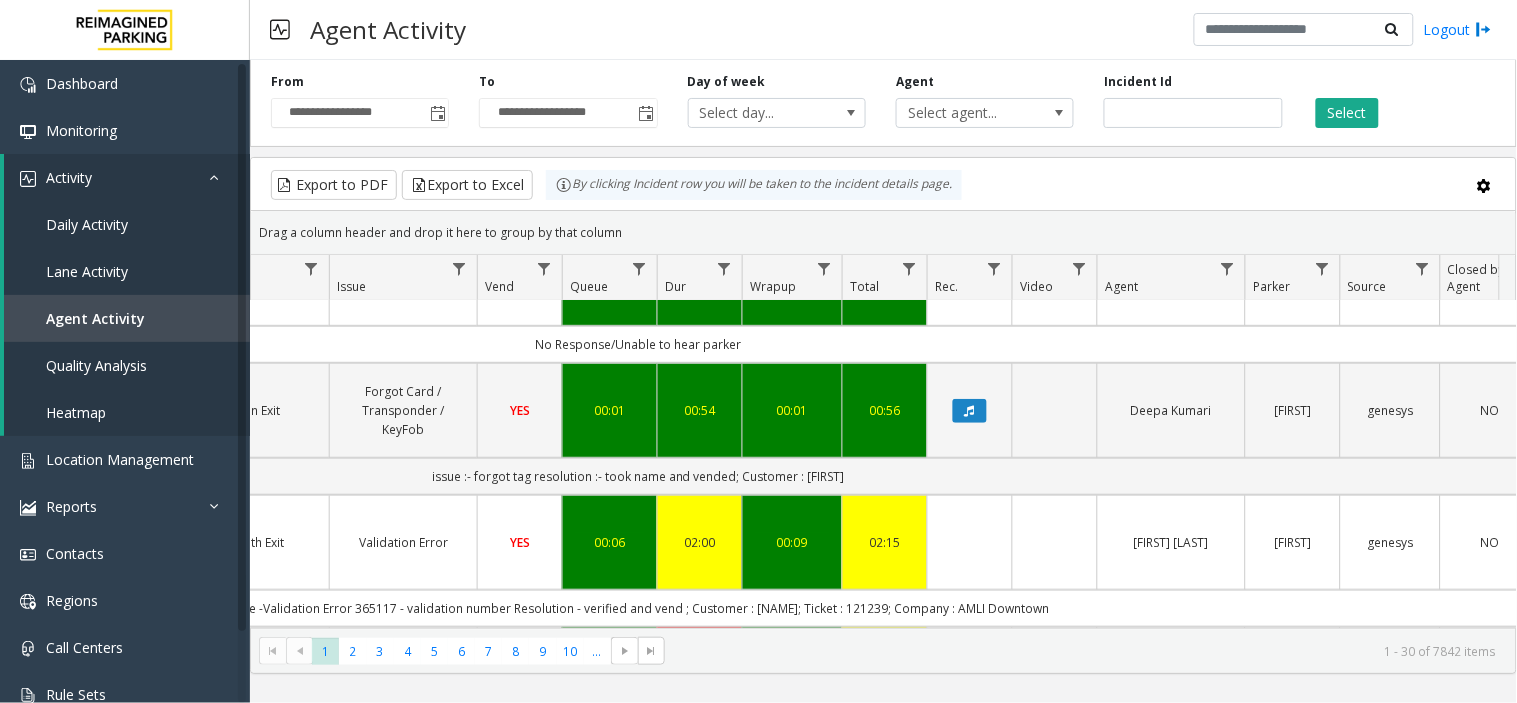 drag, startPoint x: 975, startPoint y: 454, endPoint x: 1027, endPoint y: 463, distance: 52.773098 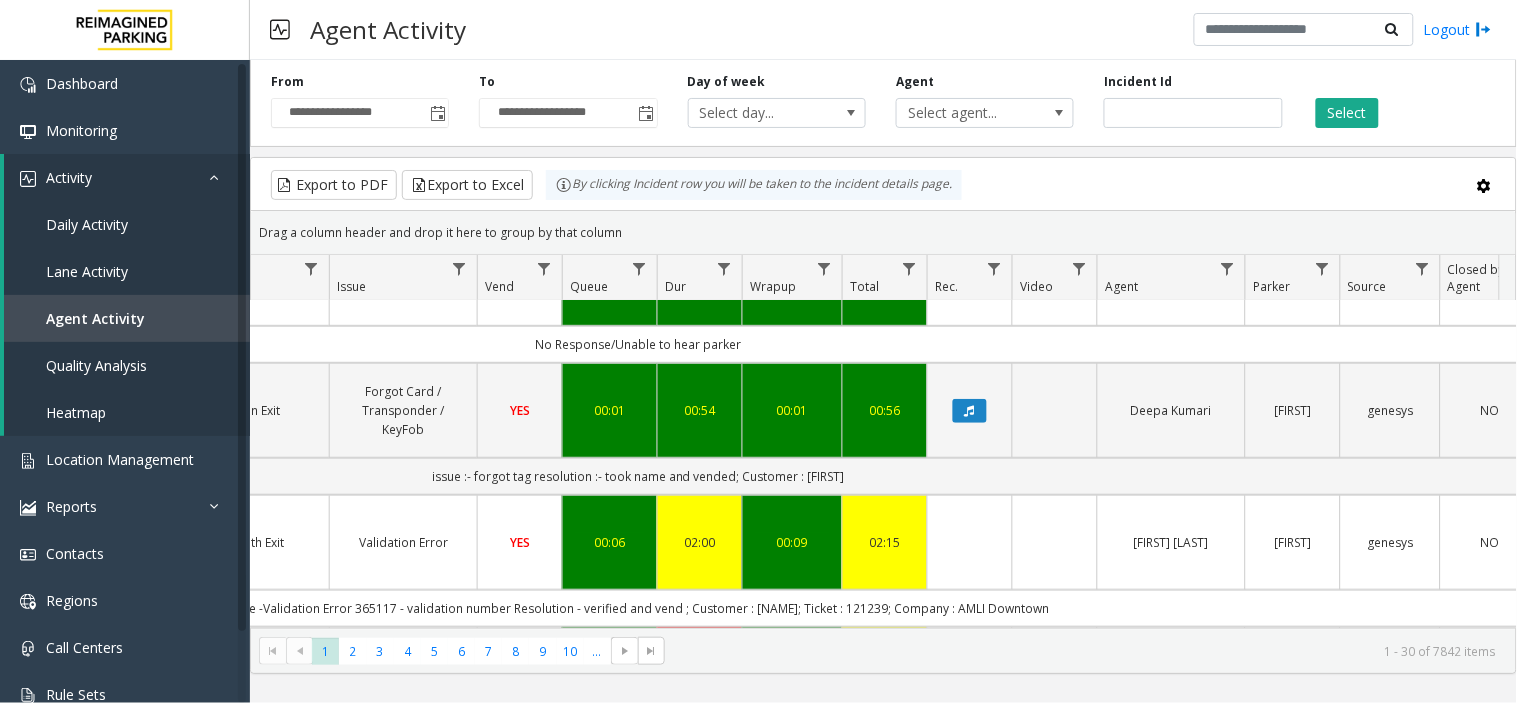 click on "Issue -Validation Error
365117 - validation number
Resolution - verified and vend ; Customer : [NAME]; Ticket : 121239; Company  : AMLI Downtown" 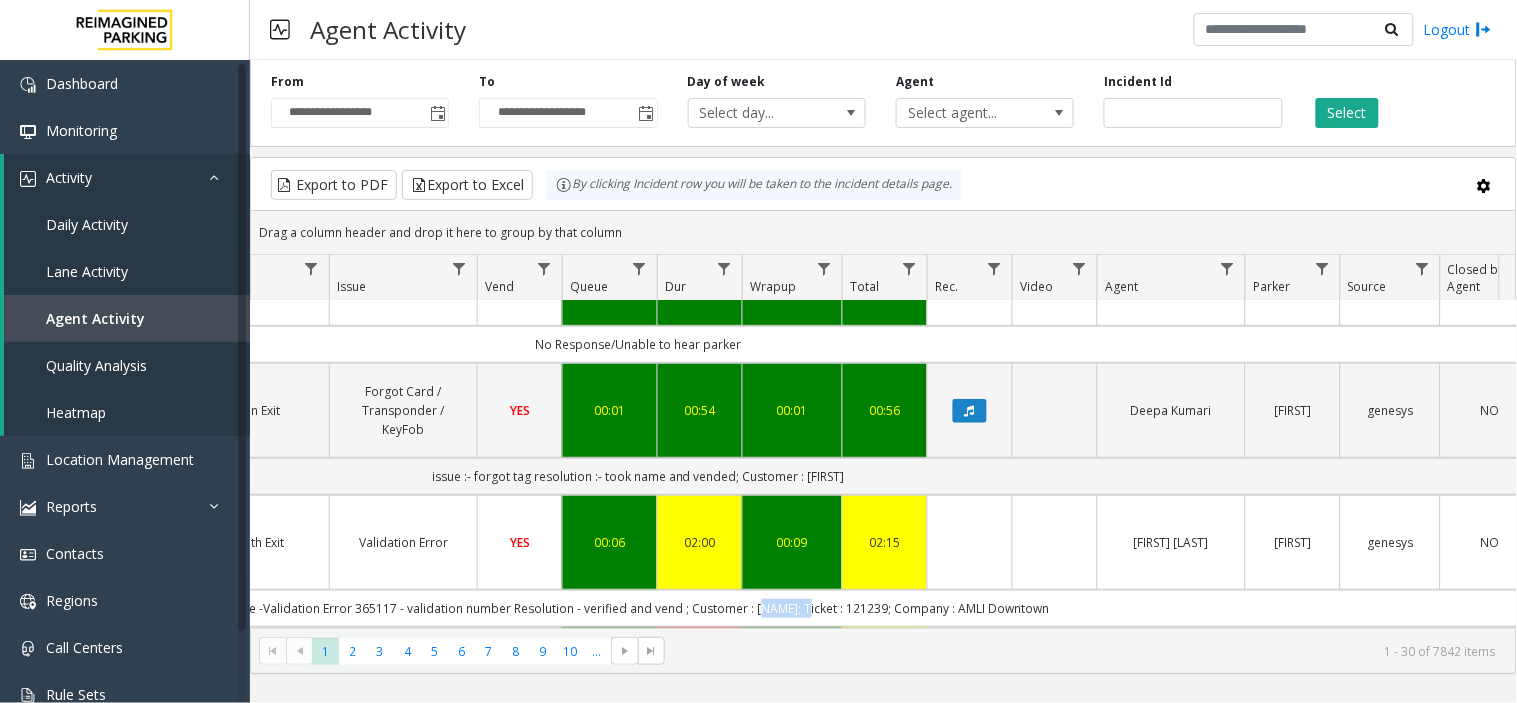 click on "Issue -Validation Error
365117 - validation number
Resolution - verified and vend ; Customer : [NAME]; Ticket : 121239; Company  : AMLI Downtown" 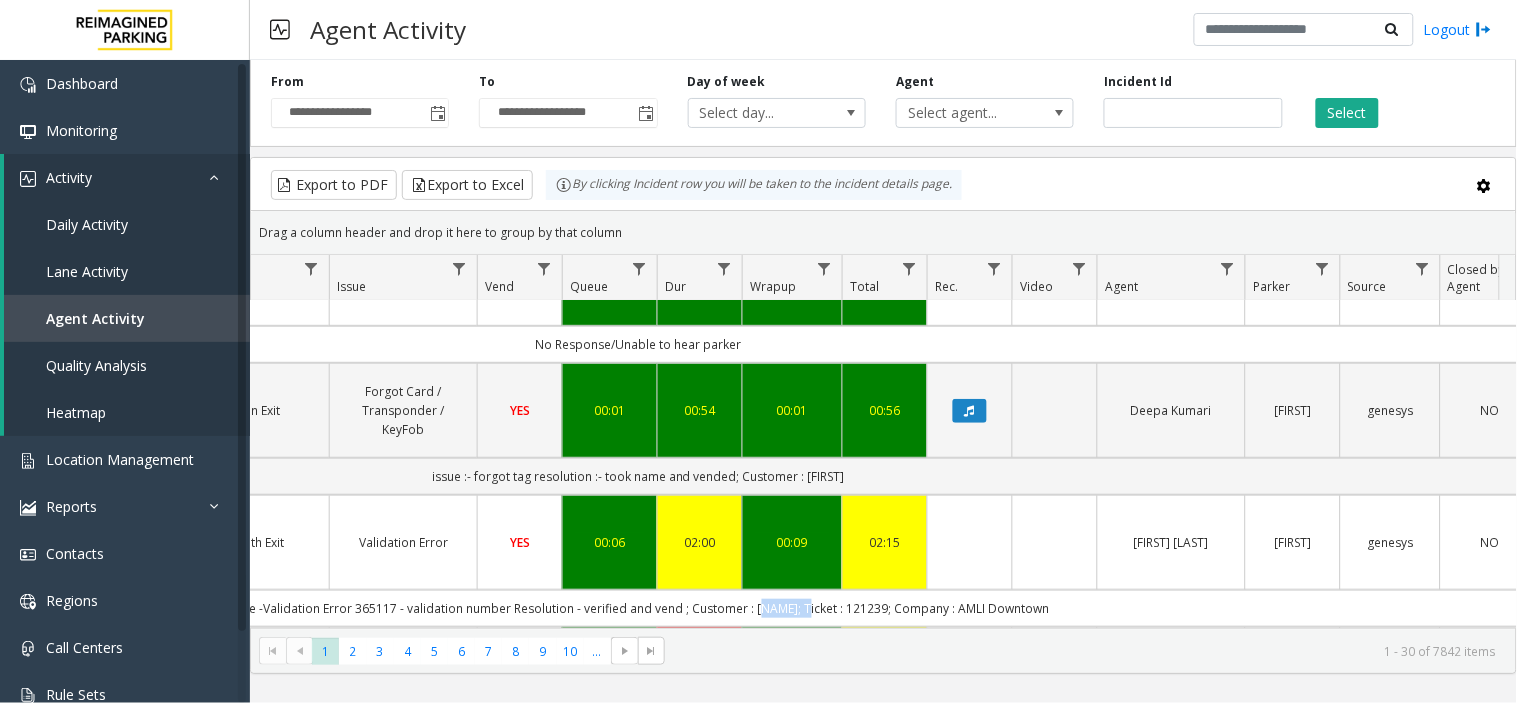 copy on "[FIRST]" 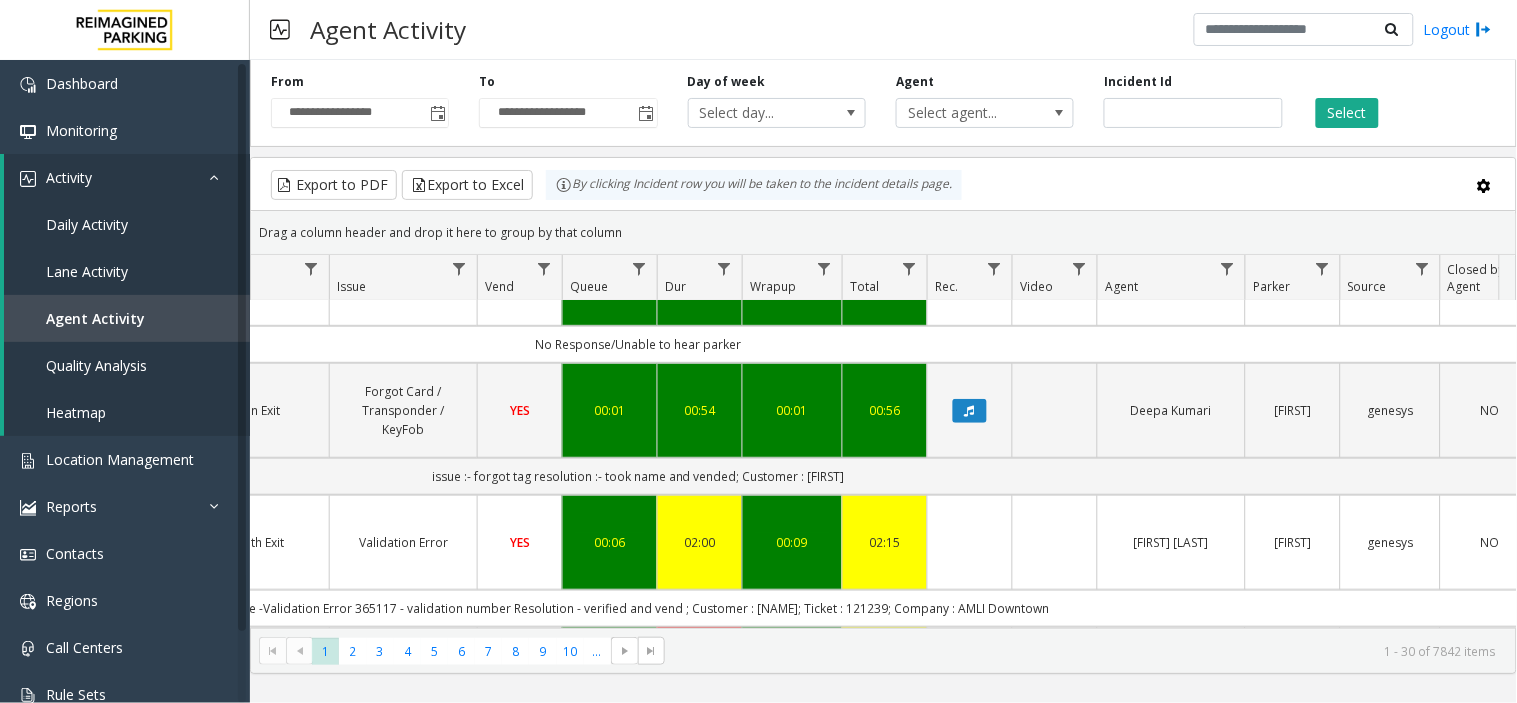 click on "Issue -Validation Error
365117 - validation number
Resolution - verified and vend ; Customer : [NAME]; Ticket : 121239; Company  : AMLI Downtown" 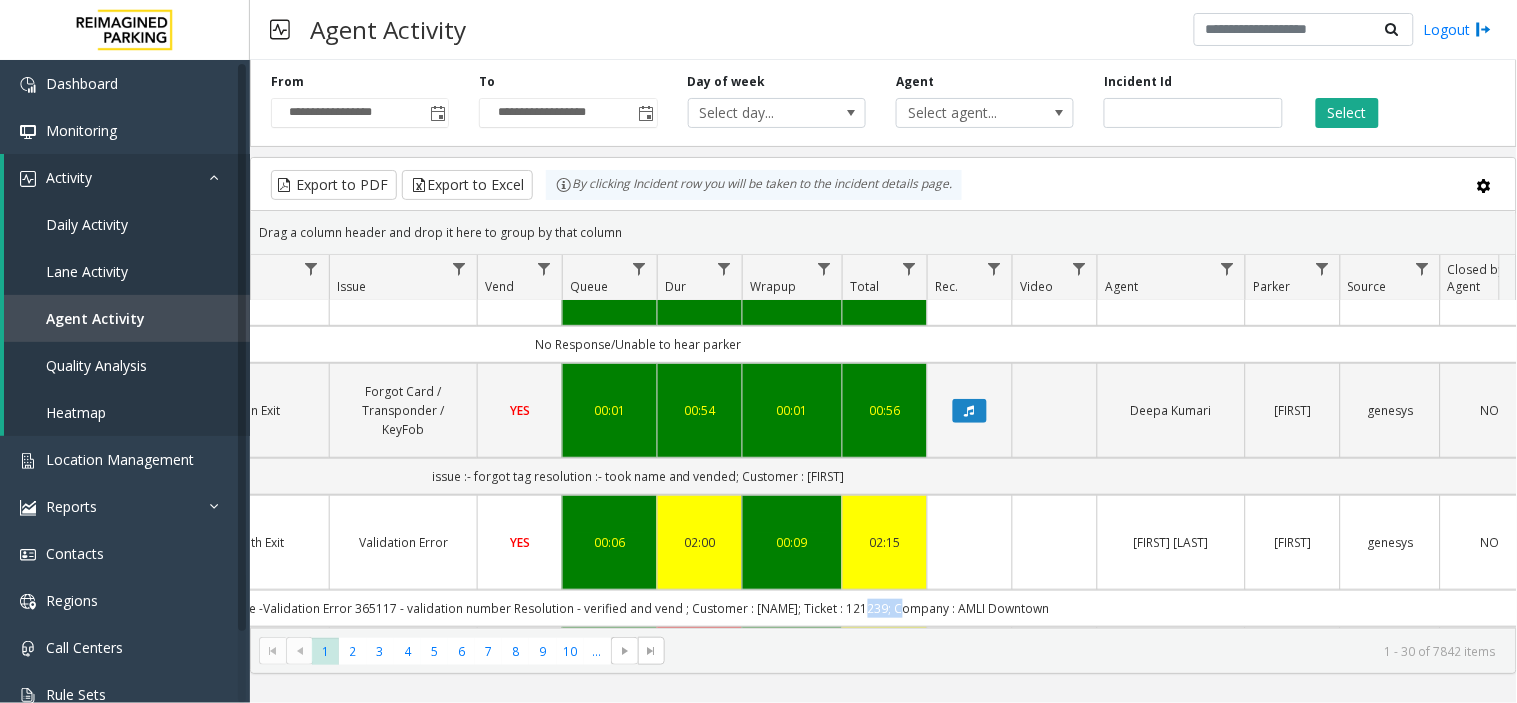 click on "Issue -Validation Error
365117 - validation number
Resolution - verified and vend ; Customer : [NAME]; Ticket : 121239; Company  : AMLI Downtown" 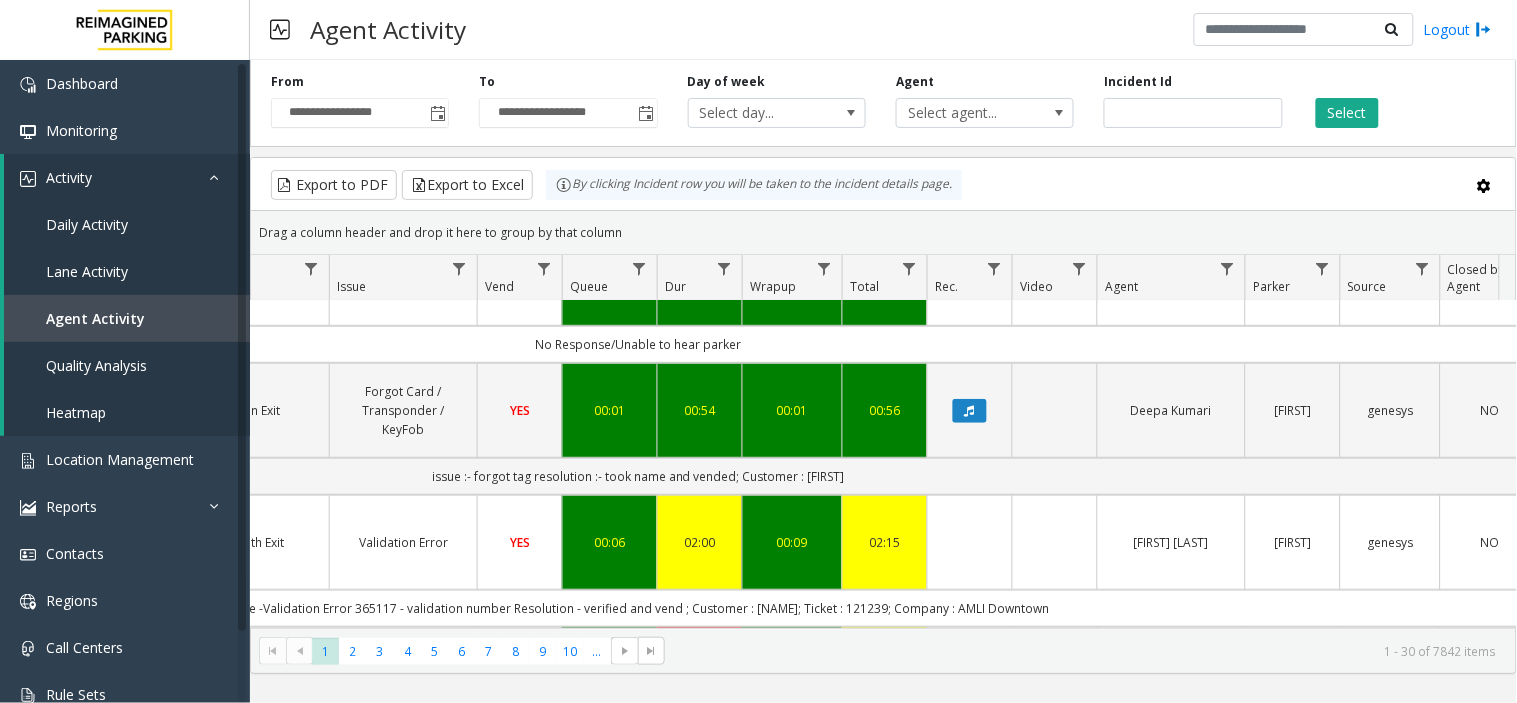 scroll, scrollTop: 333, scrollLeft: 543, axis: both 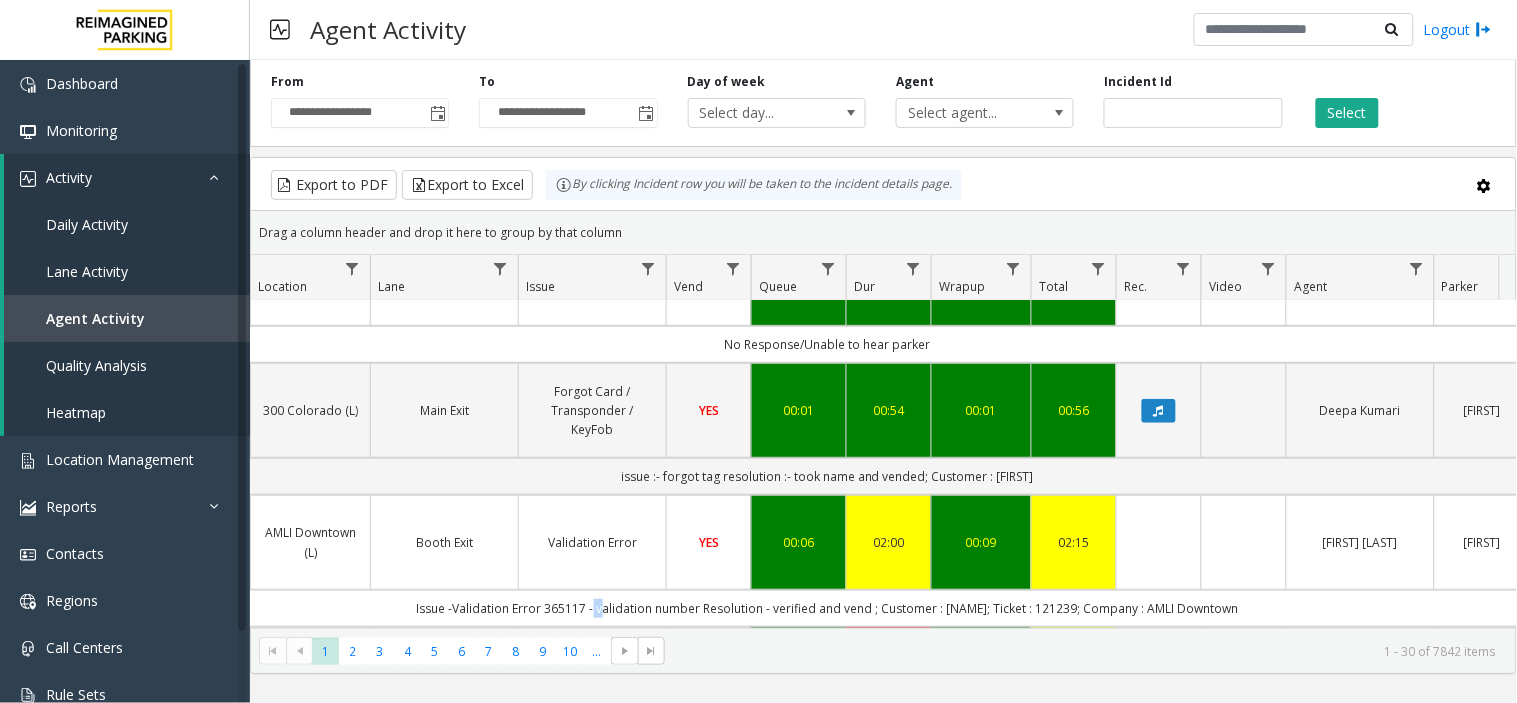 click on "Issue -Validation Error
365117 - validation number
Resolution - verified and vend ; Customer : [NAME]; Ticket : 121239; Company  : AMLI Downtown" 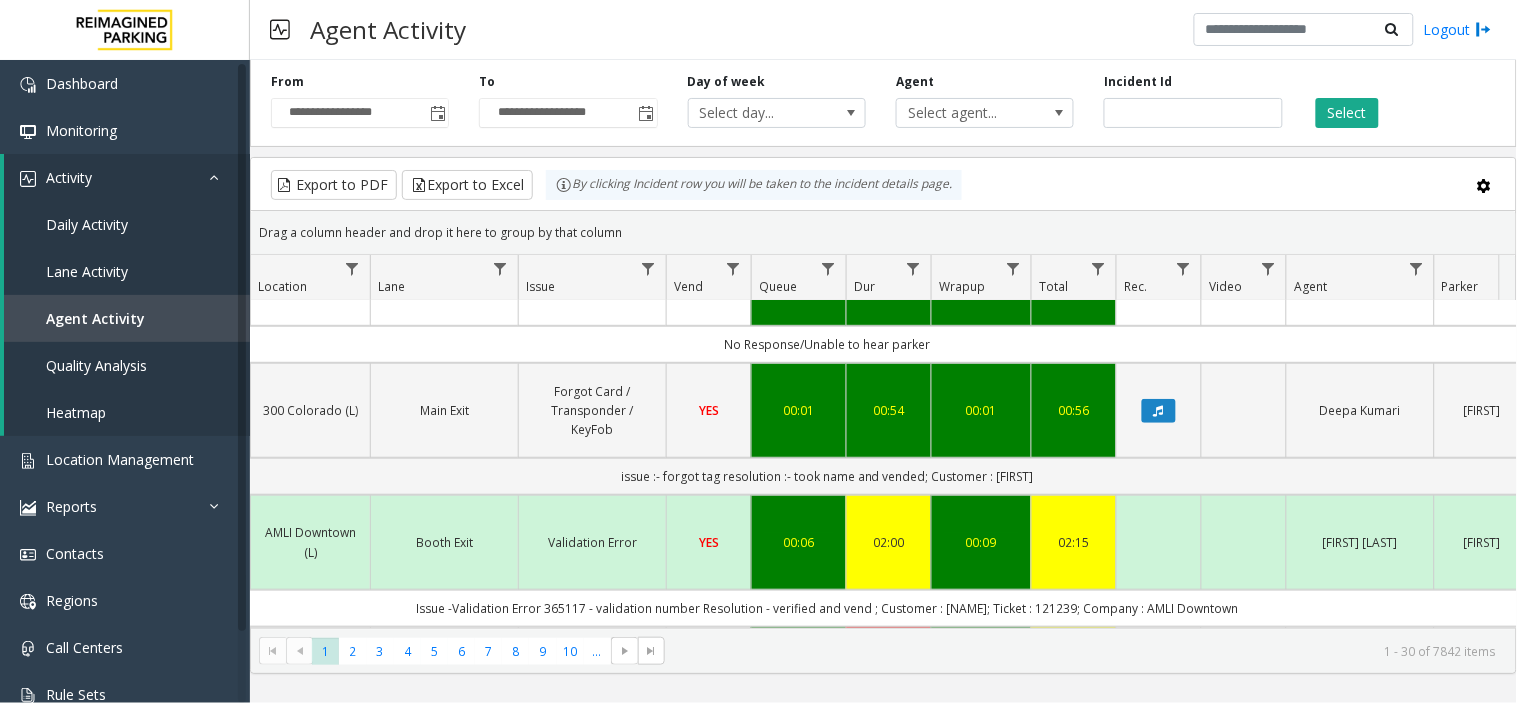 click on "Issue -Validation Error
365117 - validation number
Resolution - verified and vend ; Customer : [NAME]; Ticket : 121239; Company  : AMLI Downtown" 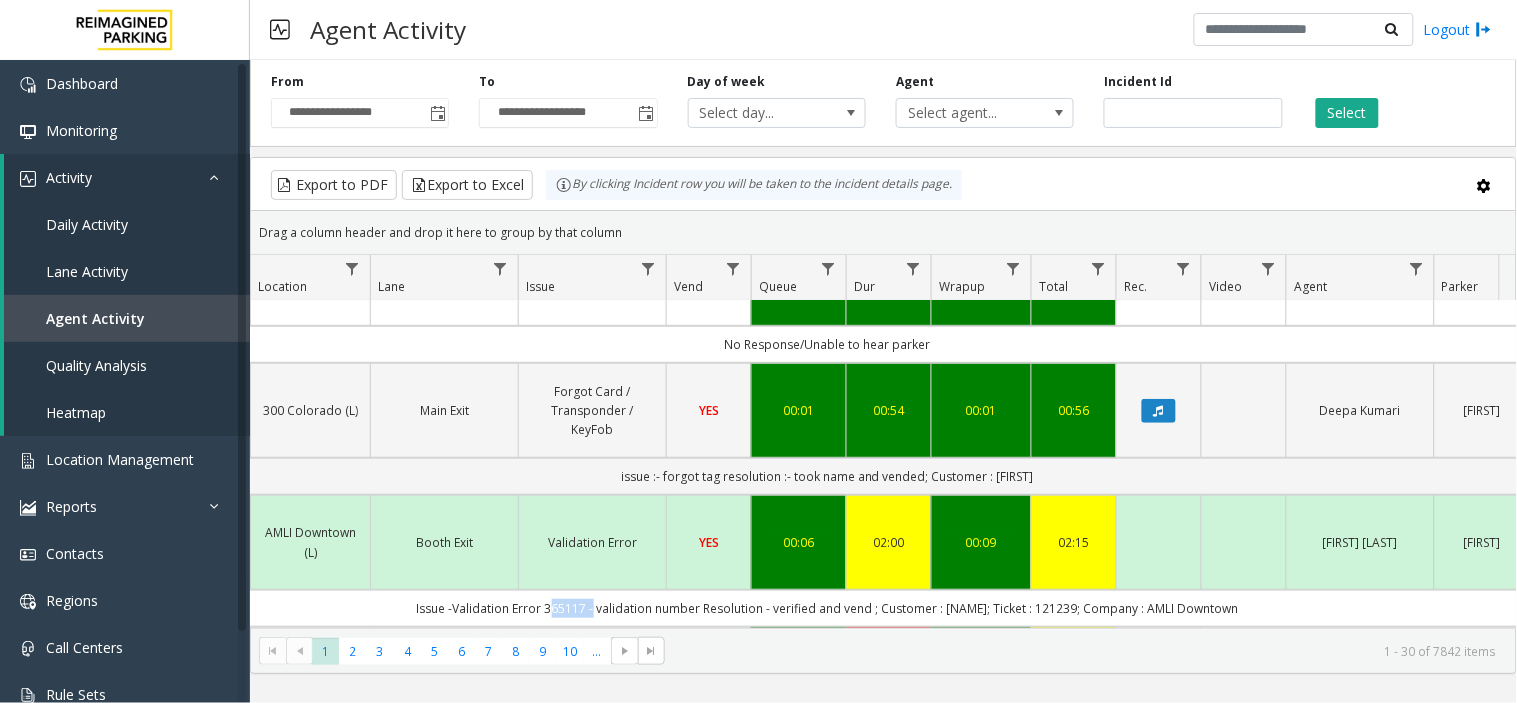 click on "Issue -Validation Error
365117 - validation number
Resolution - verified and vend ; Customer : [NAME]; Ticket : 121239; Company  : AMLI Downtown" 